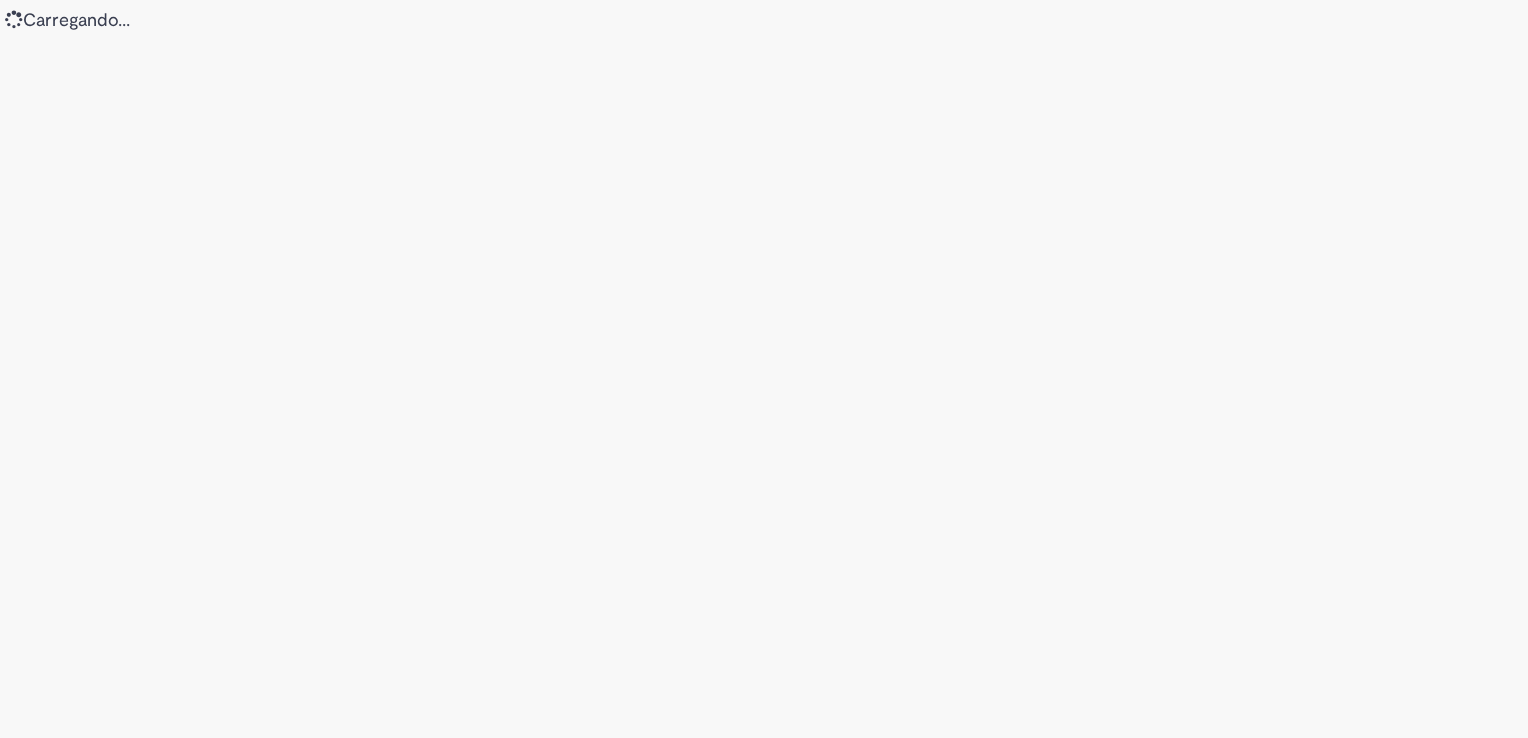 scroll, scrollTop: 0, scrollLeft: 0, axis: both 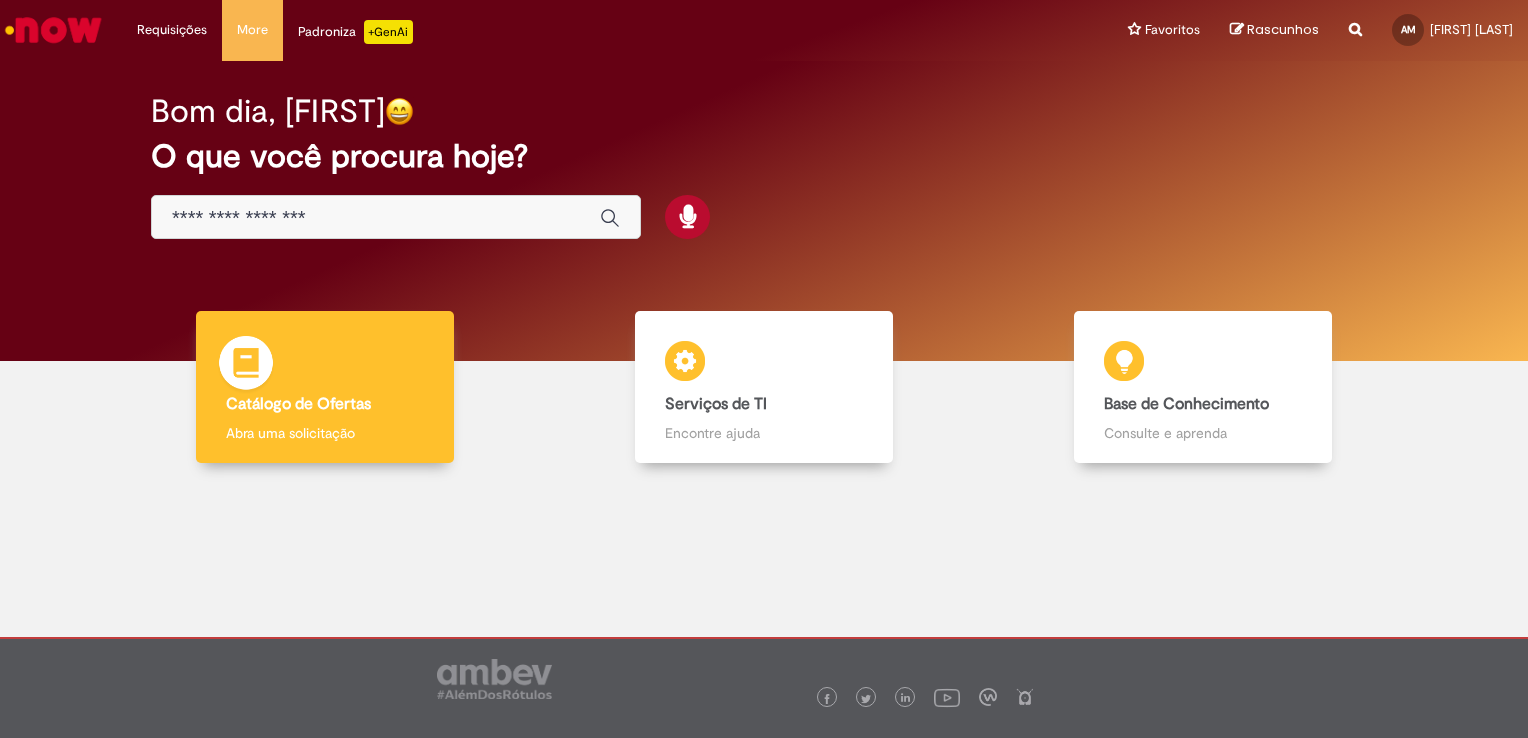 click on "Catálogo de Ofertas
Catálogo de Ofertas
Abra uma solicitação" at bounding box center [325, 387] 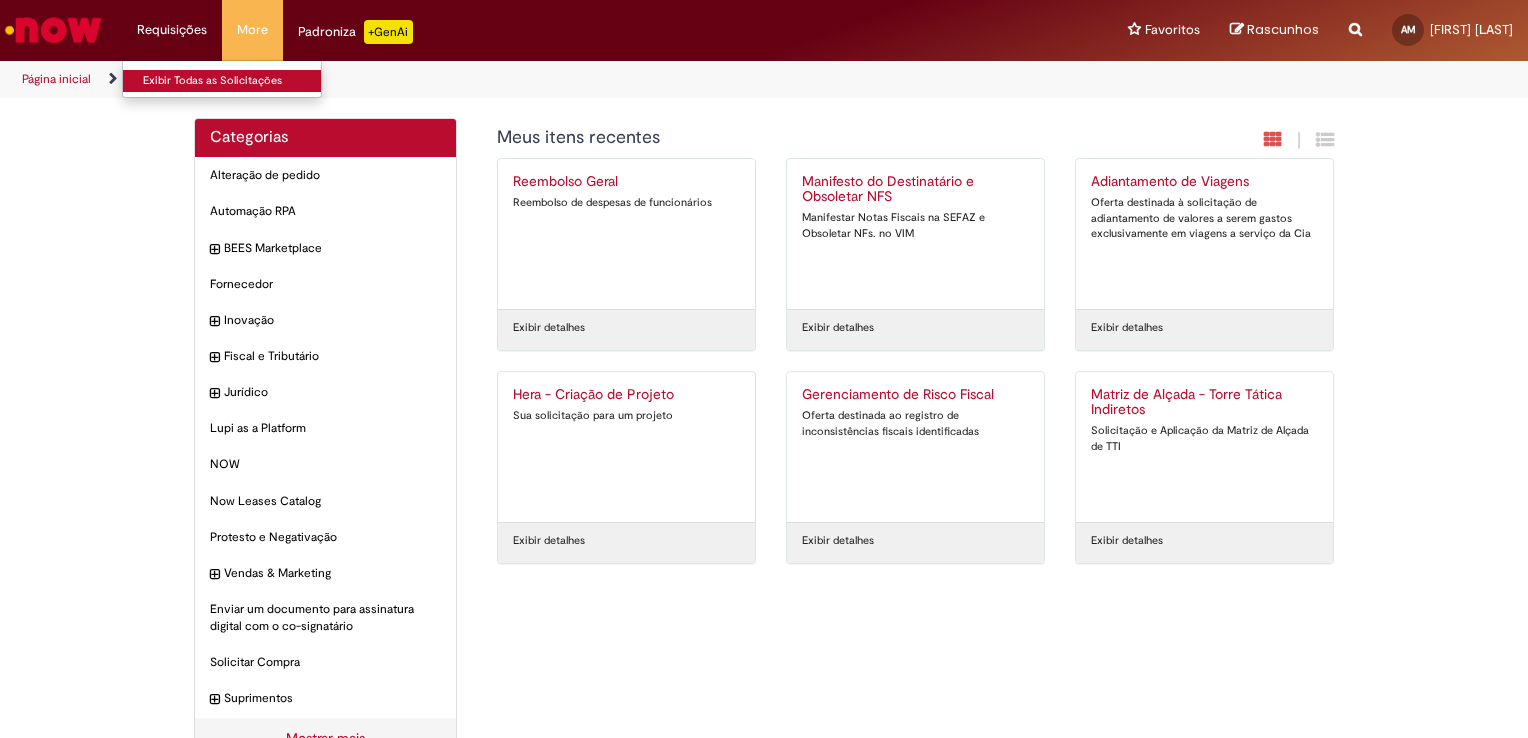 click on "Exibir Todas as Solicitações" at bounding box center (233, 81) 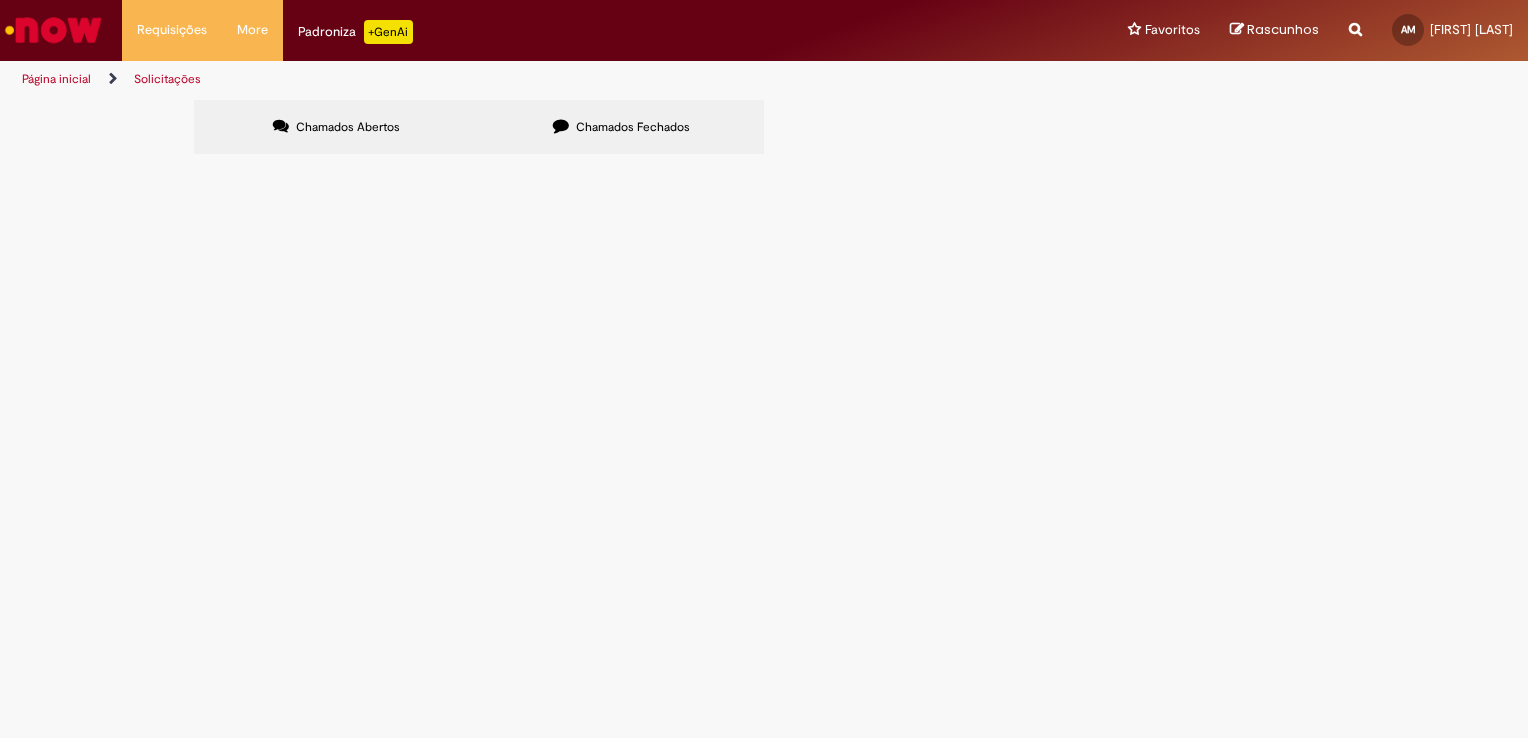 click on "Chamados Fechados" at bounding box center [633, 127] 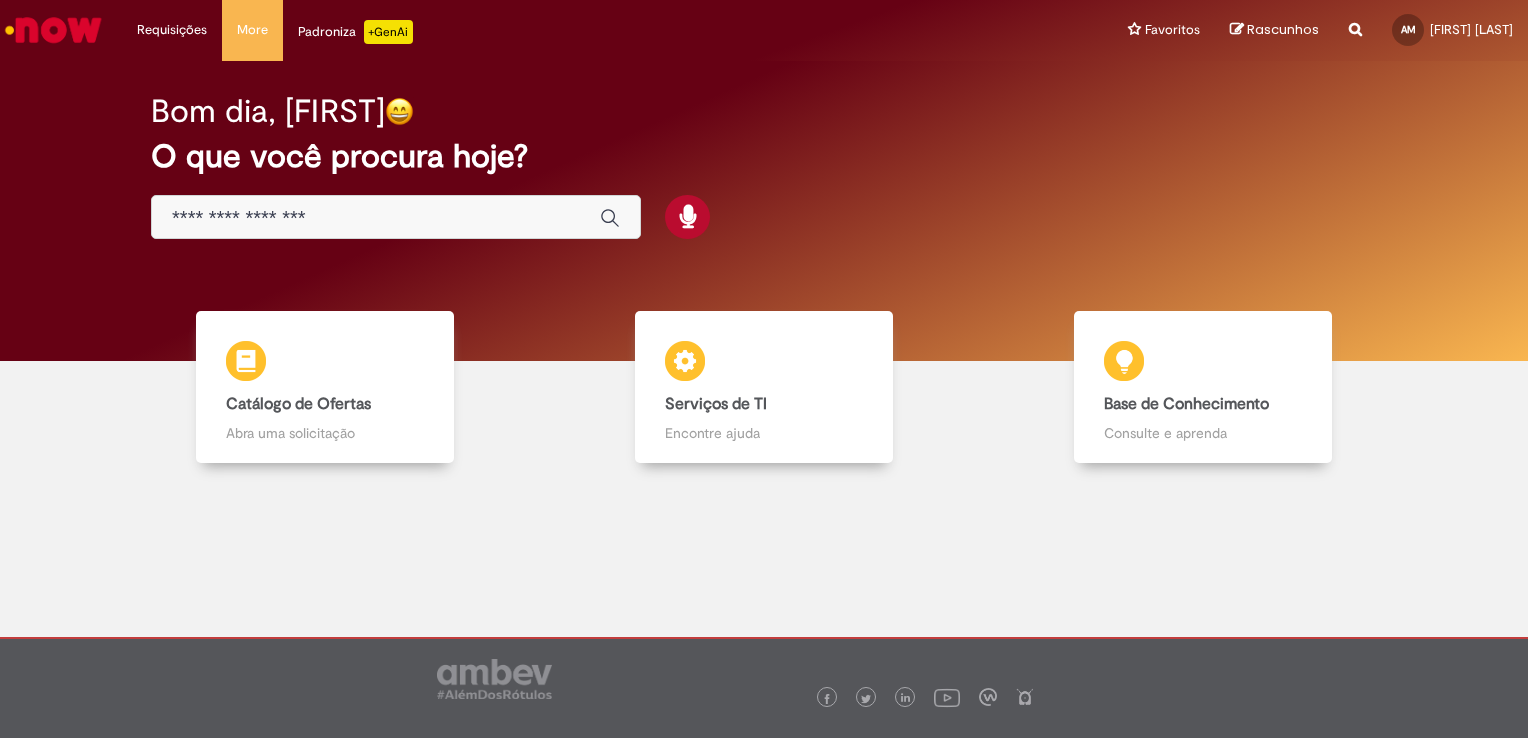 click at bounding box center [376, 218] 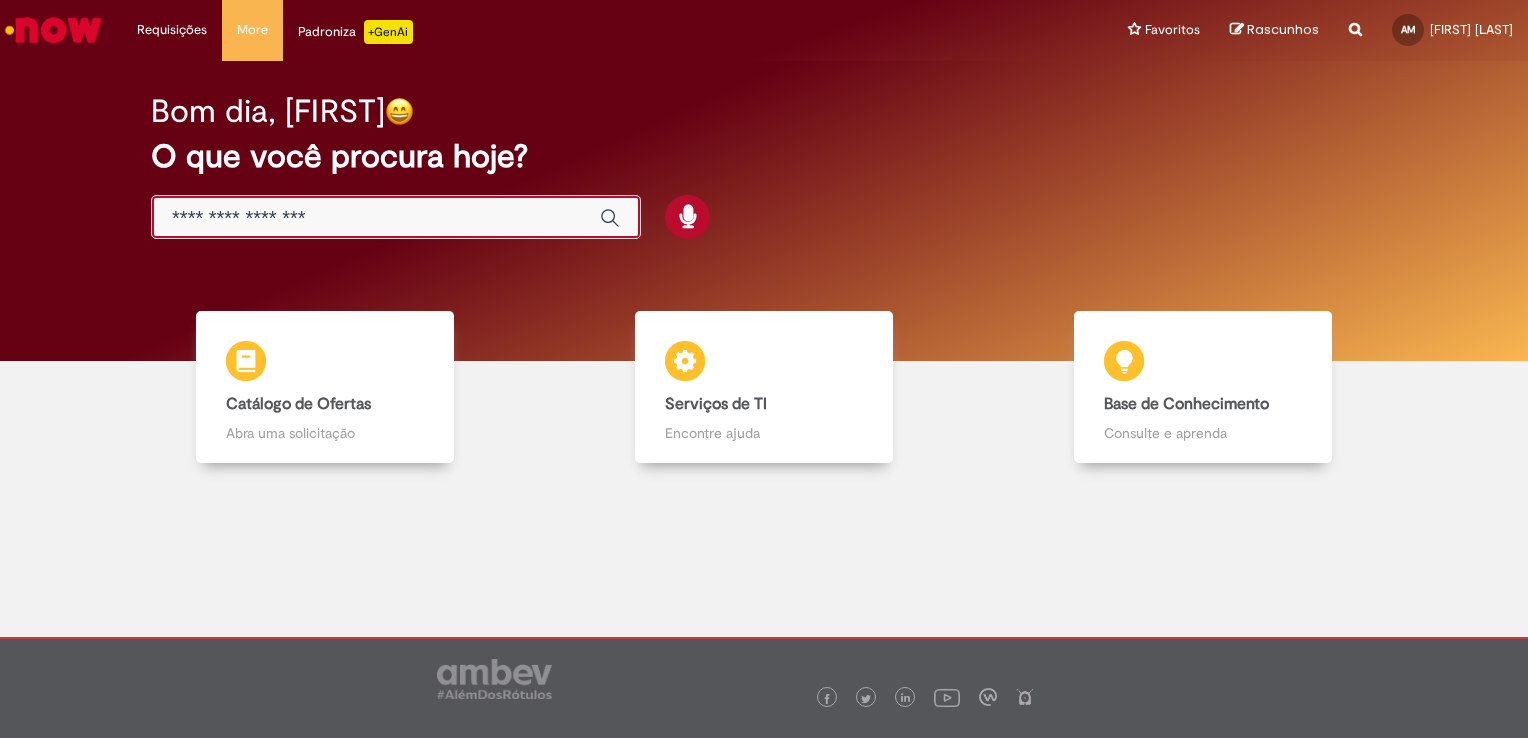 click on "Padroniza  +GenAi" at bounding box center (355, 32) 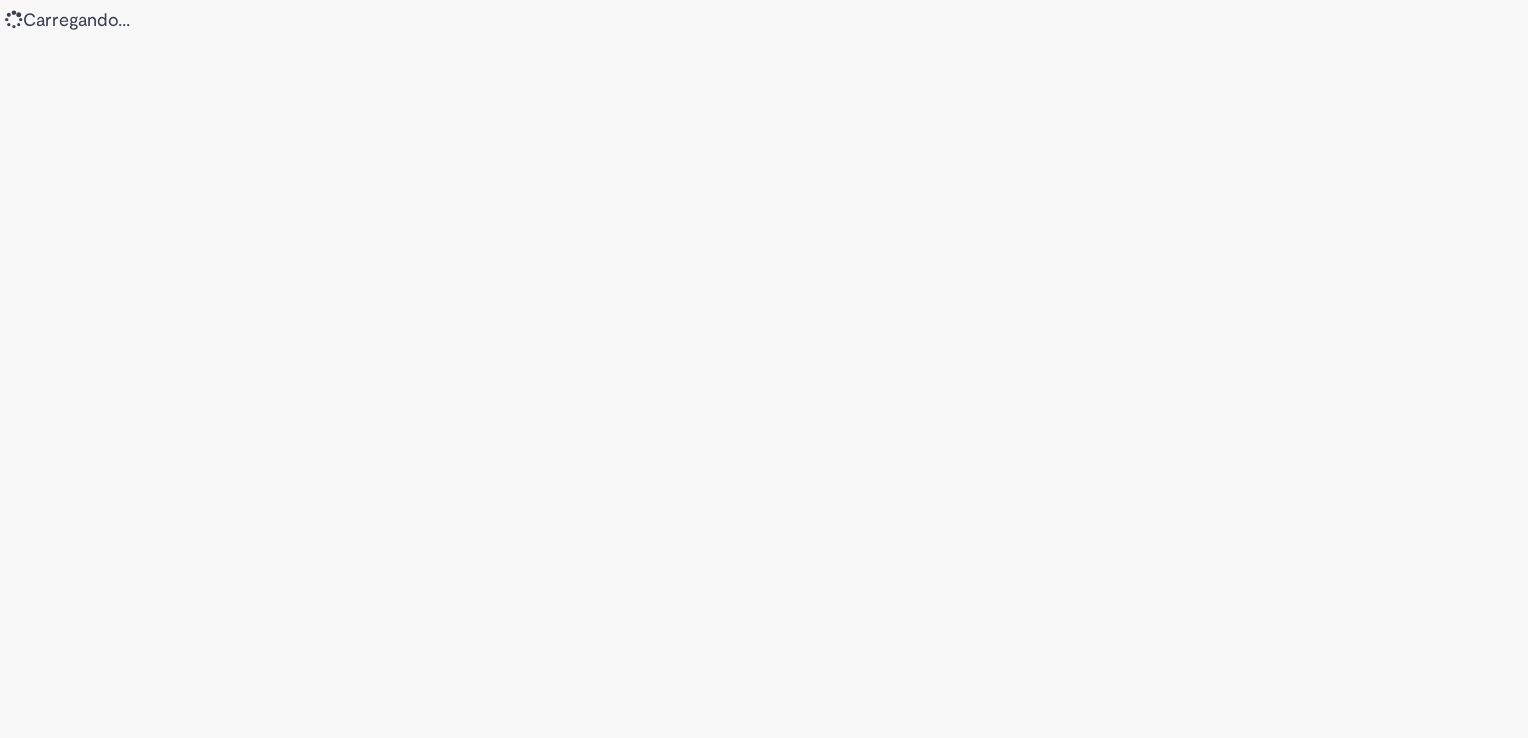 scroll, scrollTop: 0, scrollLeft: 0, axis: both 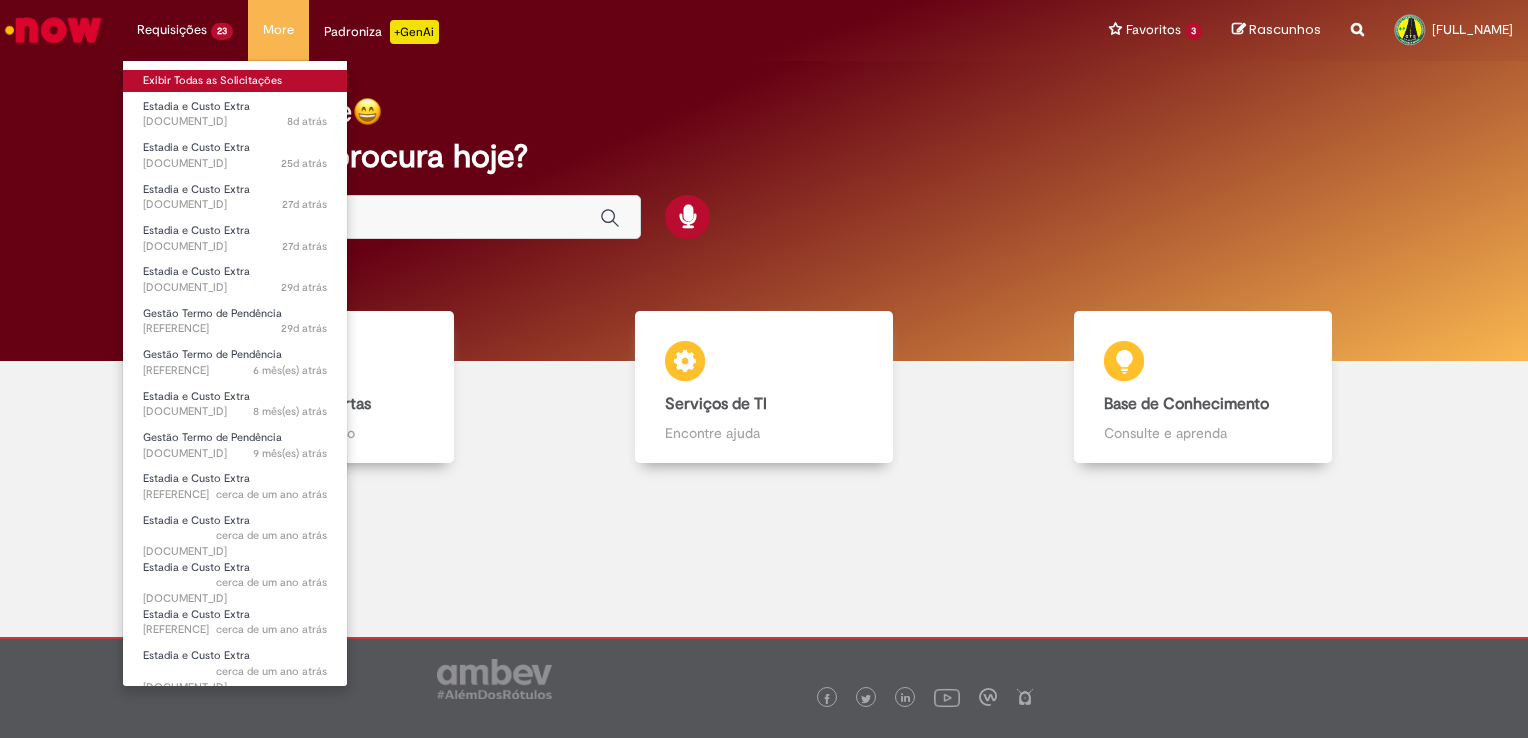 click on "Exibir Todas as Solicitações" at bounding box center [235, 81] 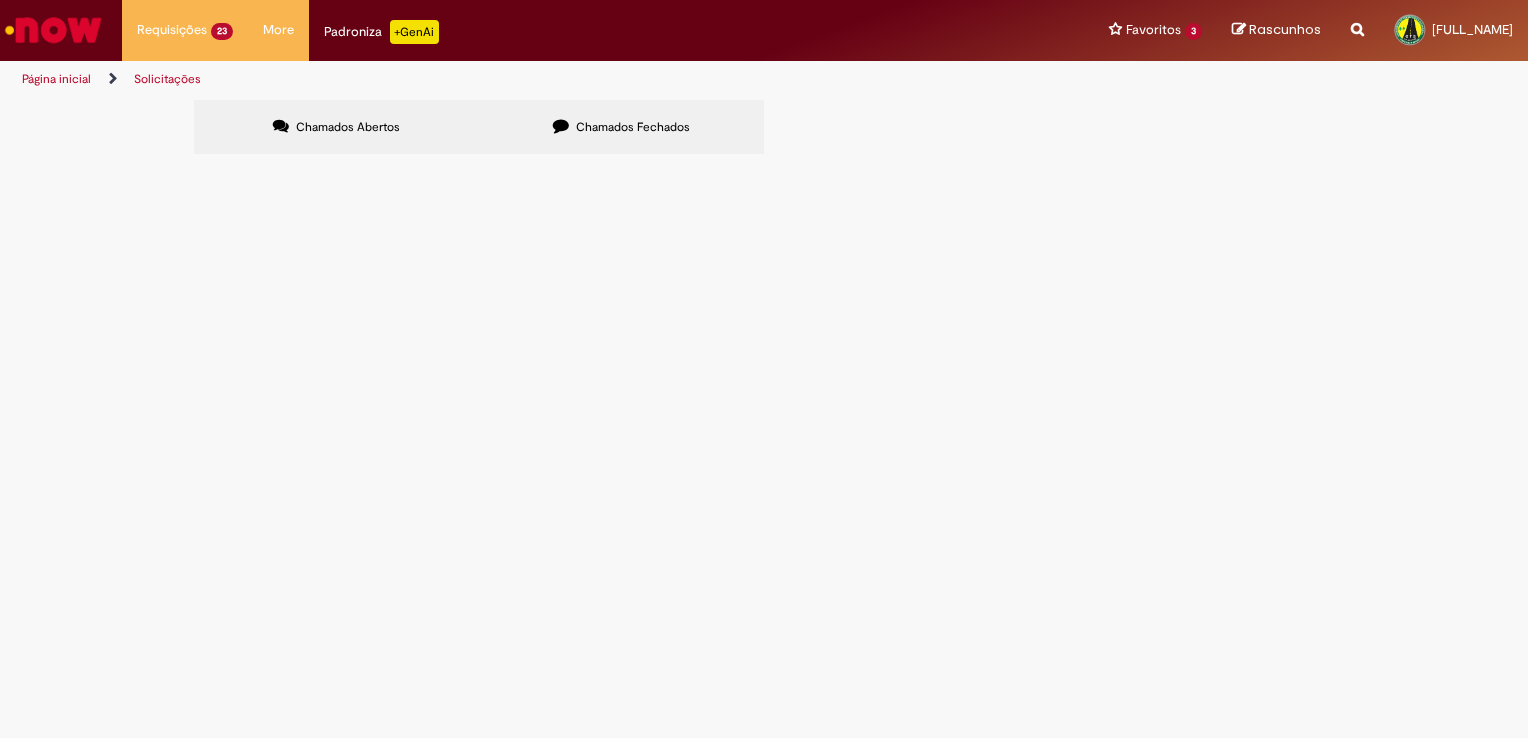 scroll, scrollTop: 100, scrollLeft: 0, axis: vertical 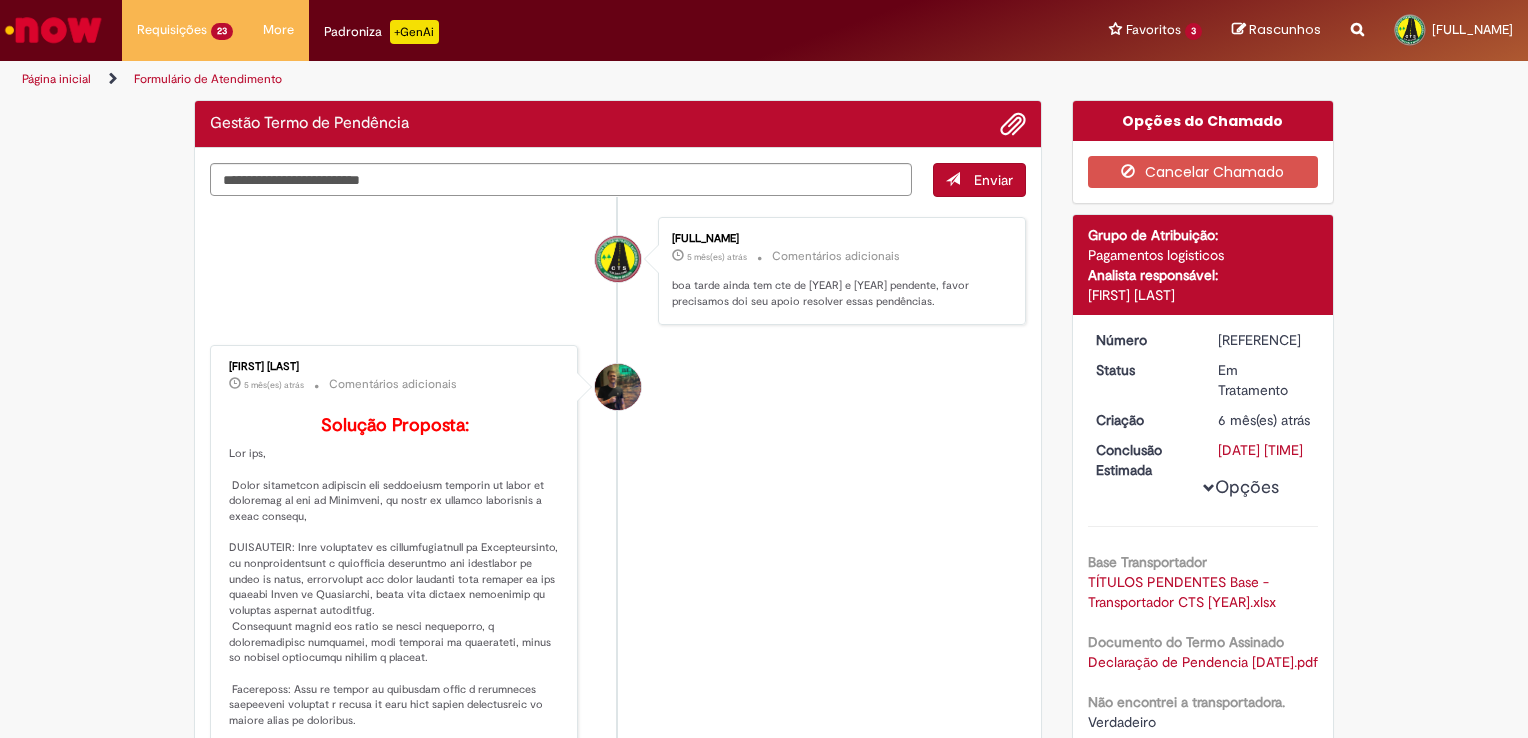 click at bounding box center (618, 565) 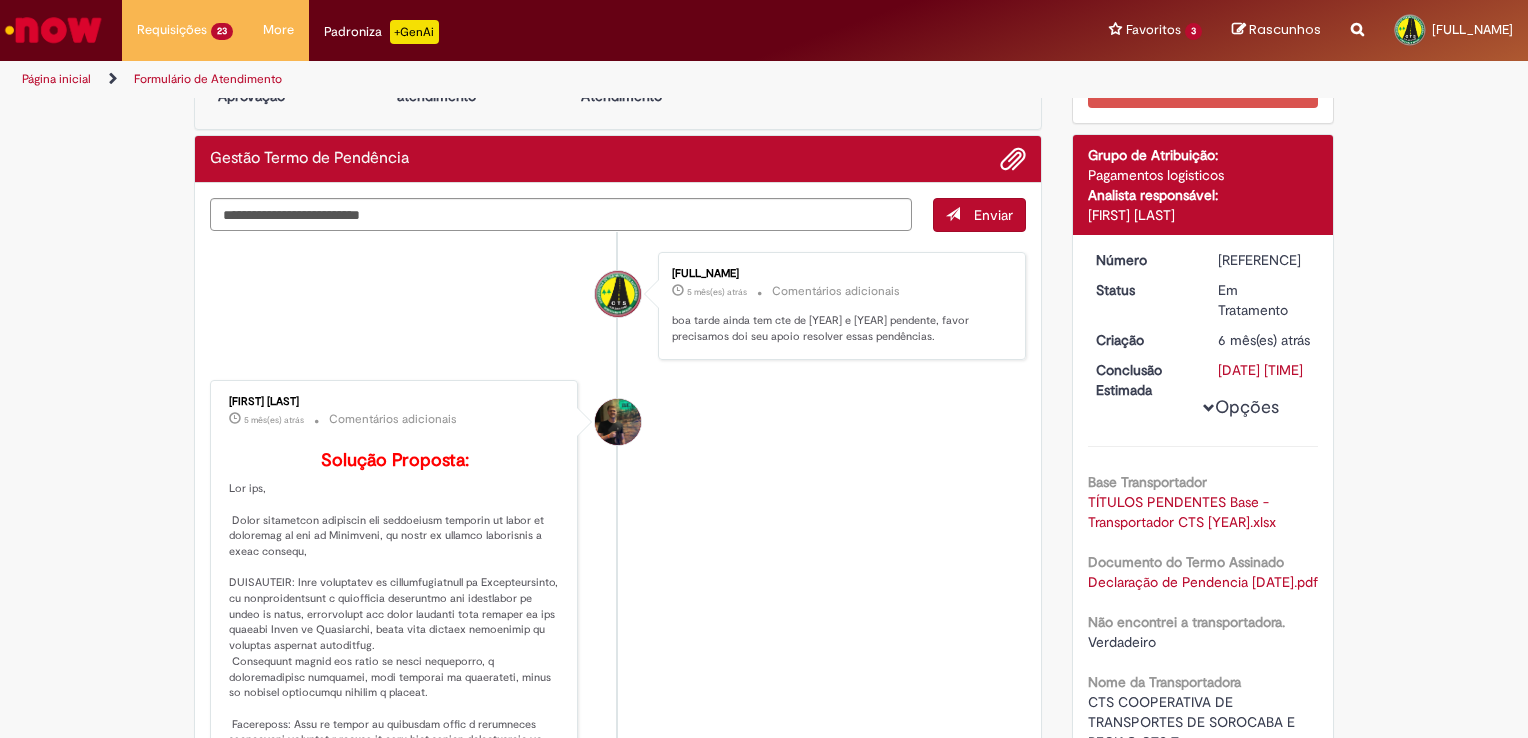 scroll, scrollTop: 0, scrollLeft: 0, axis: both 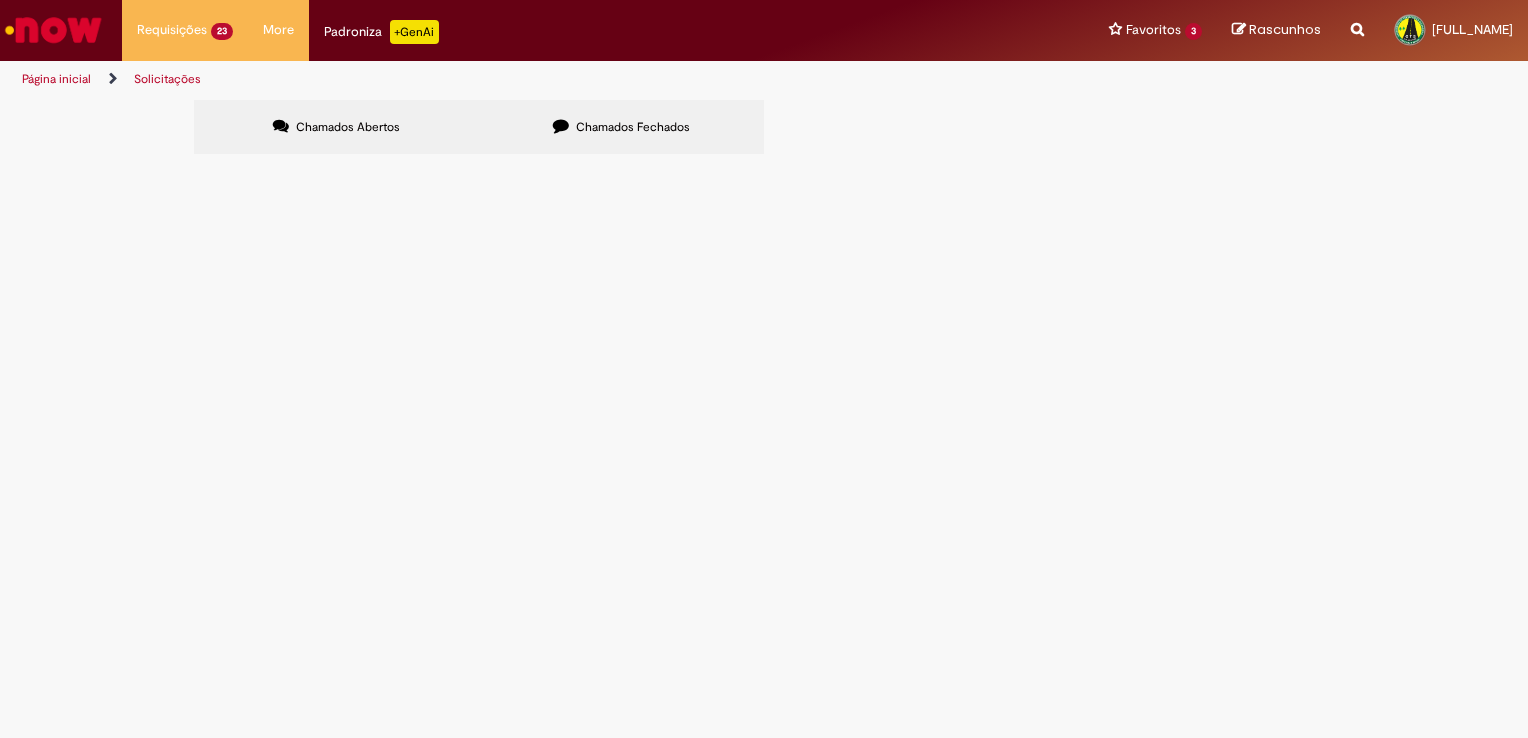 click on "por favor, nos ajude a regularizar as pendências do anos de [YEAR] e [YEAR]." at bounding box center [0, 0] 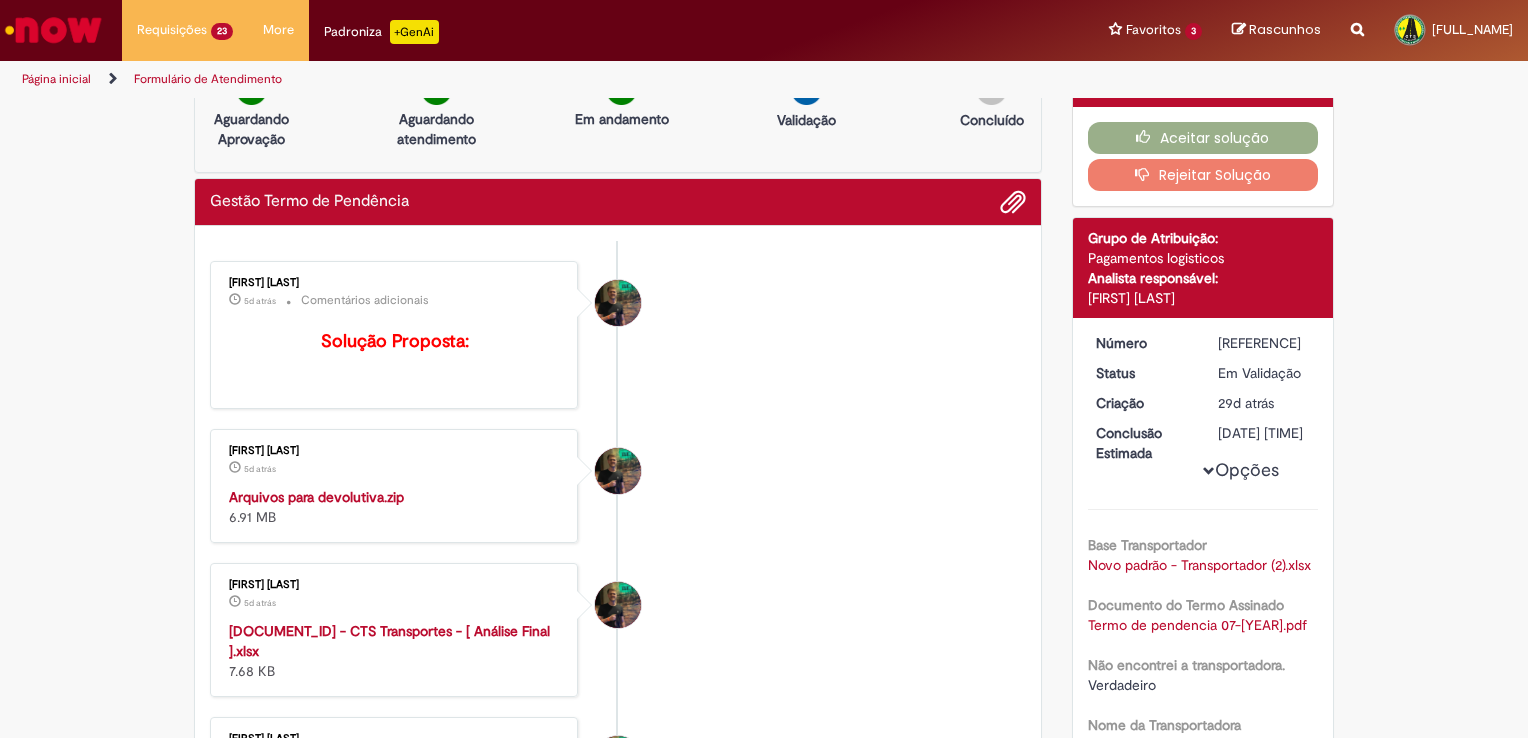 scroll, scrollTop: 100, scrollLeft: 0, axis: vertical 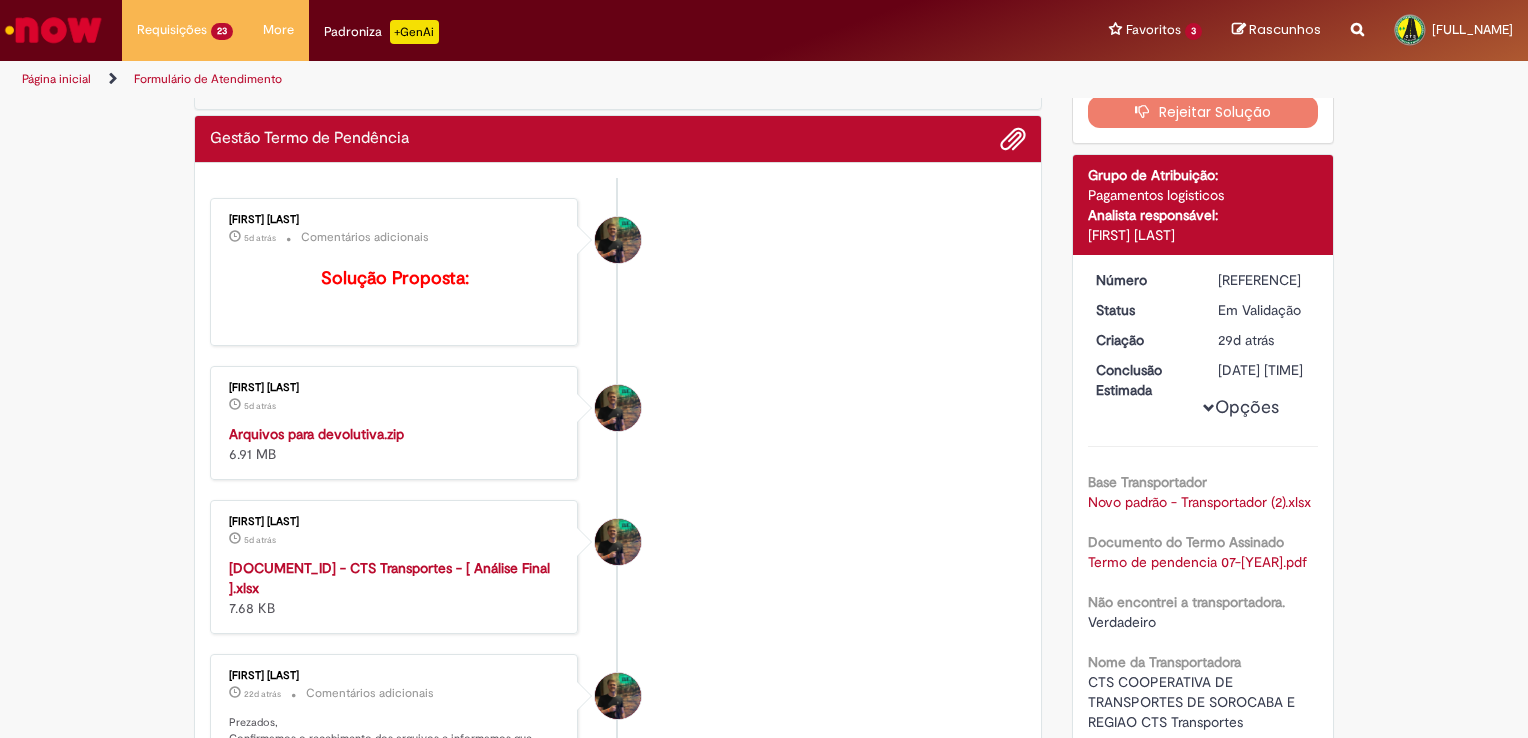 click on "Arquivos para devolutiva.zip" at bounding box center (316, 434) 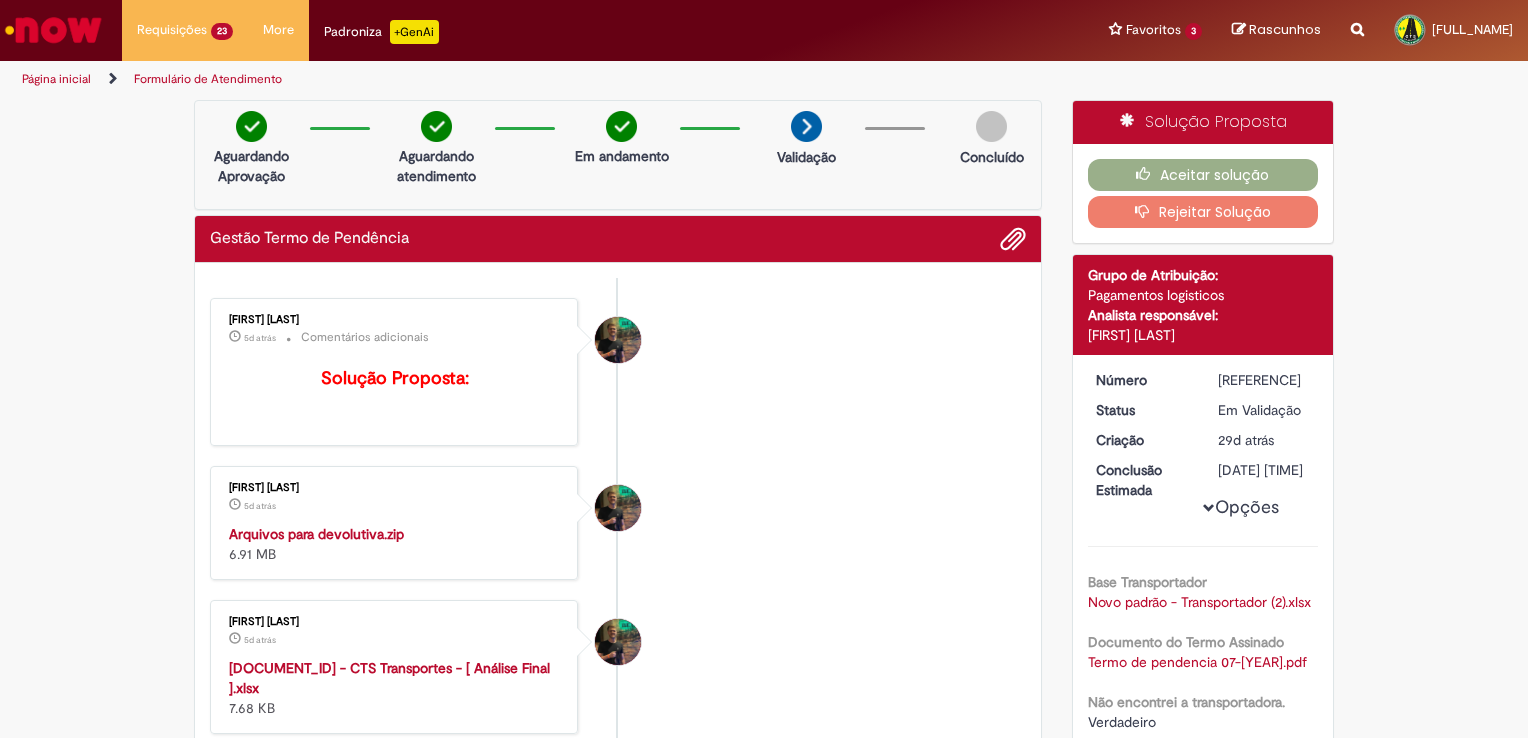 scroll, scrollTop: 0, scrollLeft: 0, axis: both 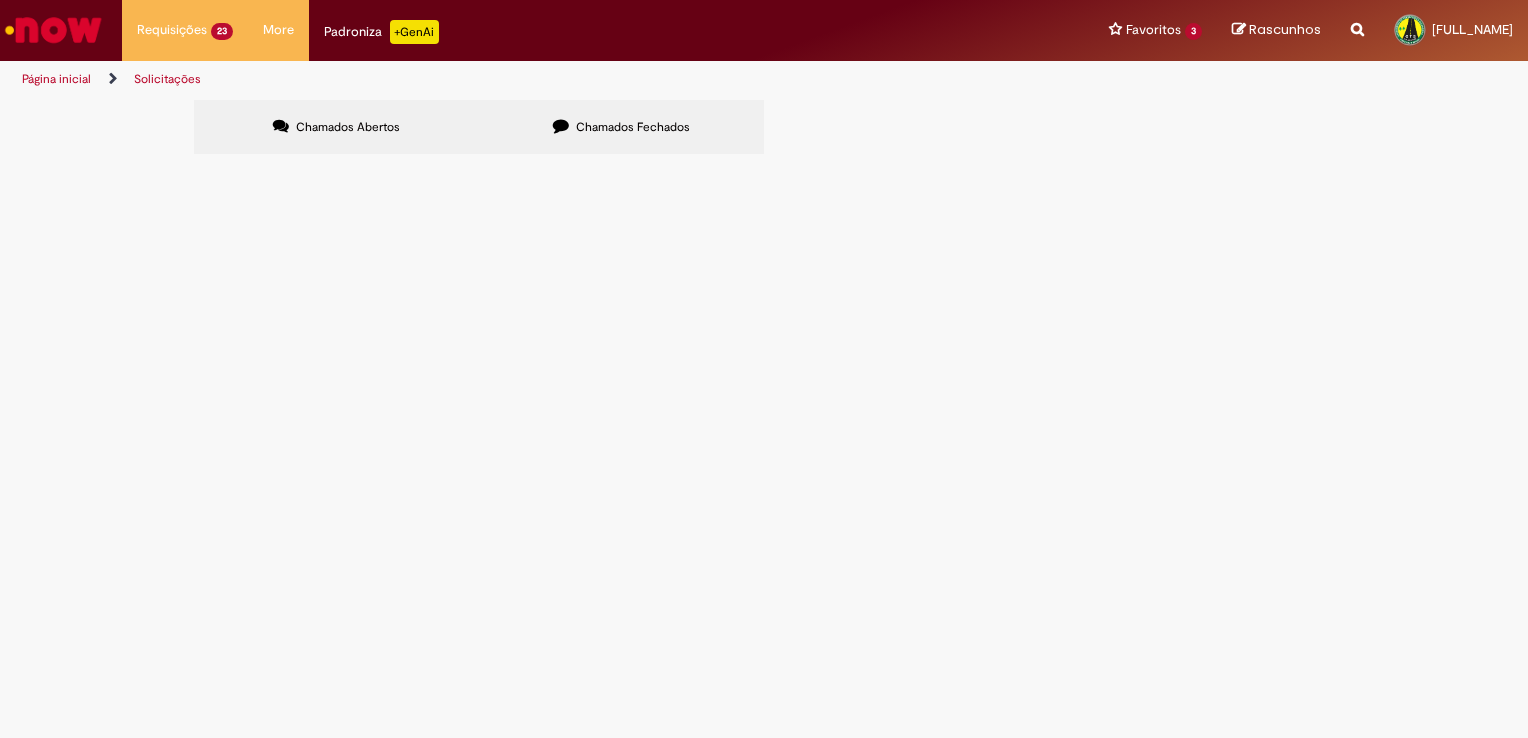 click on "Informações Adicionais Solicitadas" at bounding box center [0, 0] 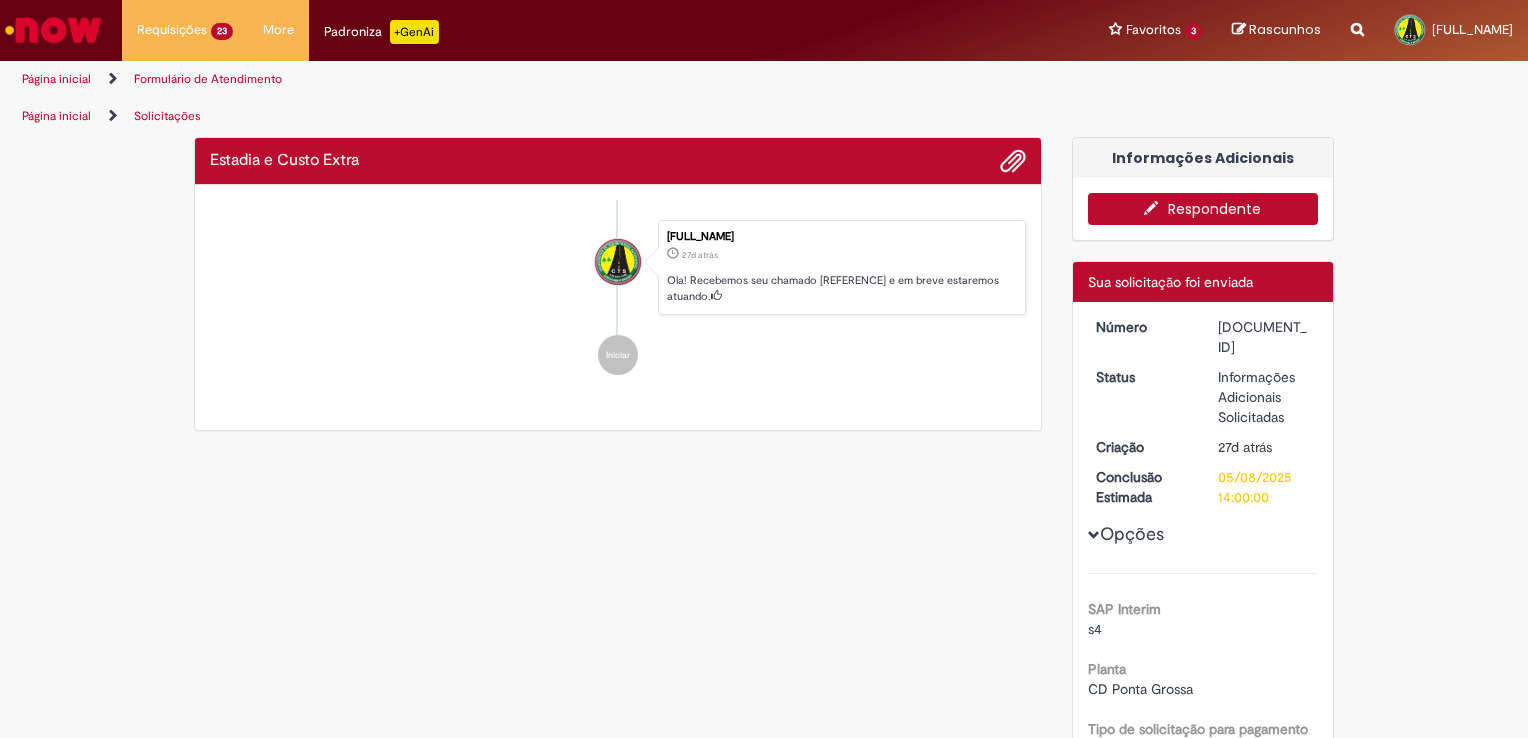 click on "Número
[DOCUMENT_ID]
Status
Informações Adicionais Solicitadas
Criação
[TIME_AGO] [TIME_AGO]
Conclusão Estimada
[DATE] [TIME]
Opções
SAP Interim
s4
Planta
CD Ponta Grossa
Tipo de solicitação para pagamento
Estadia
Tipo de estadia
Rodoviária
Forma de Pagamento
CTE Complementar
CTE do frete em PDF
[HASH]
Nota Fiscal - anexar o arquivo XML
[HASH]
Nº Nota Fiscal
[NUMBER]
Série Nota Fiscal
[NUMBER]
Data de emissão" at bounding box center (1203, 2315) 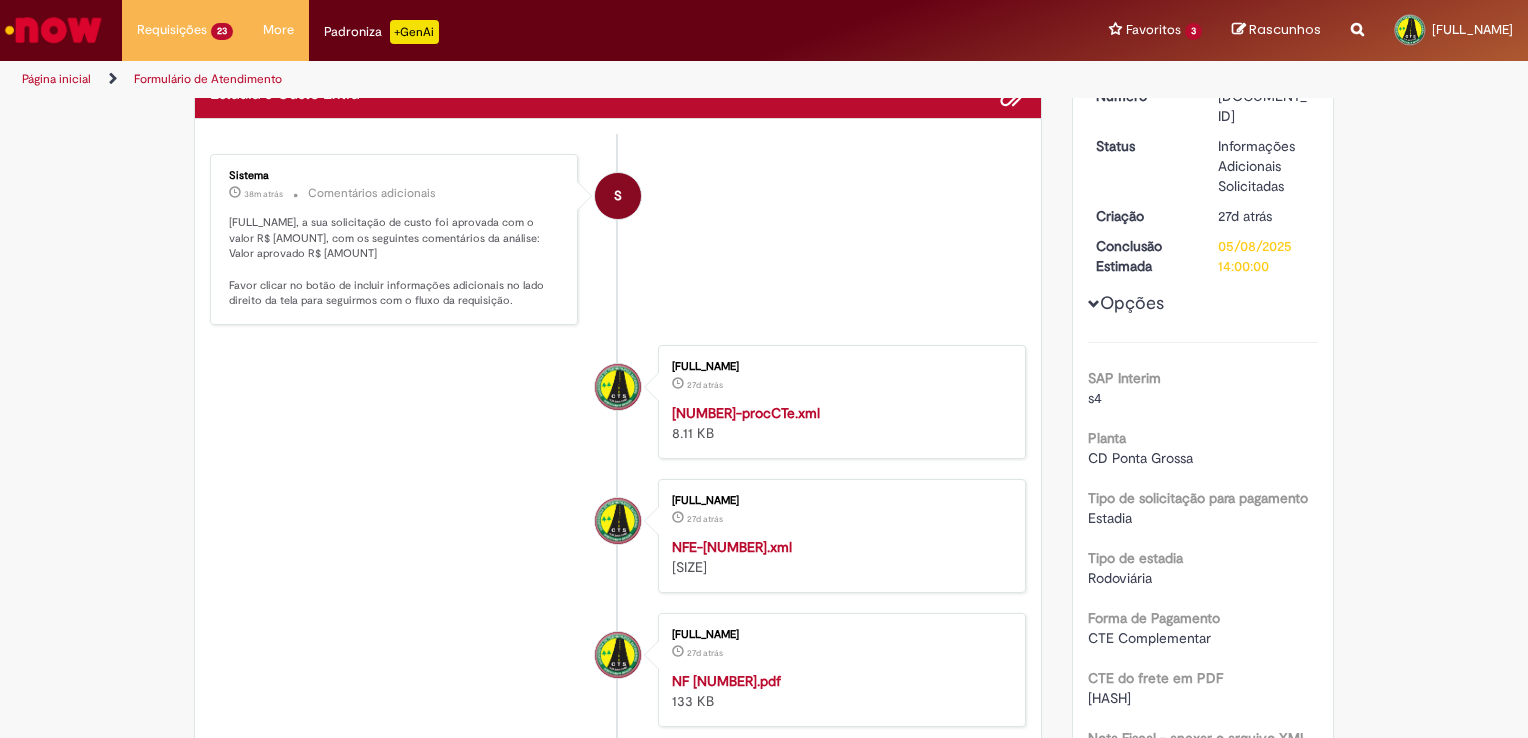 scroll, scrollTop: 0, scrollLeft: 0, axis: both 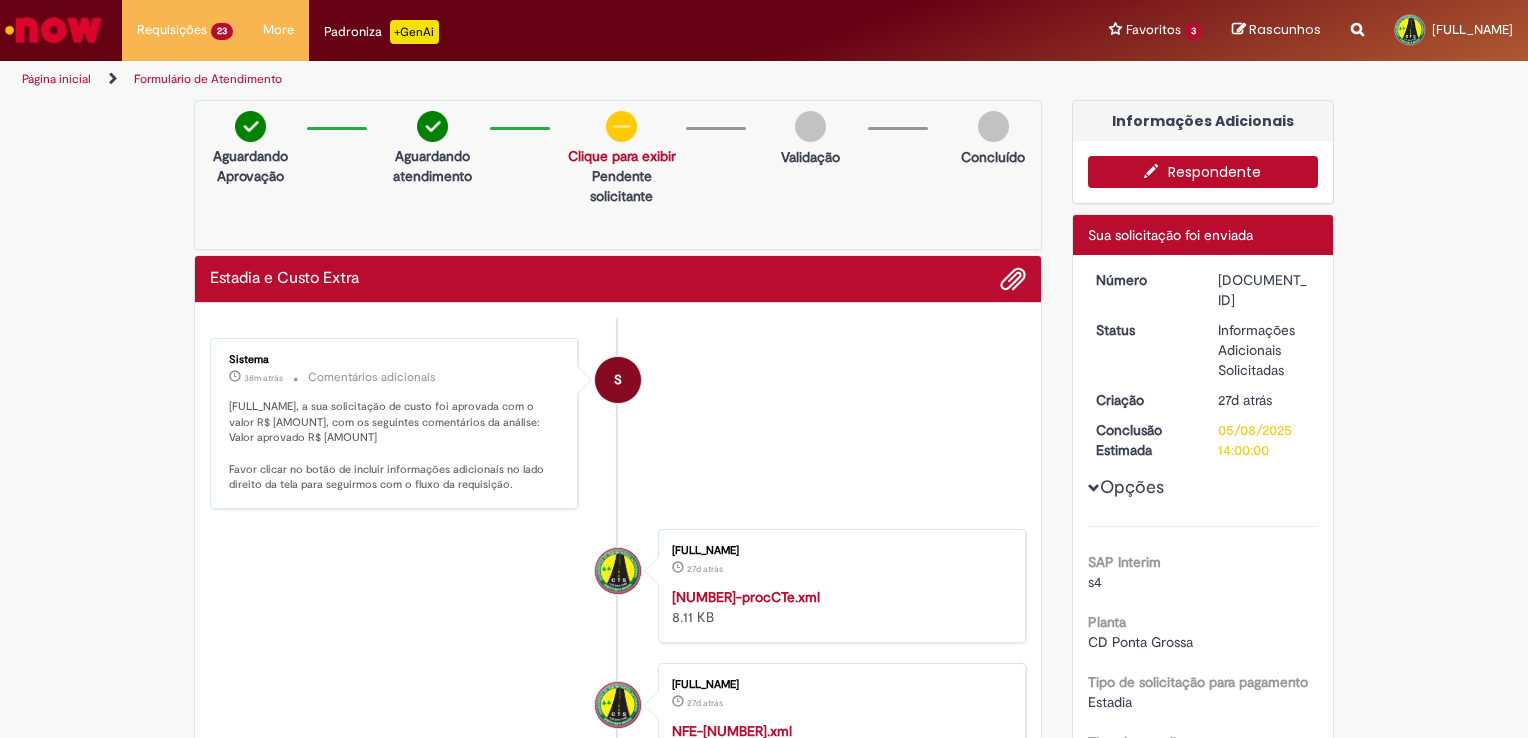 click on "Respondente" at bounding box center [1203, 172] 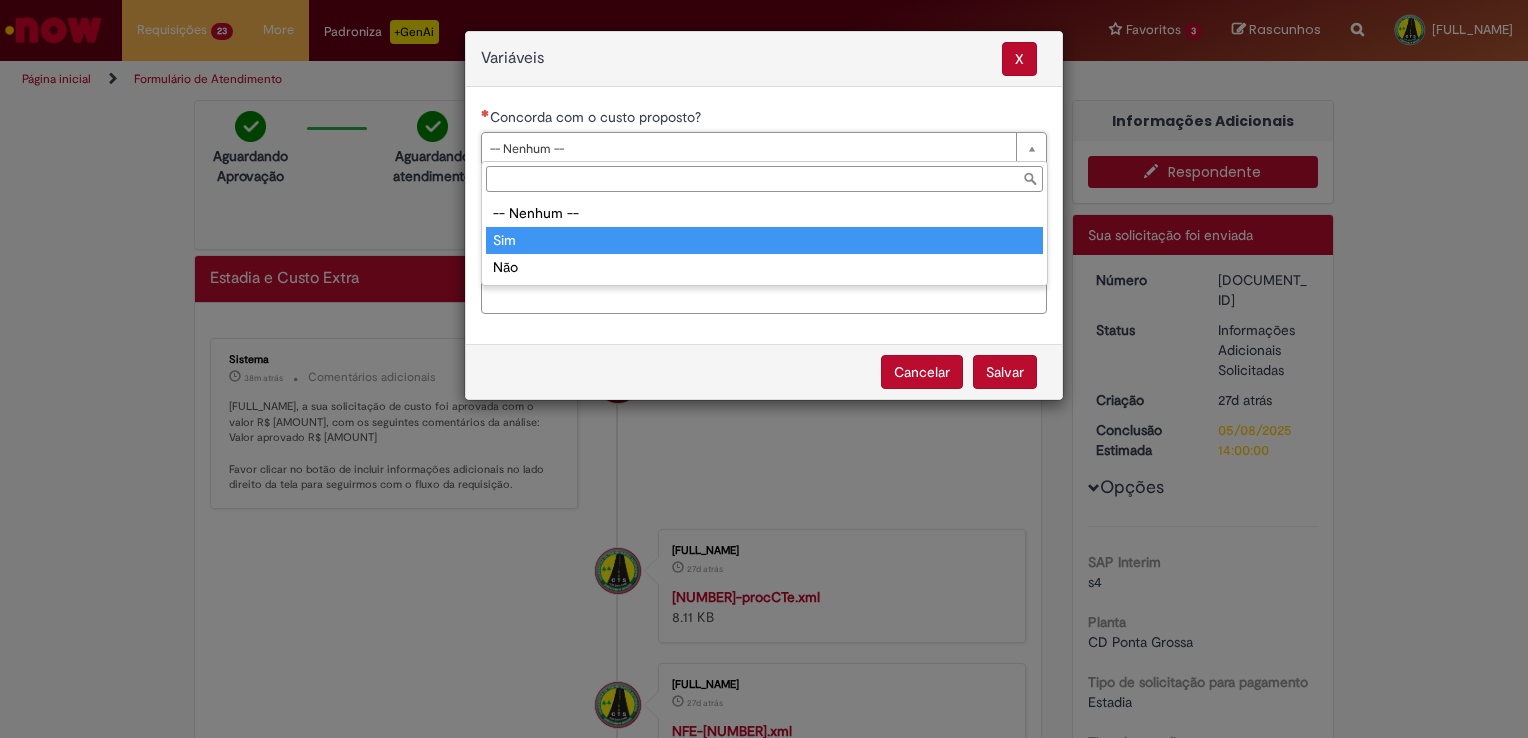 type on "***" 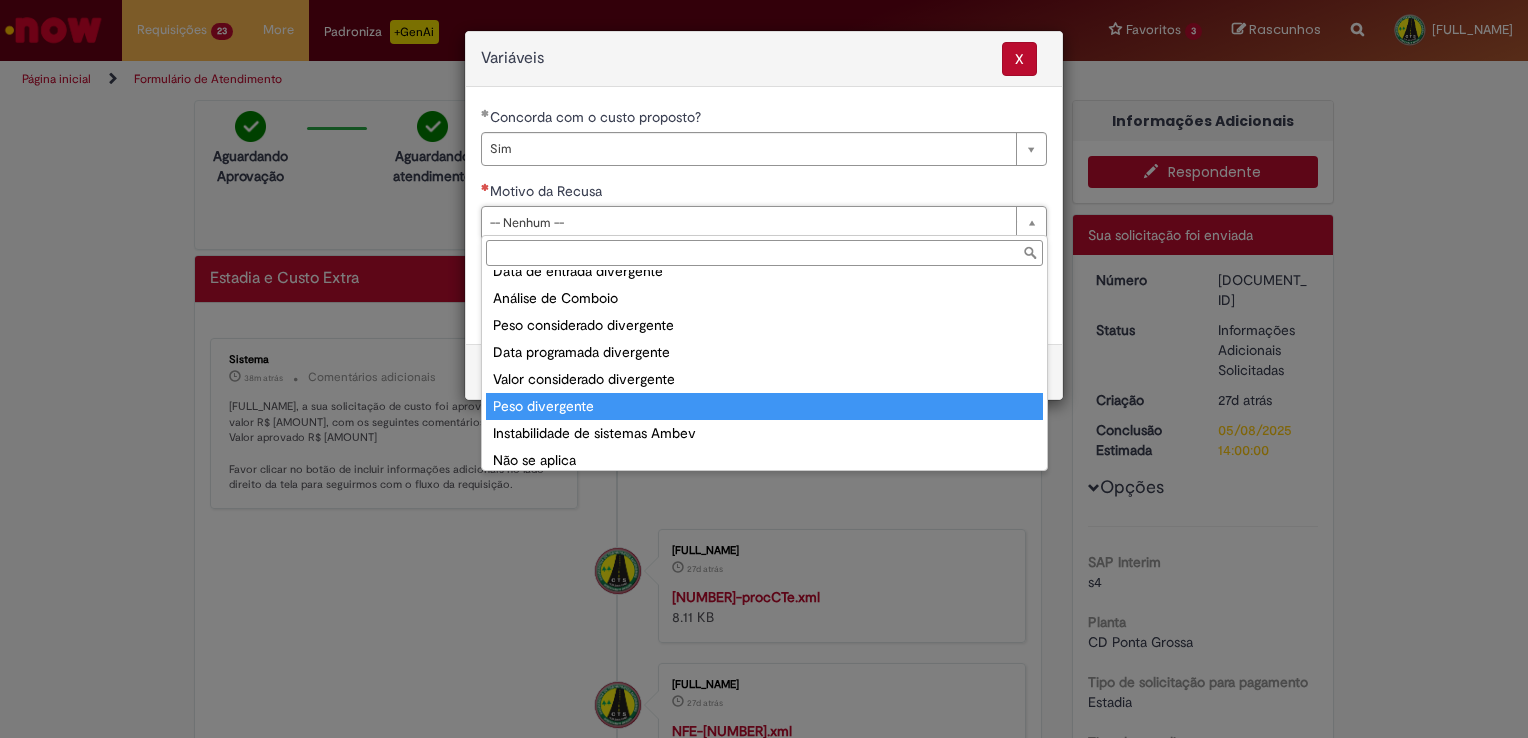 scroll, scrollTop: 78, scrollLeft: 0, axis: vertical 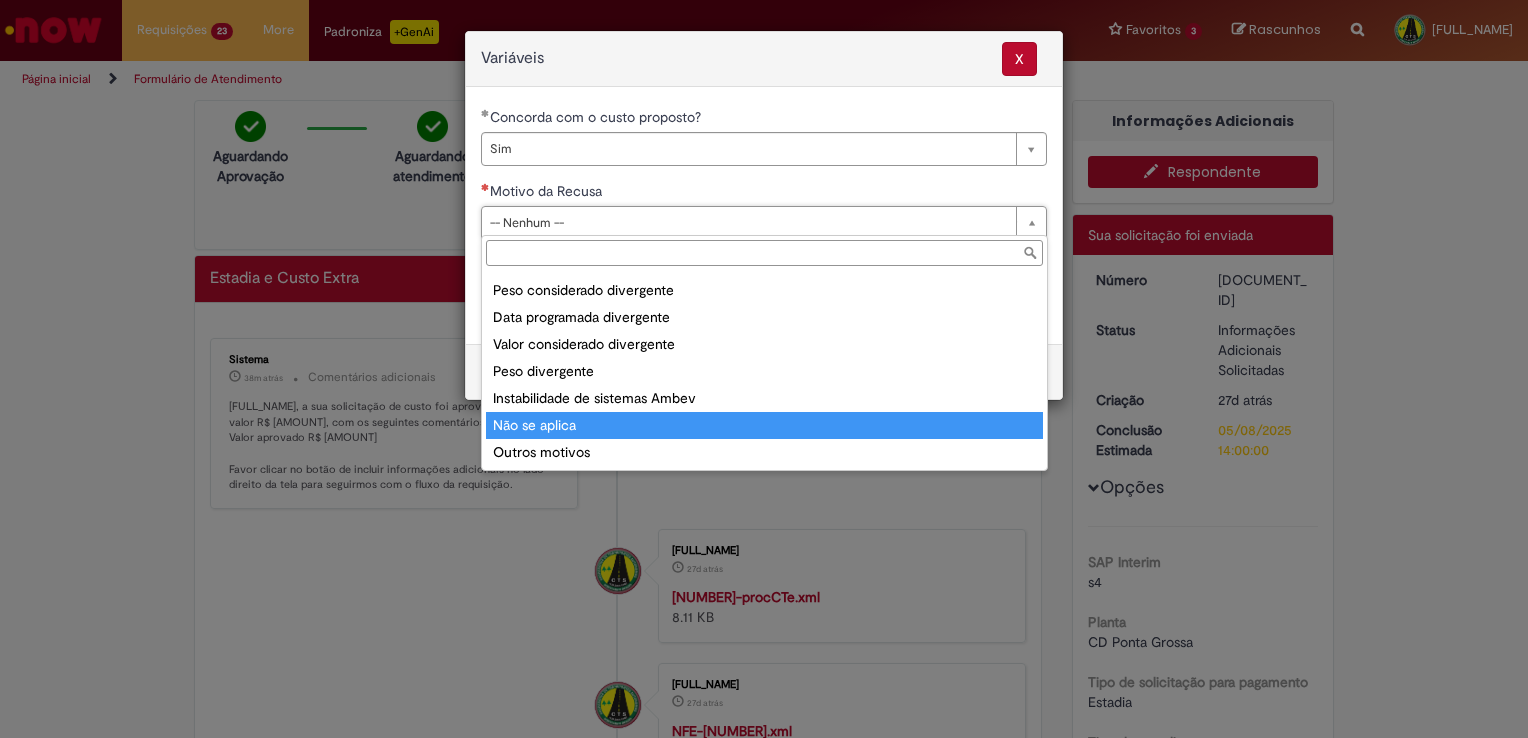type on "**********" 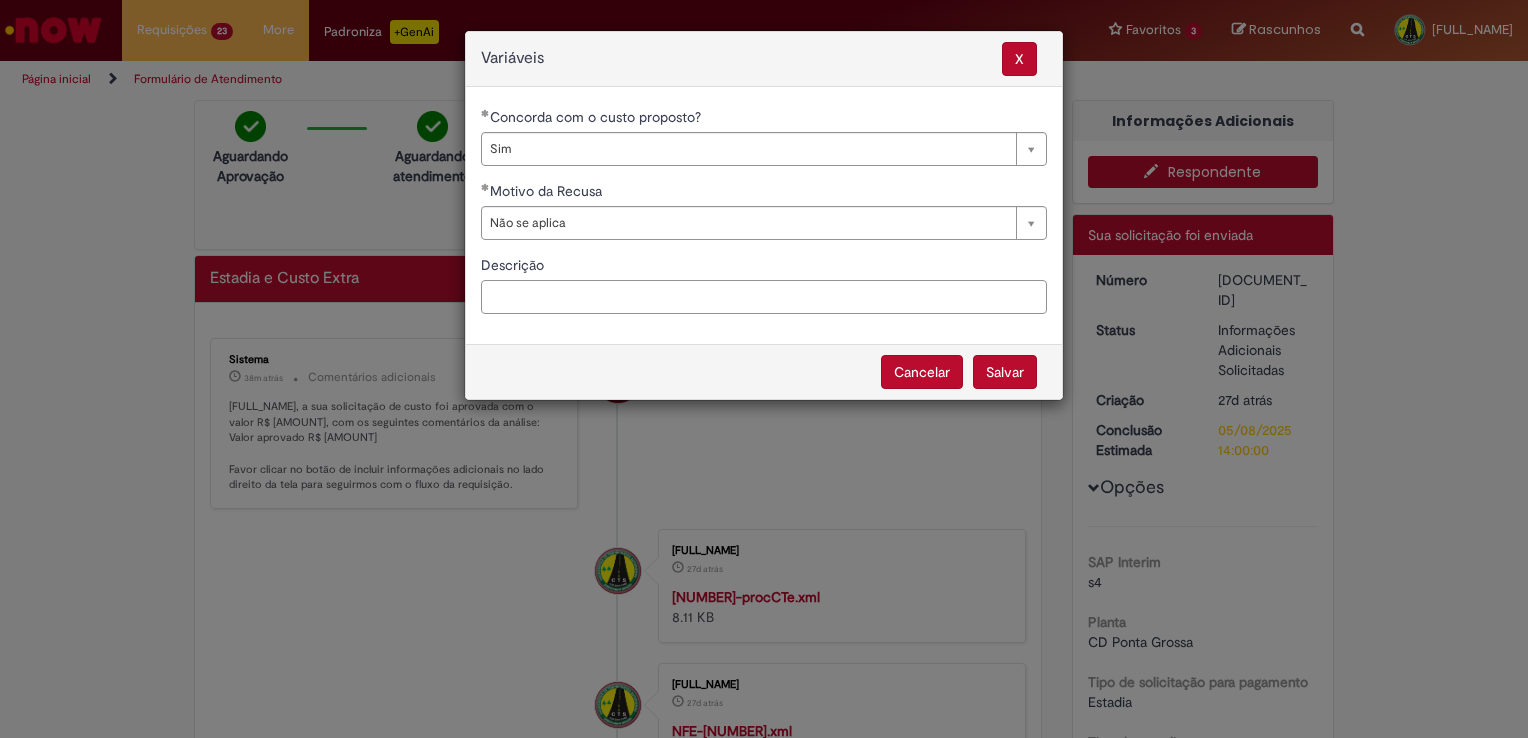 click on "Descrição" at bounding box center [764, 297] 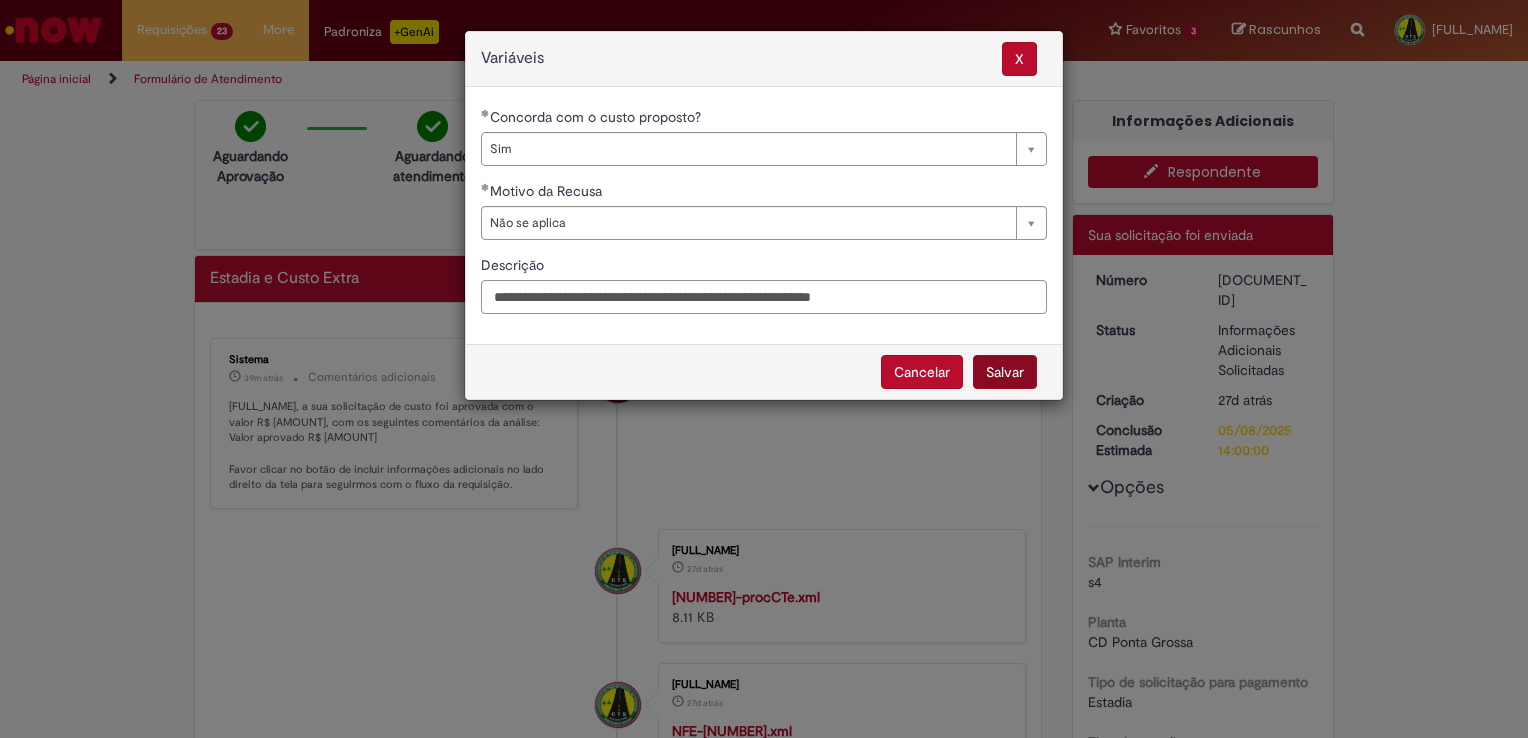 type on "**********" 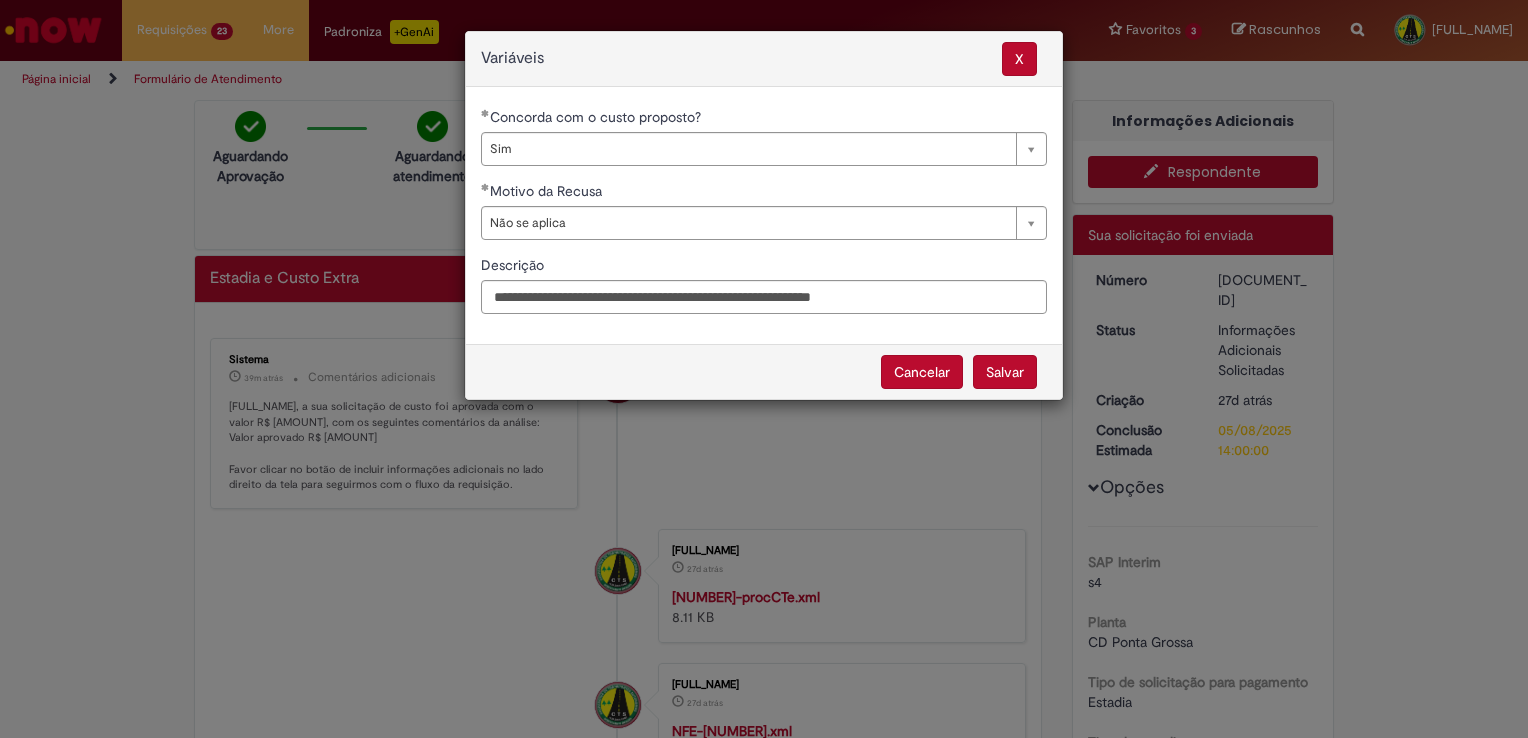 click on "Salvar" at bounding box center (1005, 372) 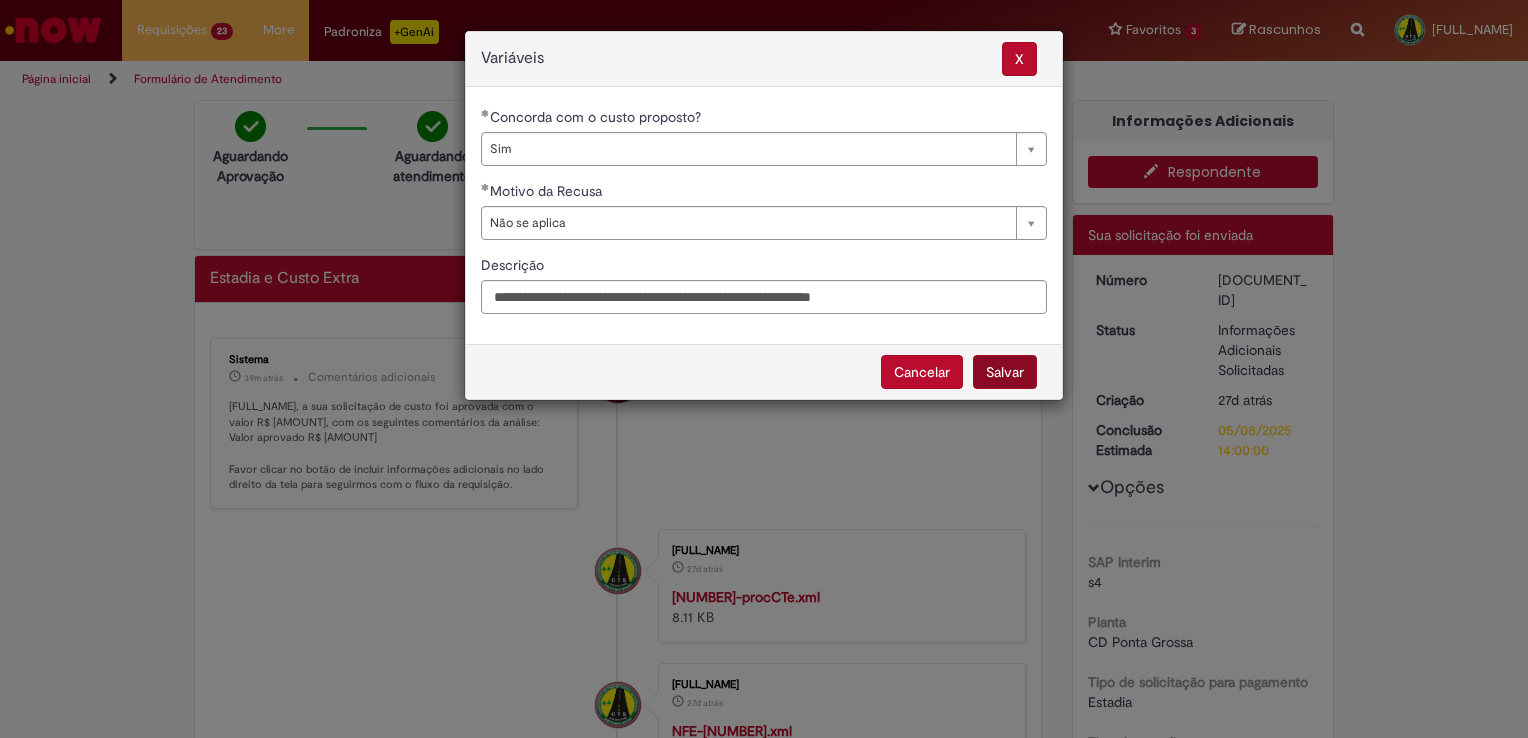 select on "***" 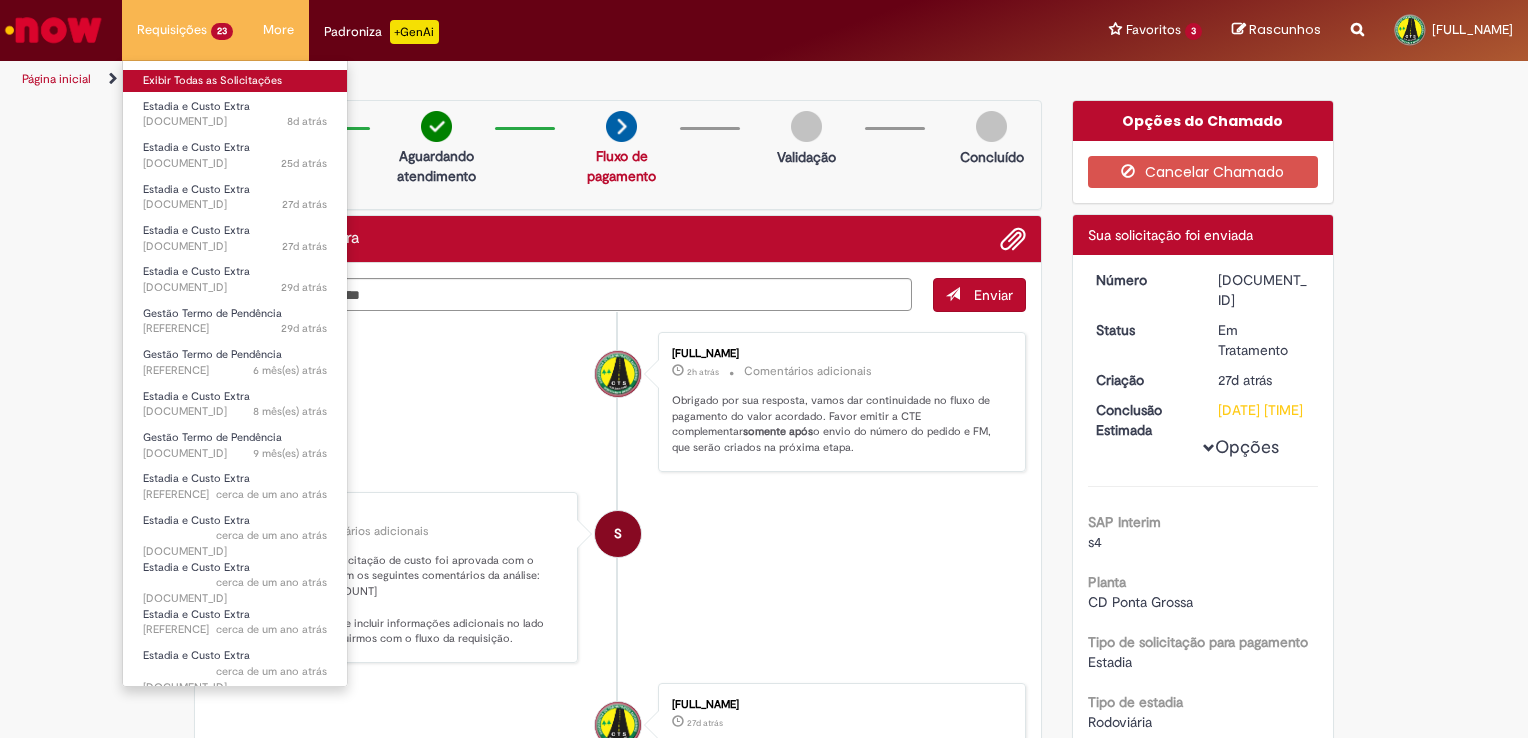 click on "Exibir Todas as Solicitações" at bounding box center (235, 81) 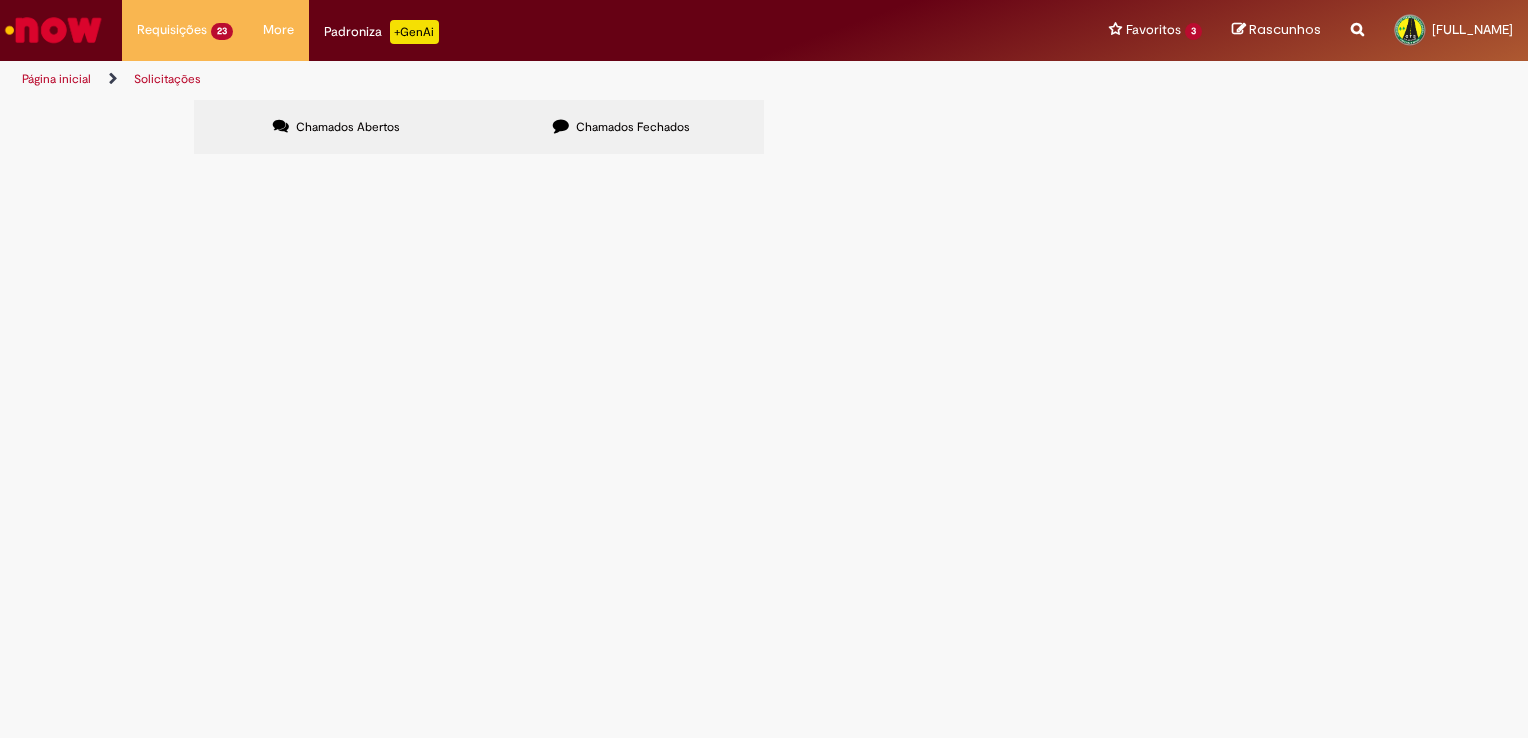 scroll, scrollTop: 200, scrollLeft: 0, axis: vertical 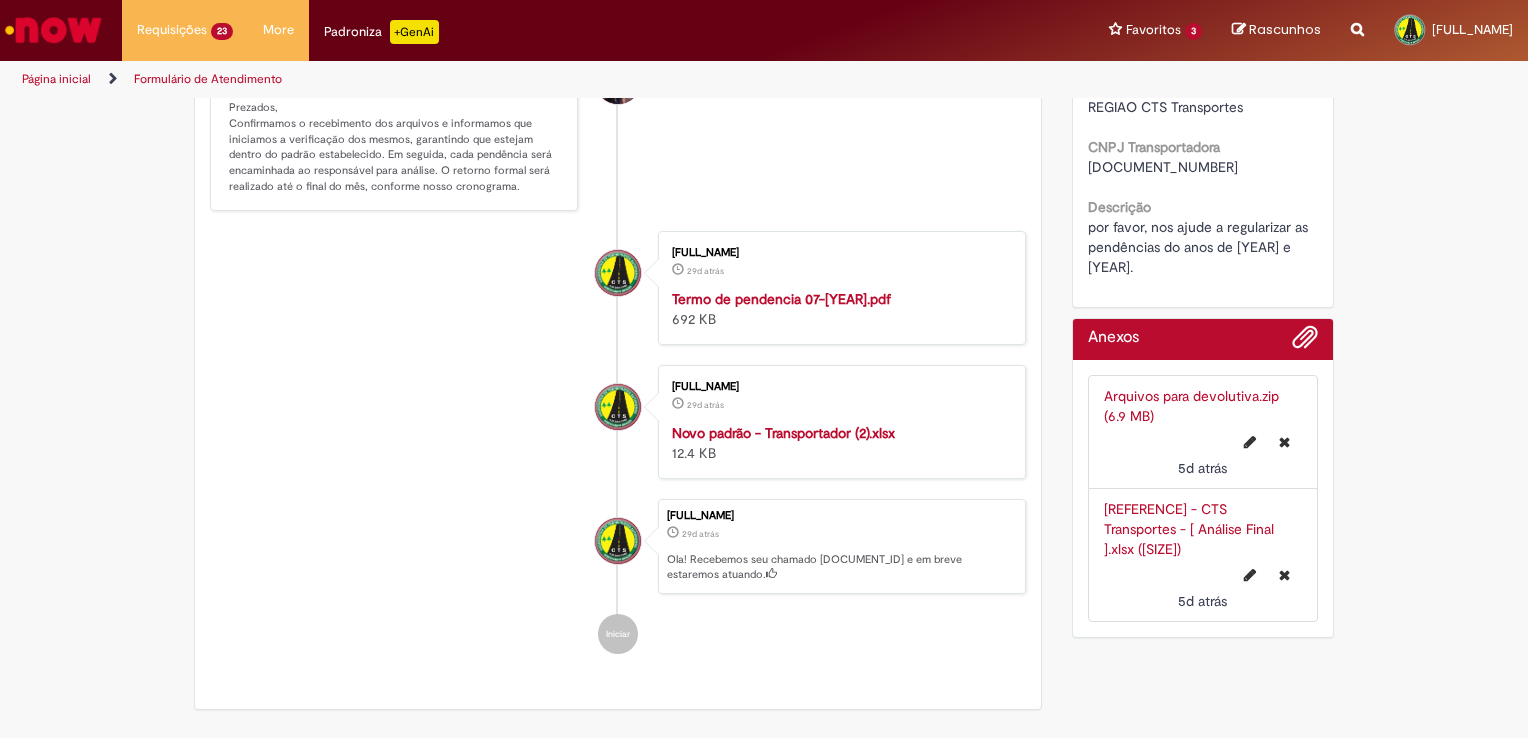 click on "Novo padrão - Transportador (2).xlsx" at bounding box center [783, 433] 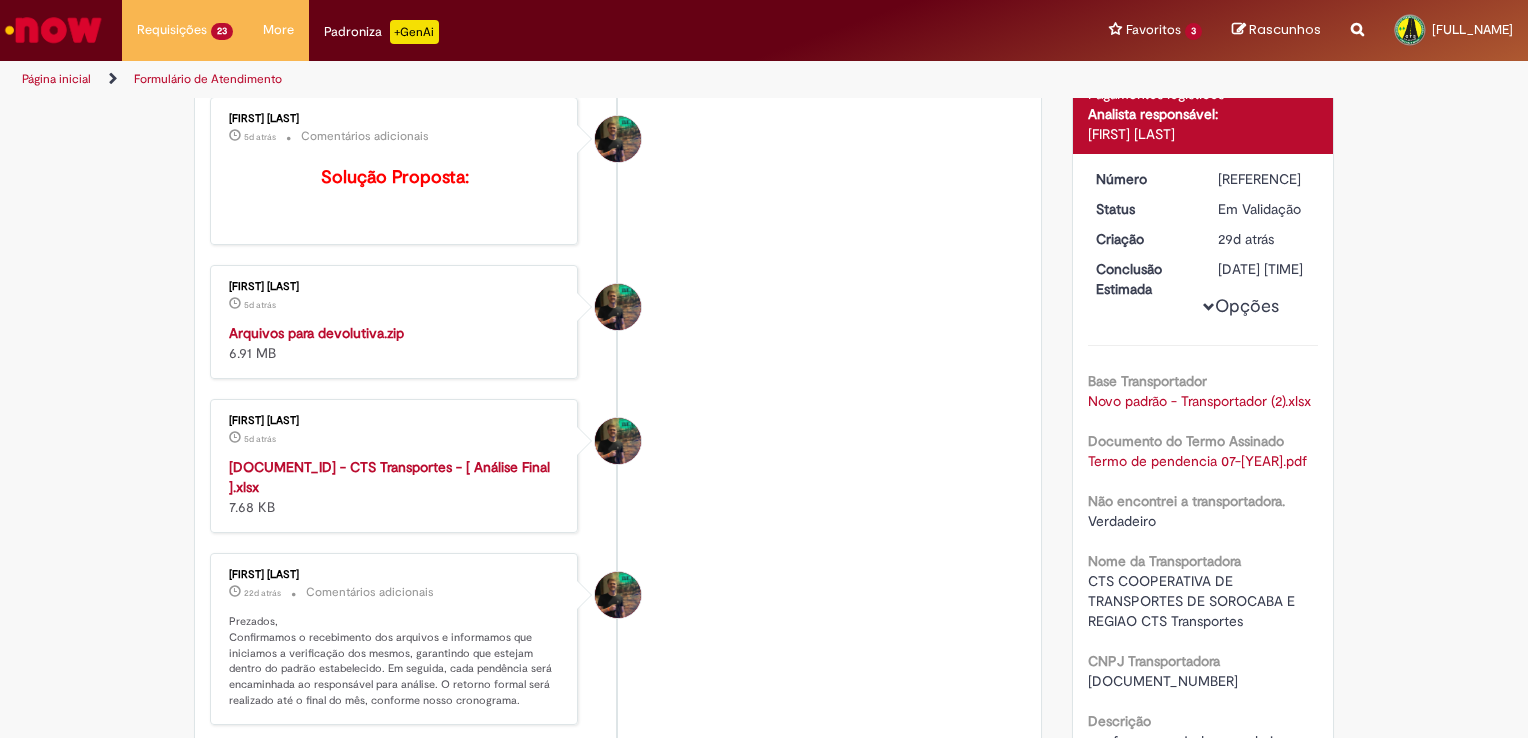 scroll, scrollTop: 15, scrollLeft: 0, axis: vertical 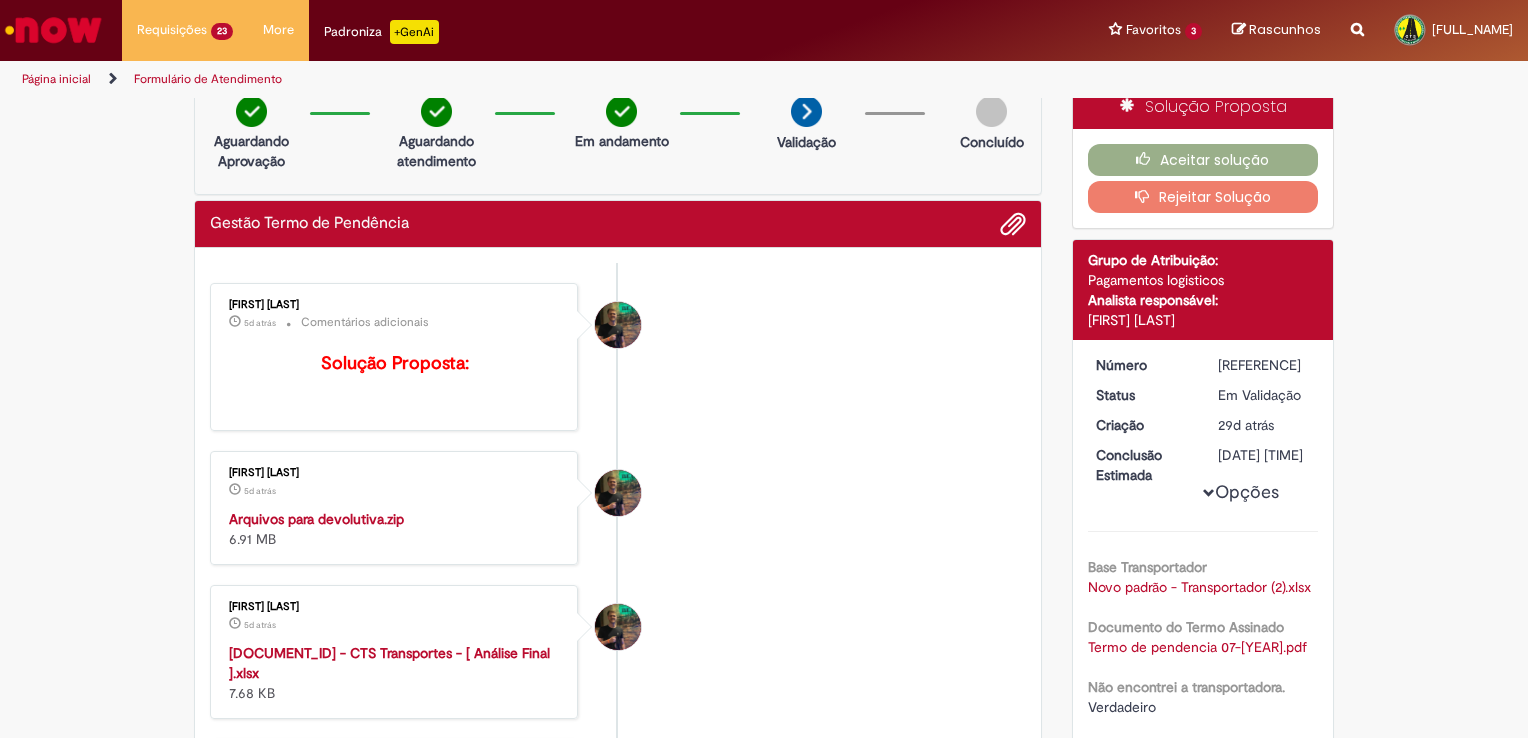 click on "Arquivos para devolutiva.zip" at bounding box center [316, 519] 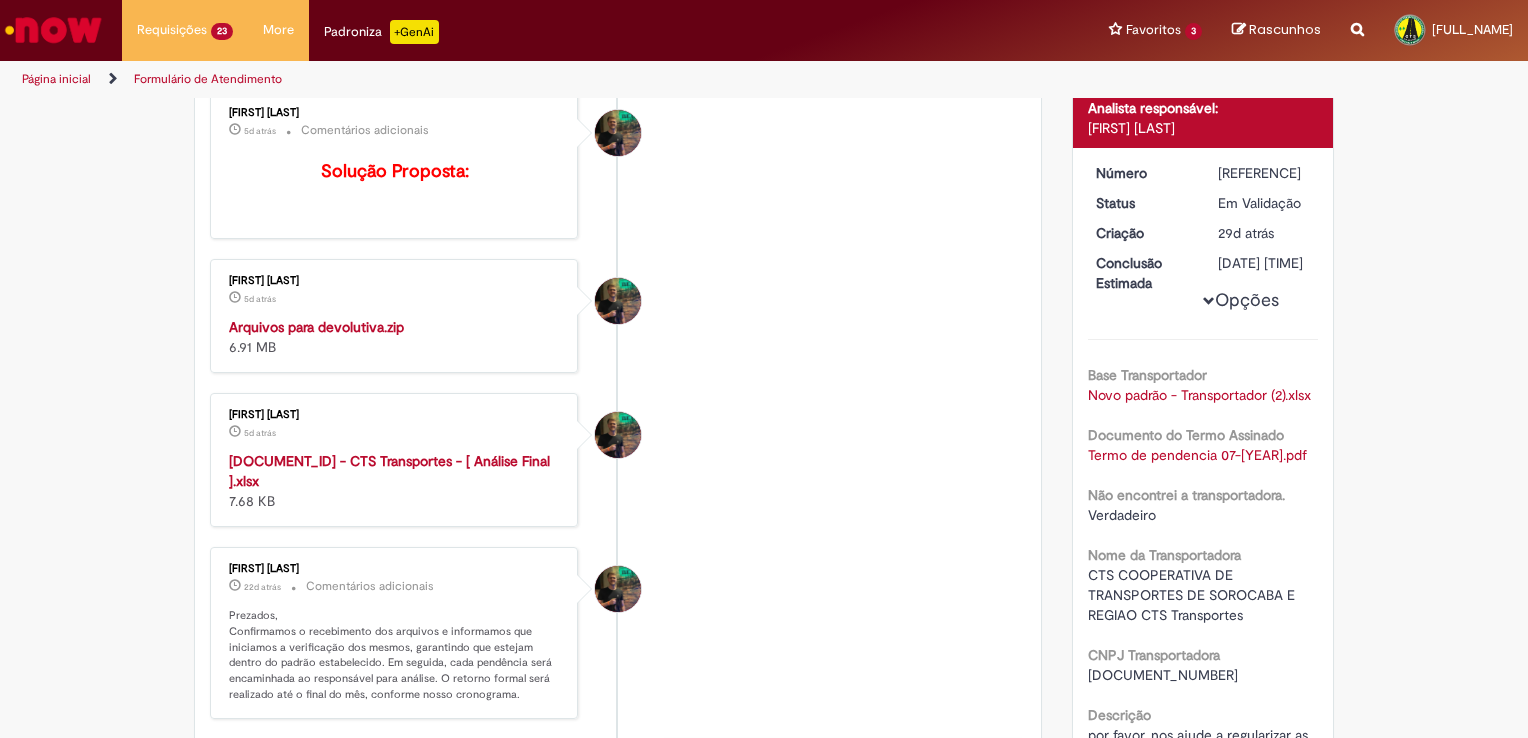 scroll, scrollTop: 215, scrollLeft: 0, axis: vertical 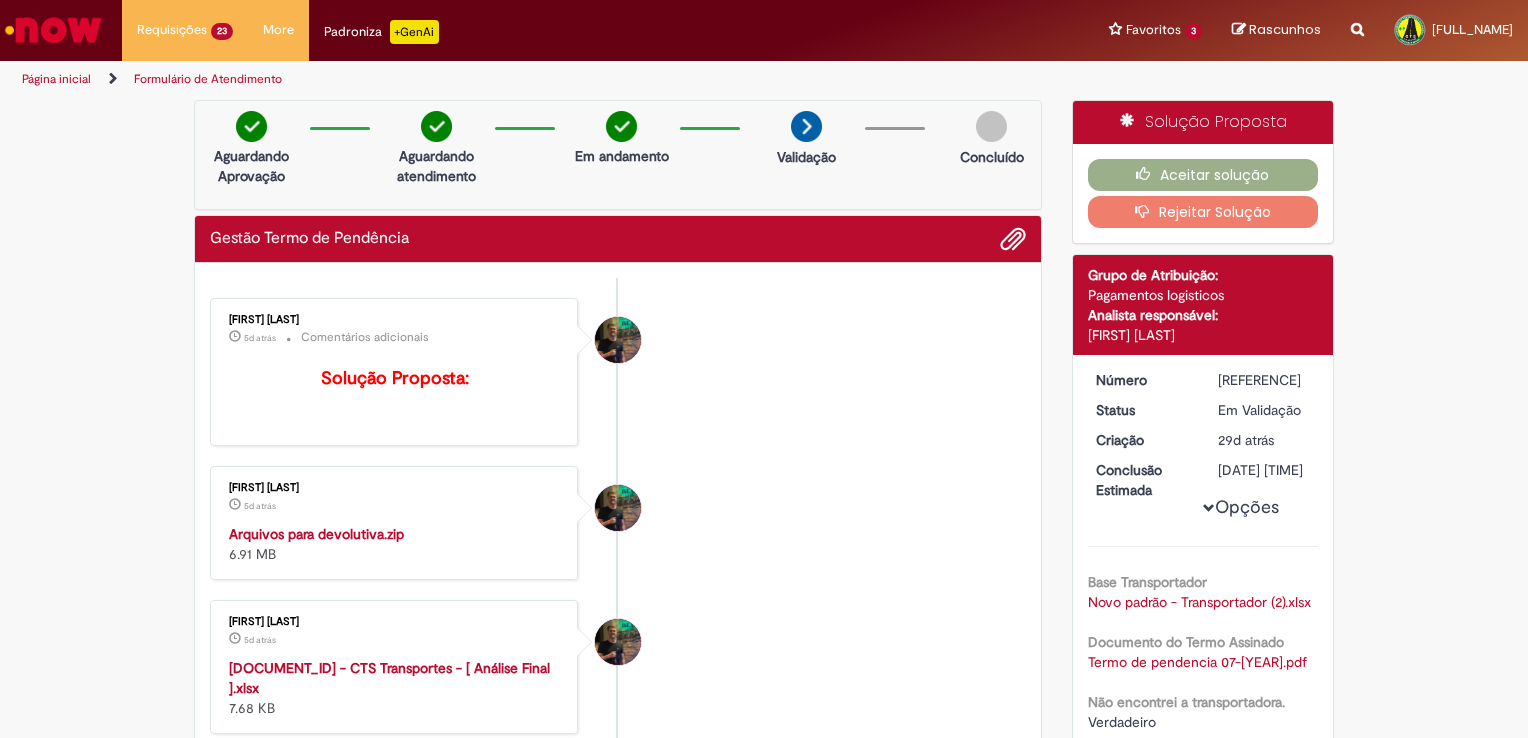 click on "Rejeitar Solução" at bounding box center (1203, 212) 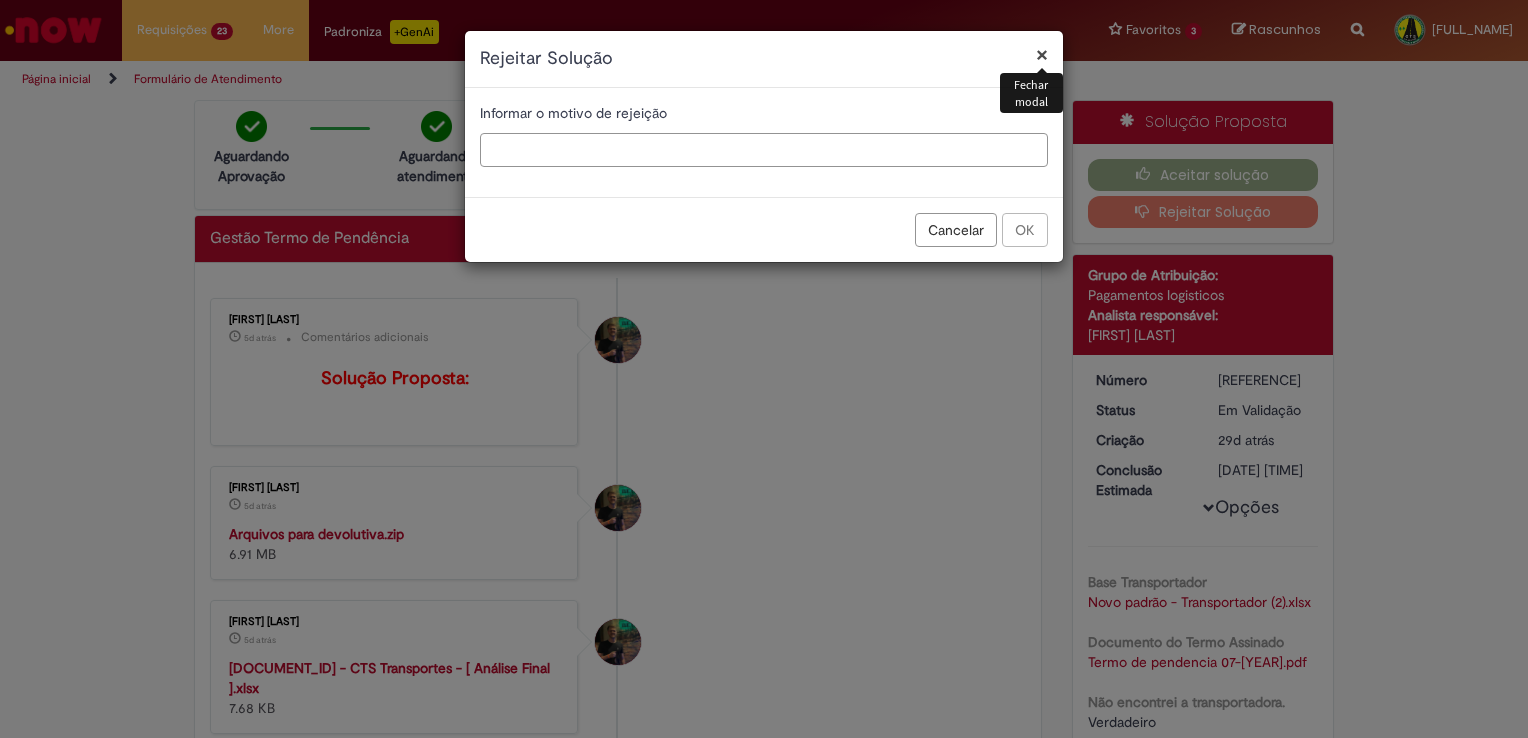 click at bounding box center [764, 150] 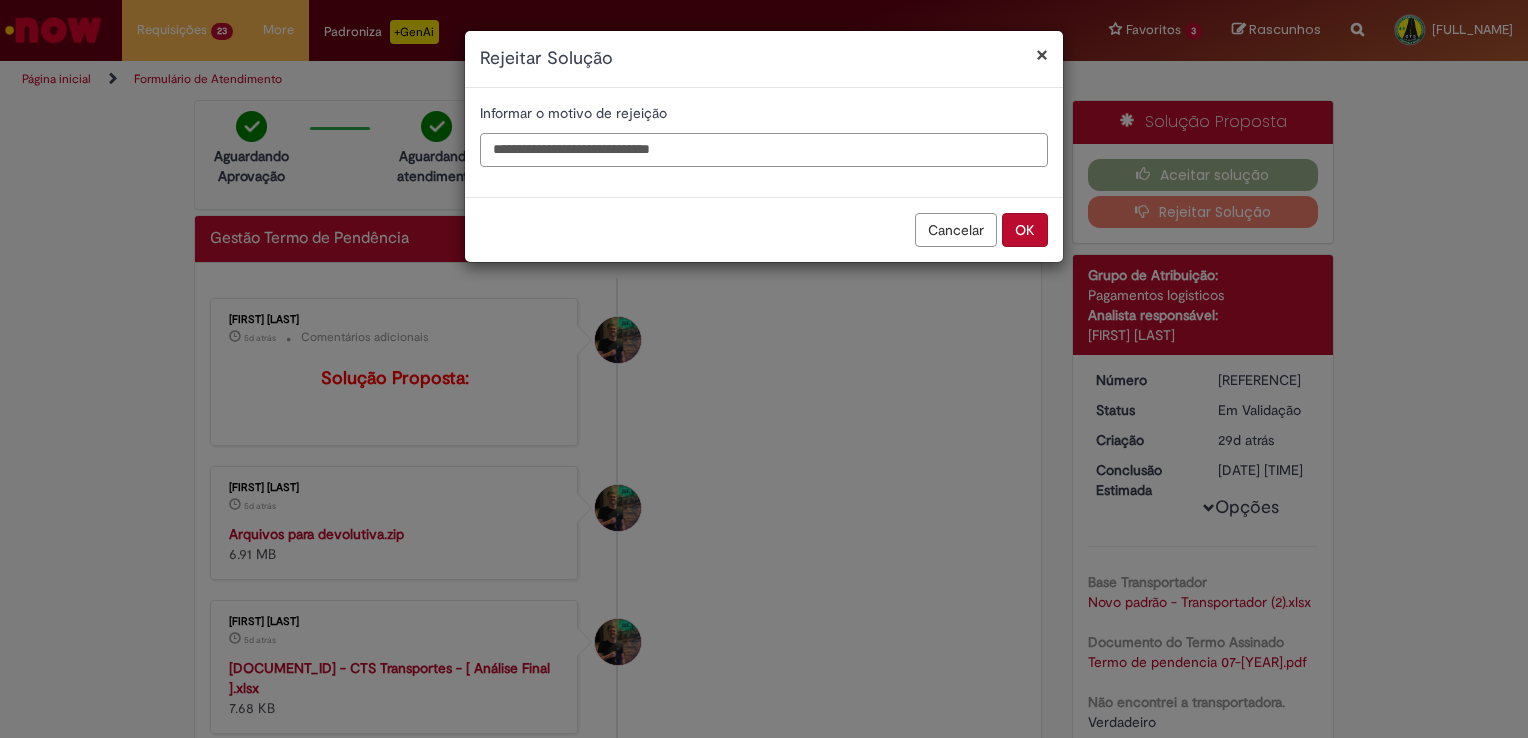 paste on "**********" 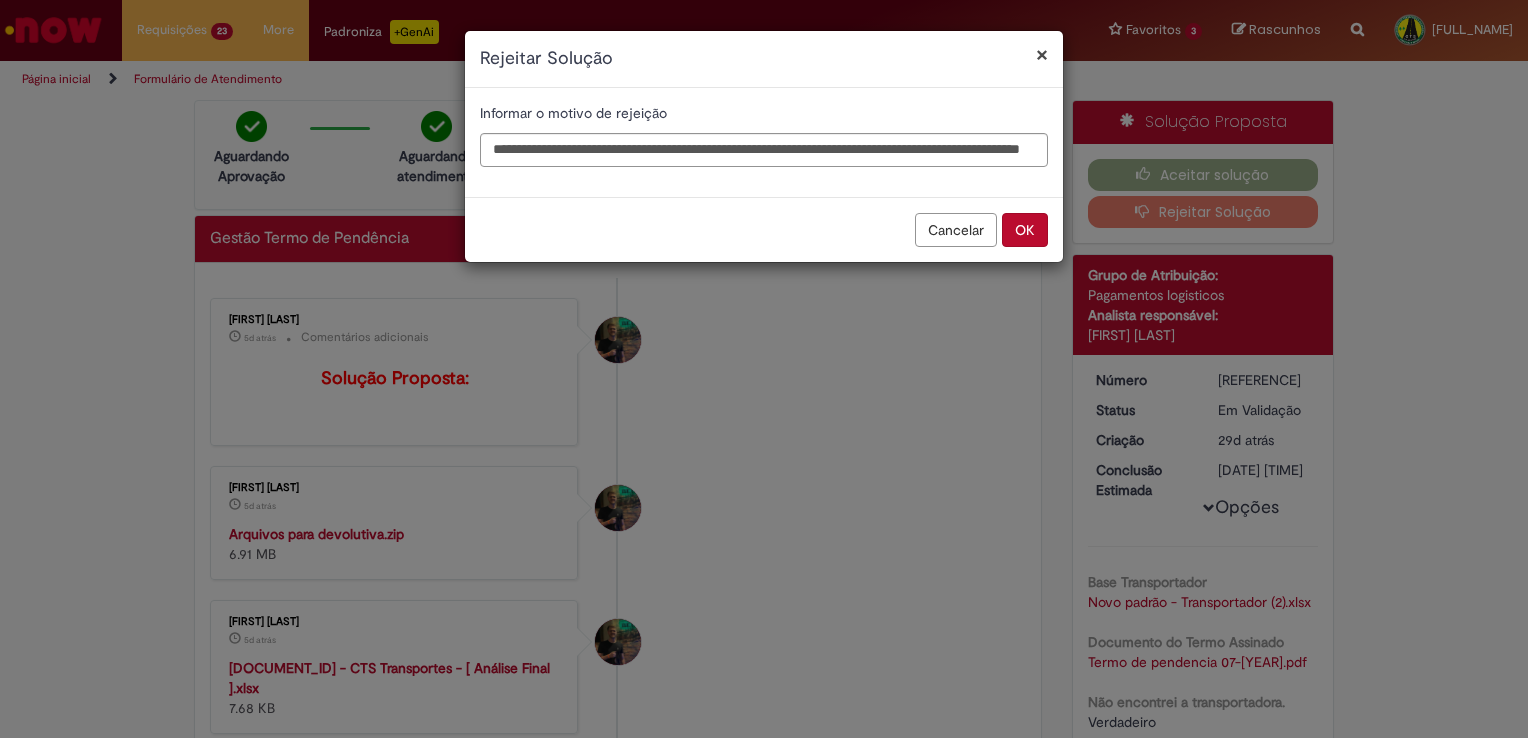 scroll, scrollTop: 0, scrollLeft: 0, axis: both 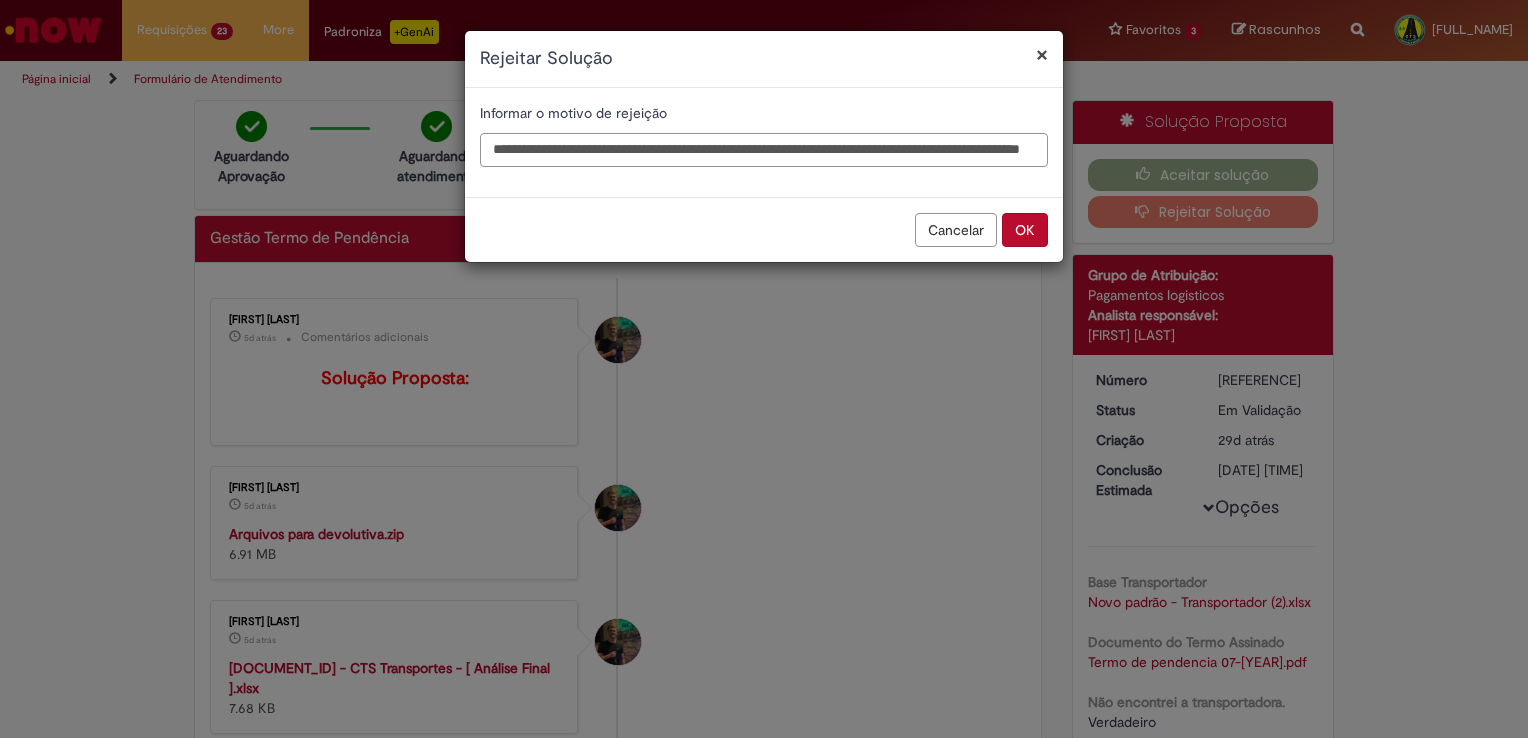 paste on "**********" 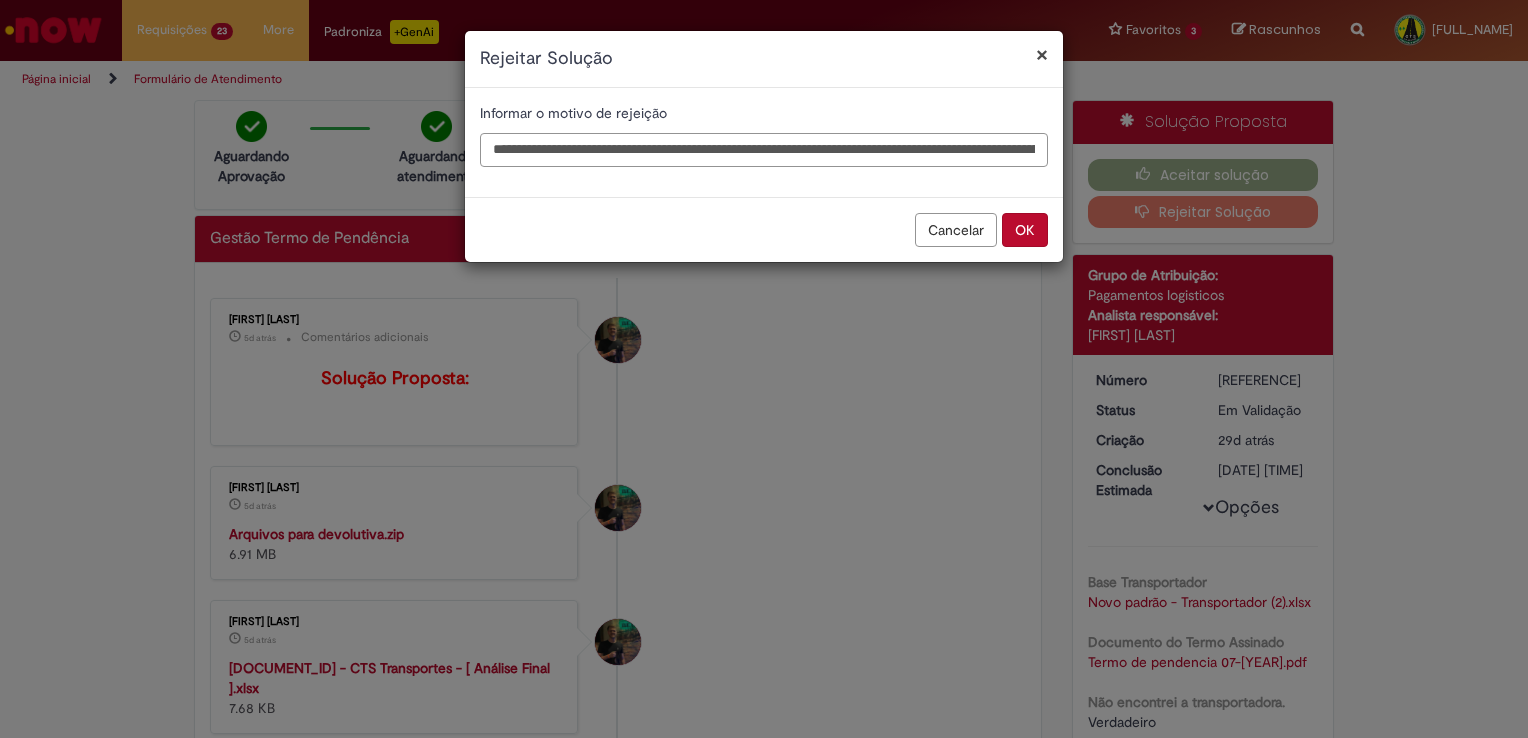 scroll, scrollTop: 0, scrollLeft: 475, axis: horizontal 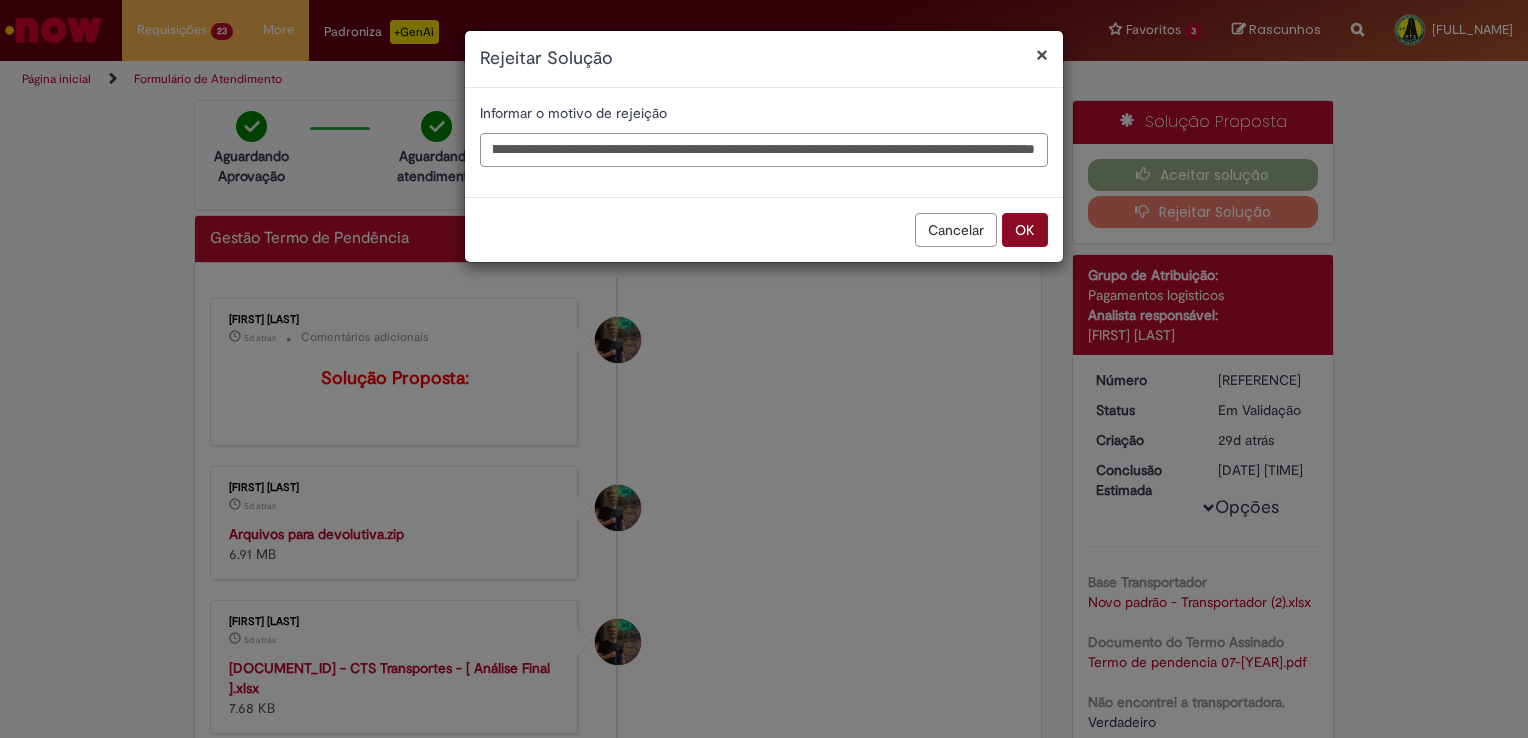 type on "**********" 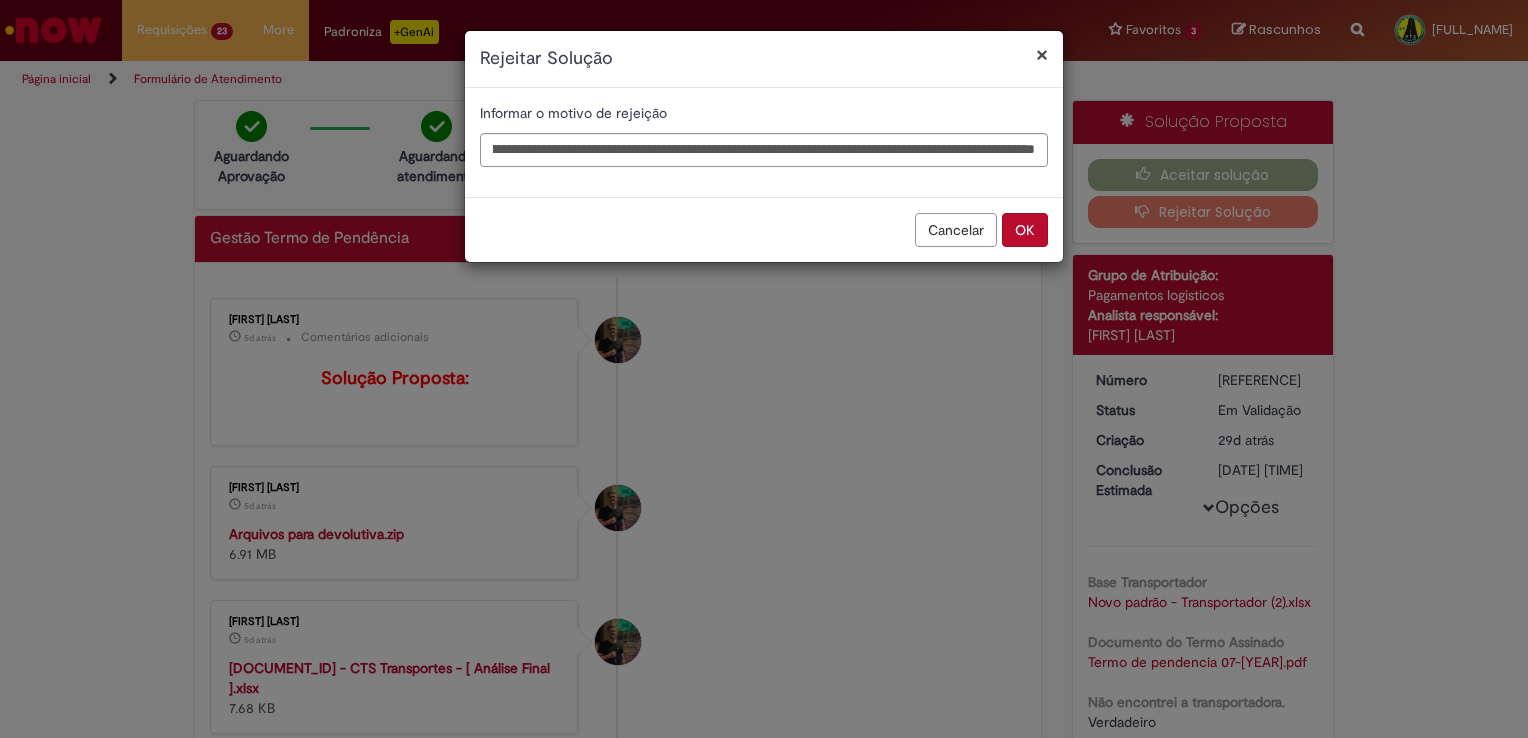 scroll, scrollTop: 0, scrollLeft: 0, axis: both 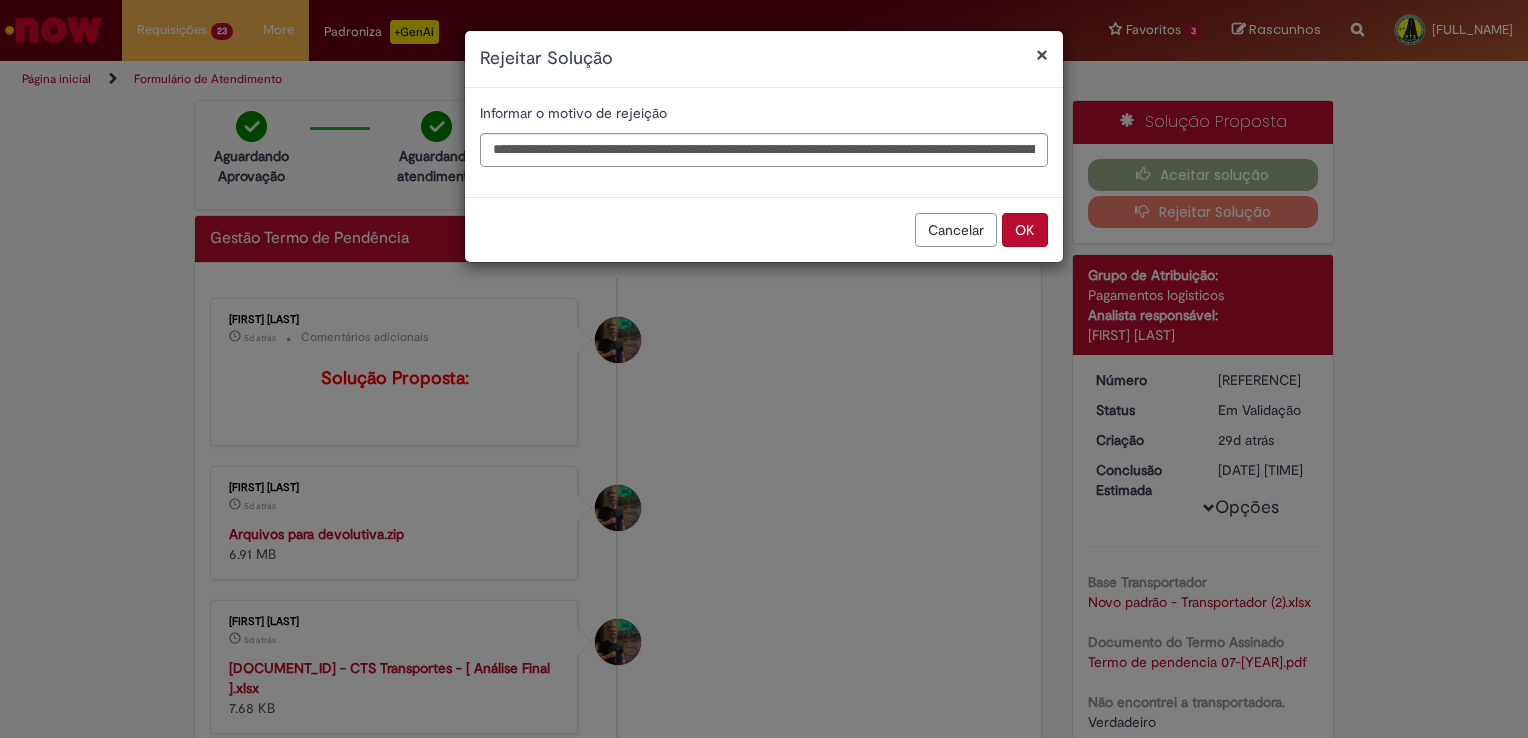 click on "OK" at bounding box center (1025, 230) 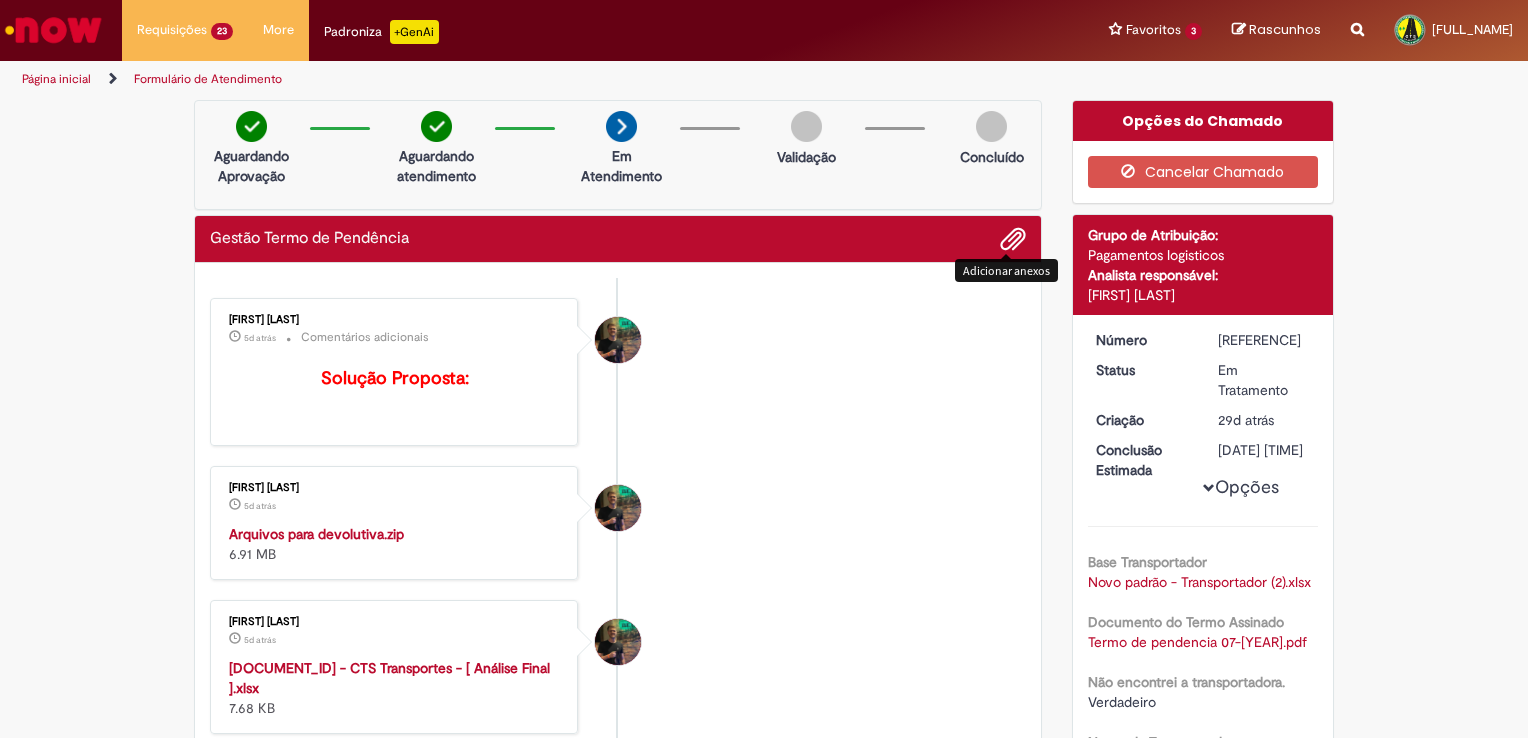 click at bounding box center [1013, 240] 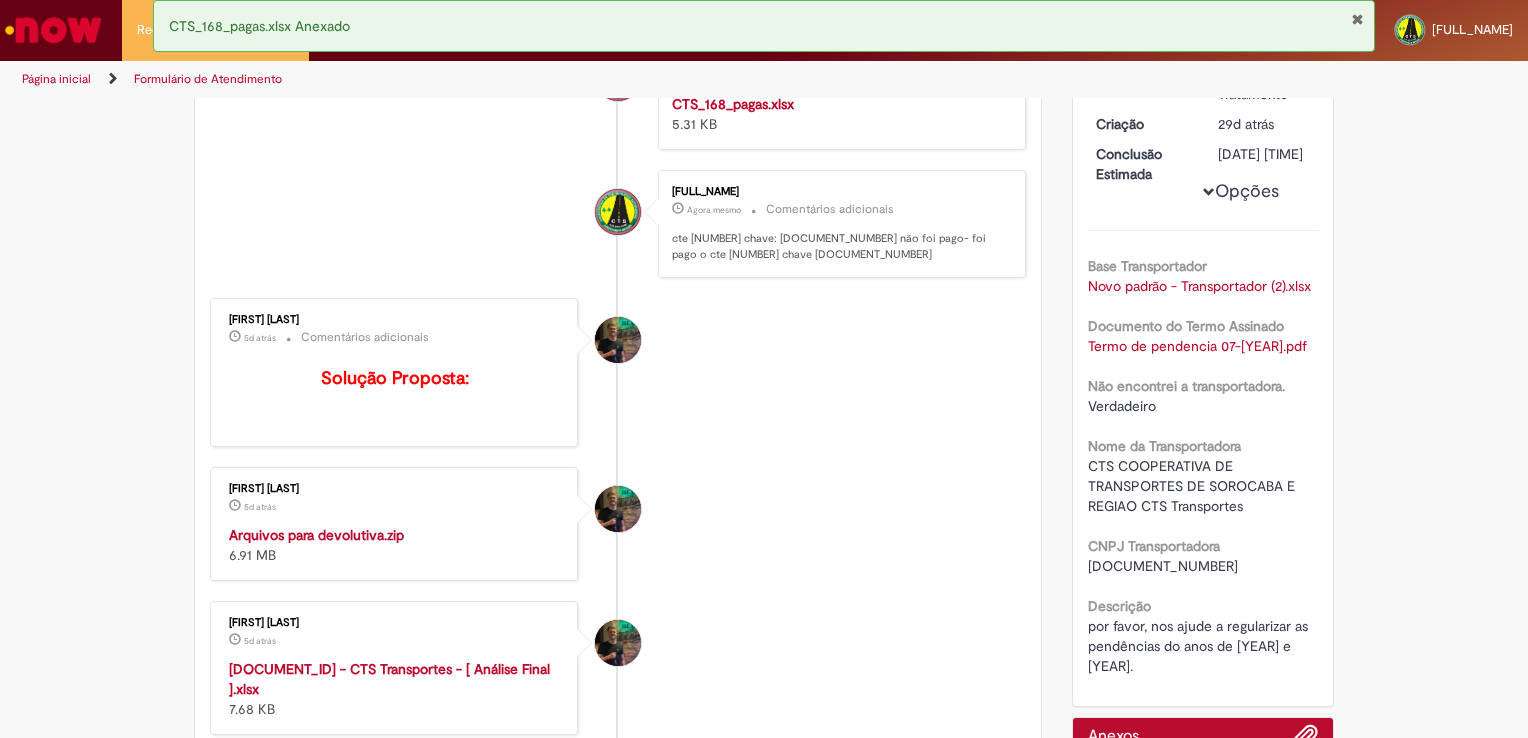 scroll, scrollTop: 300, scrollLeft: 0, axis: vertical 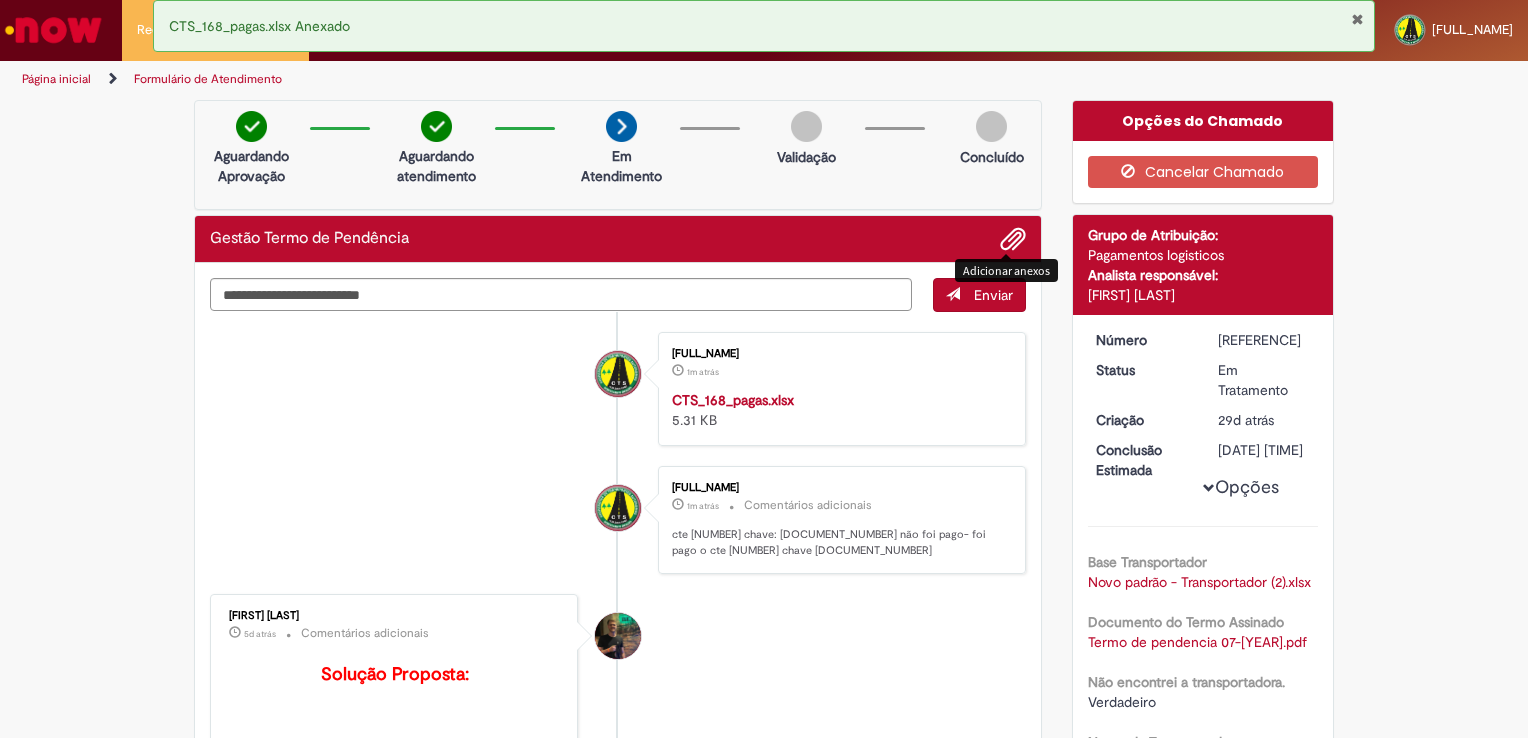 click at bounding box center (1013, 240) 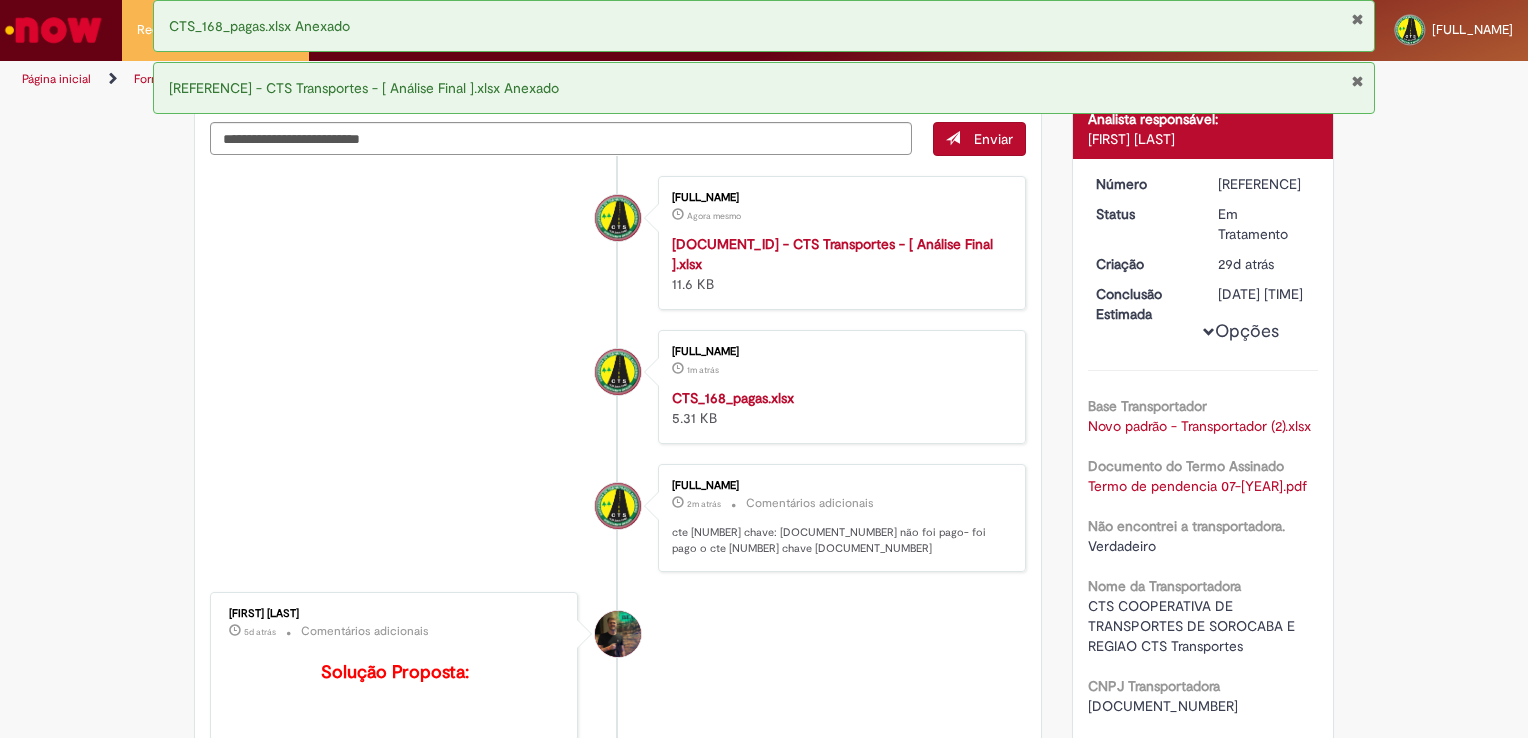 scroll, scrollTop: 0, scrollLeft: 0, axis: both 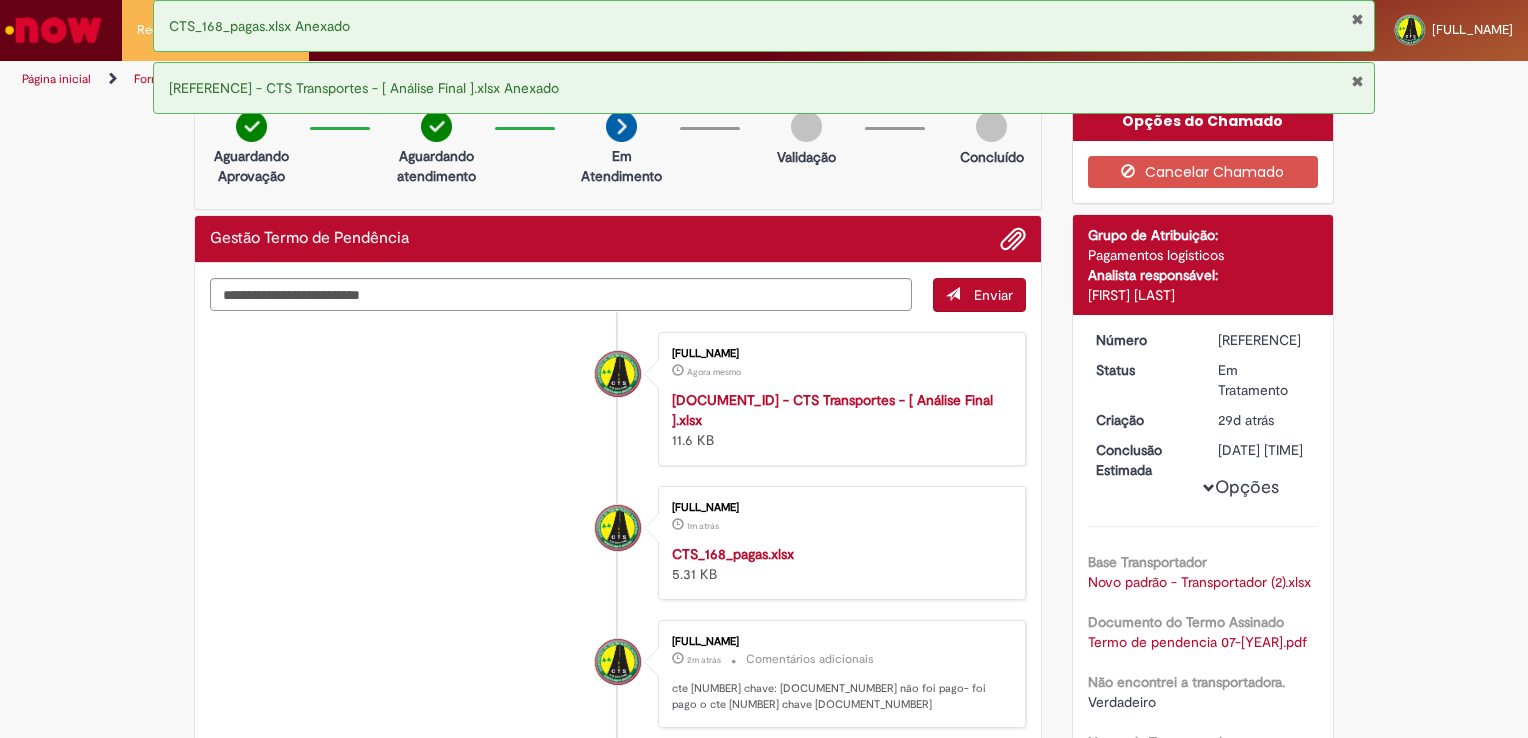 click at bounding box center [1357, 81] 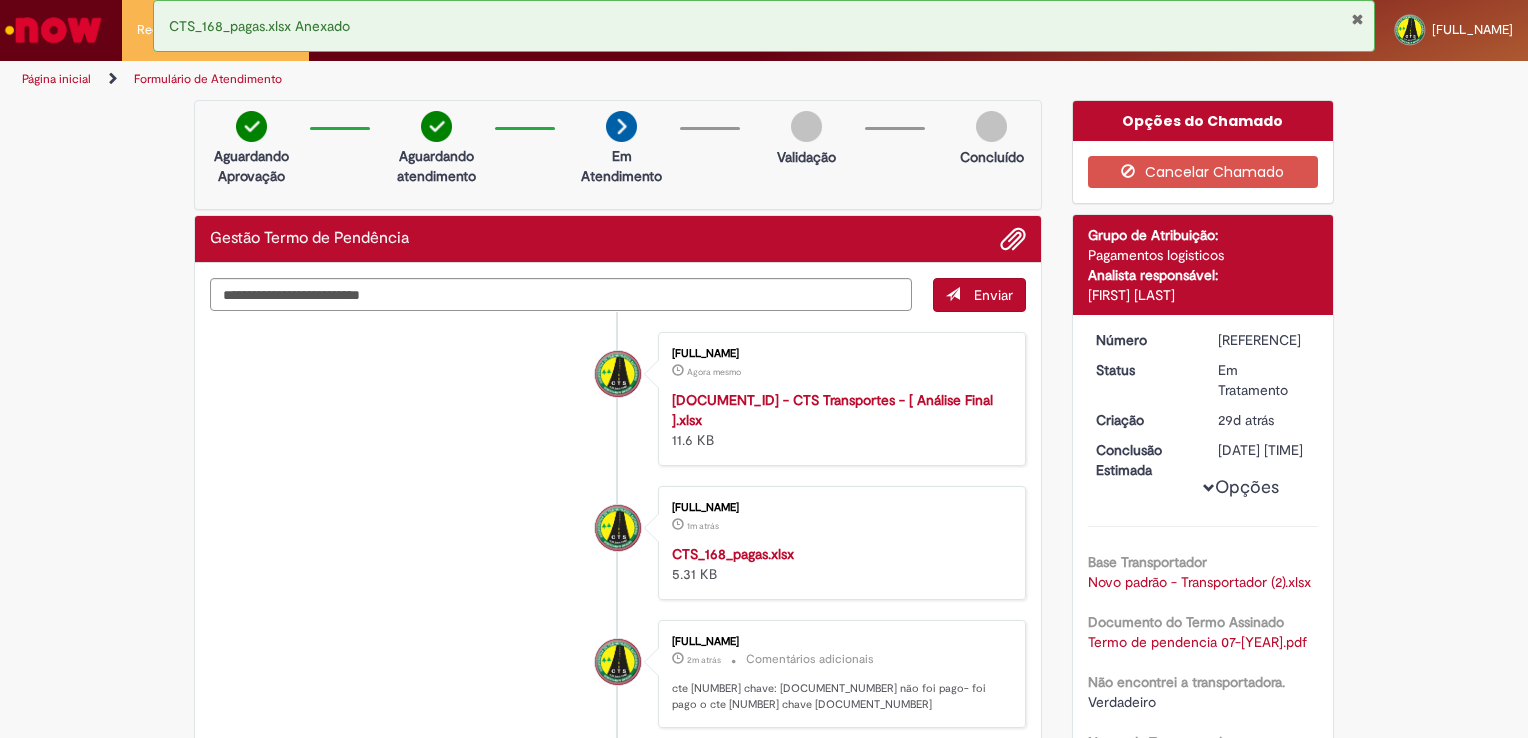 click on "Página inicial" at bounding box center [56, 79] 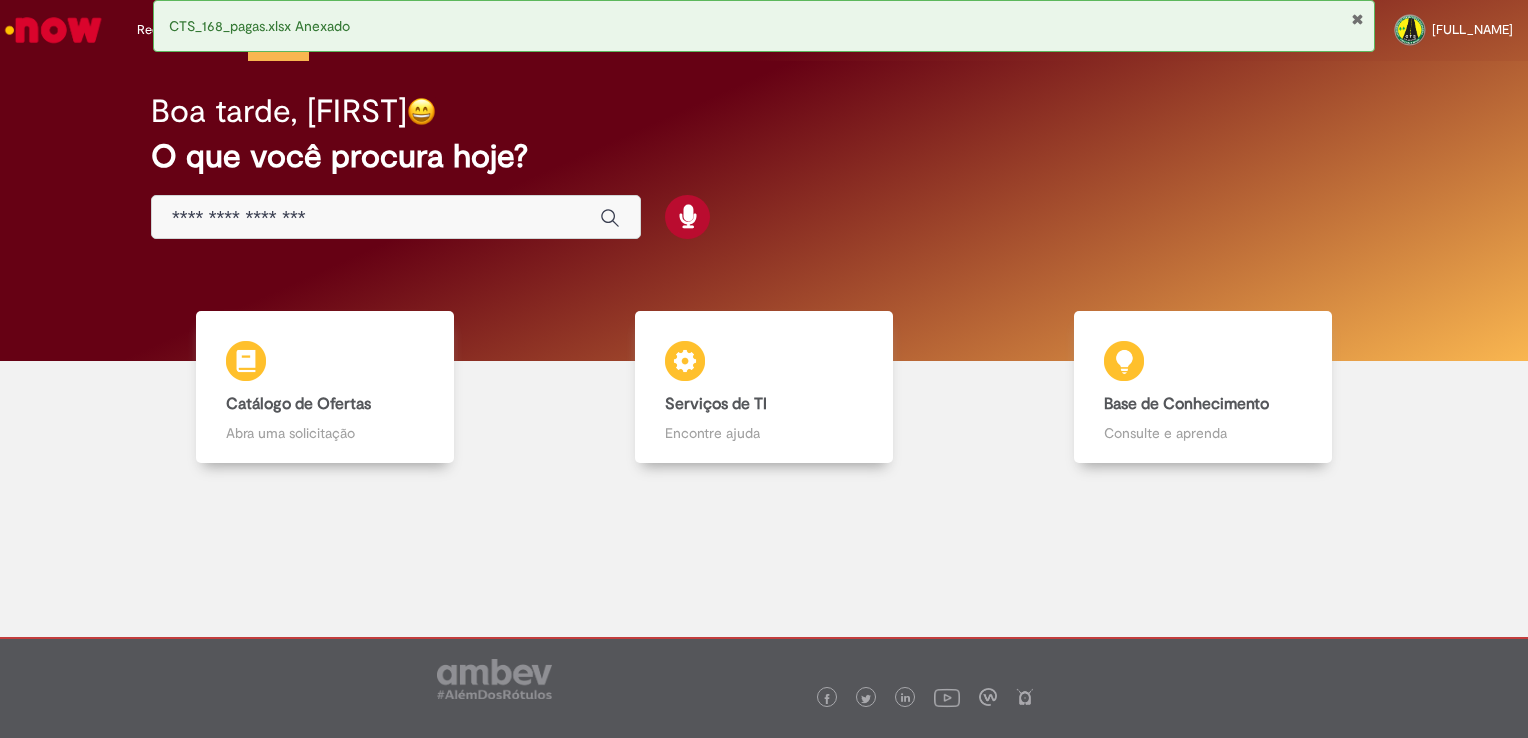 click at bounding box center (1357, 19) 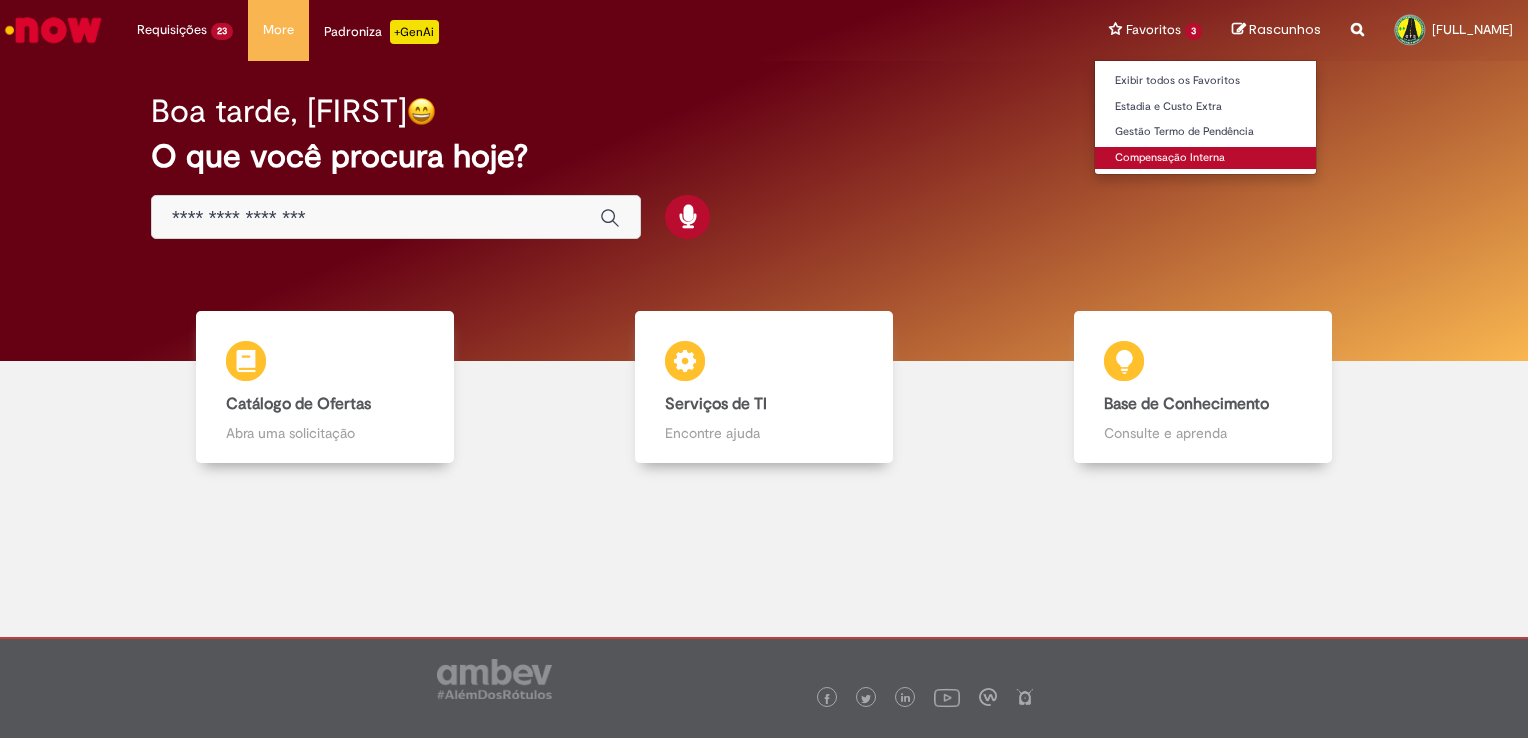 click on "Compensação Interna" at bounding box center [1205, 158] 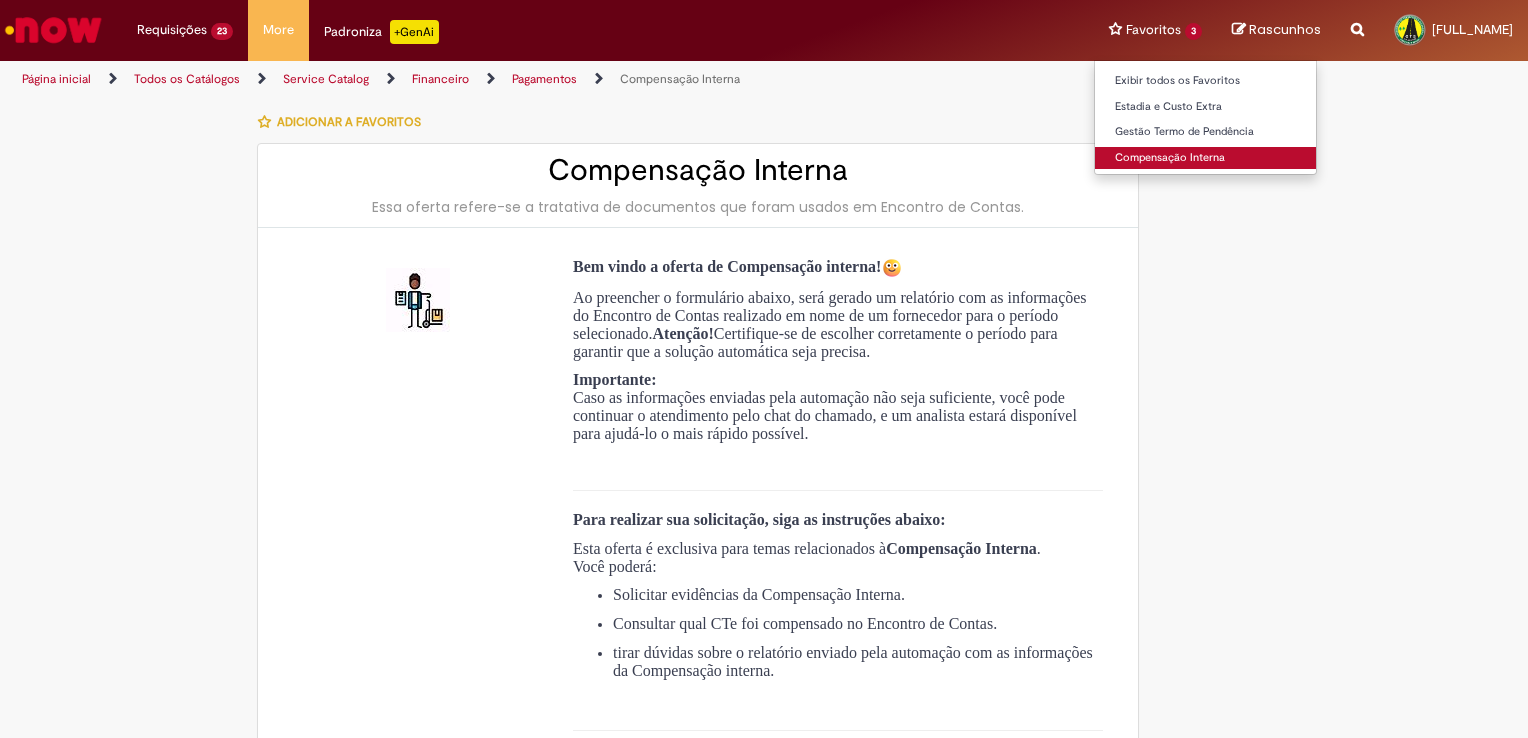type on "**********" 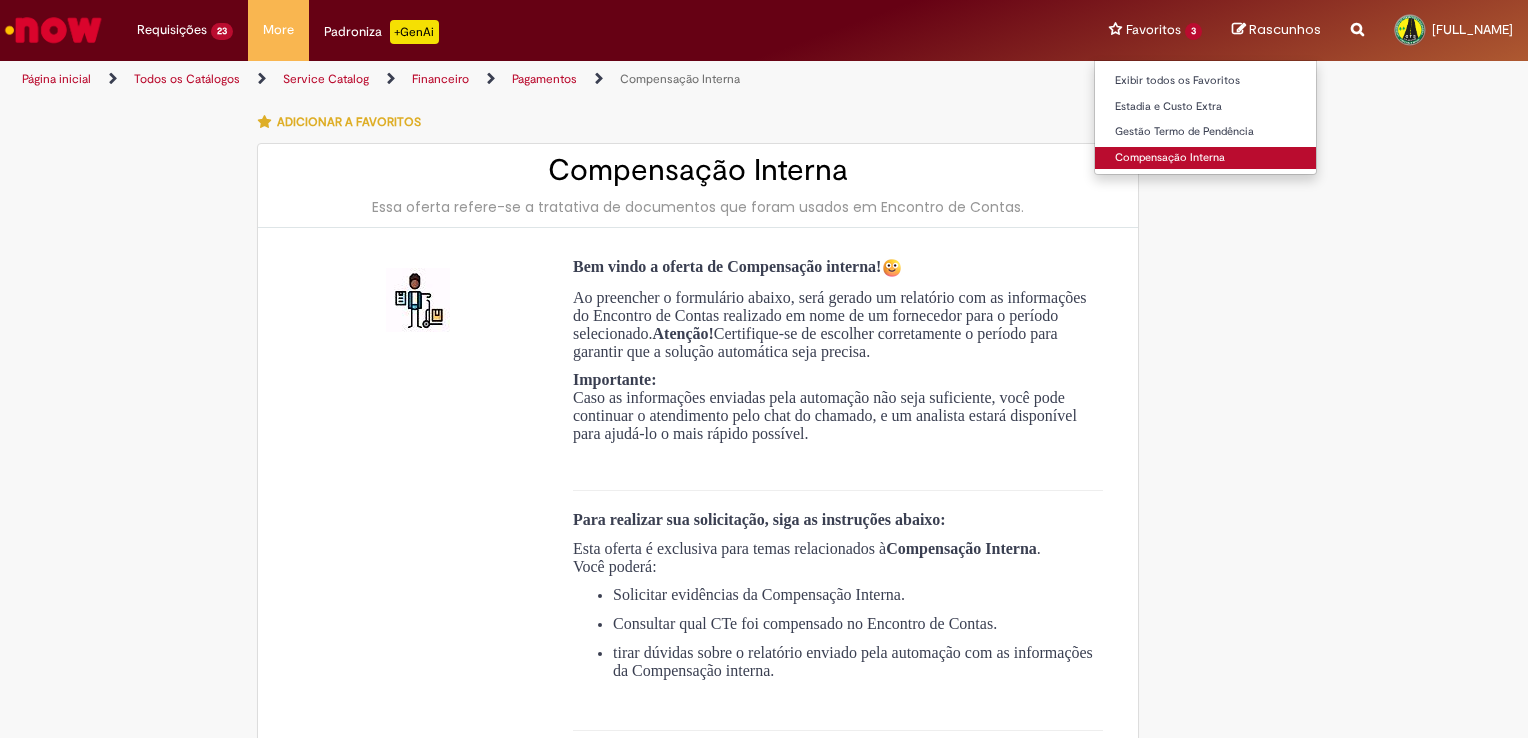 type on "**********" 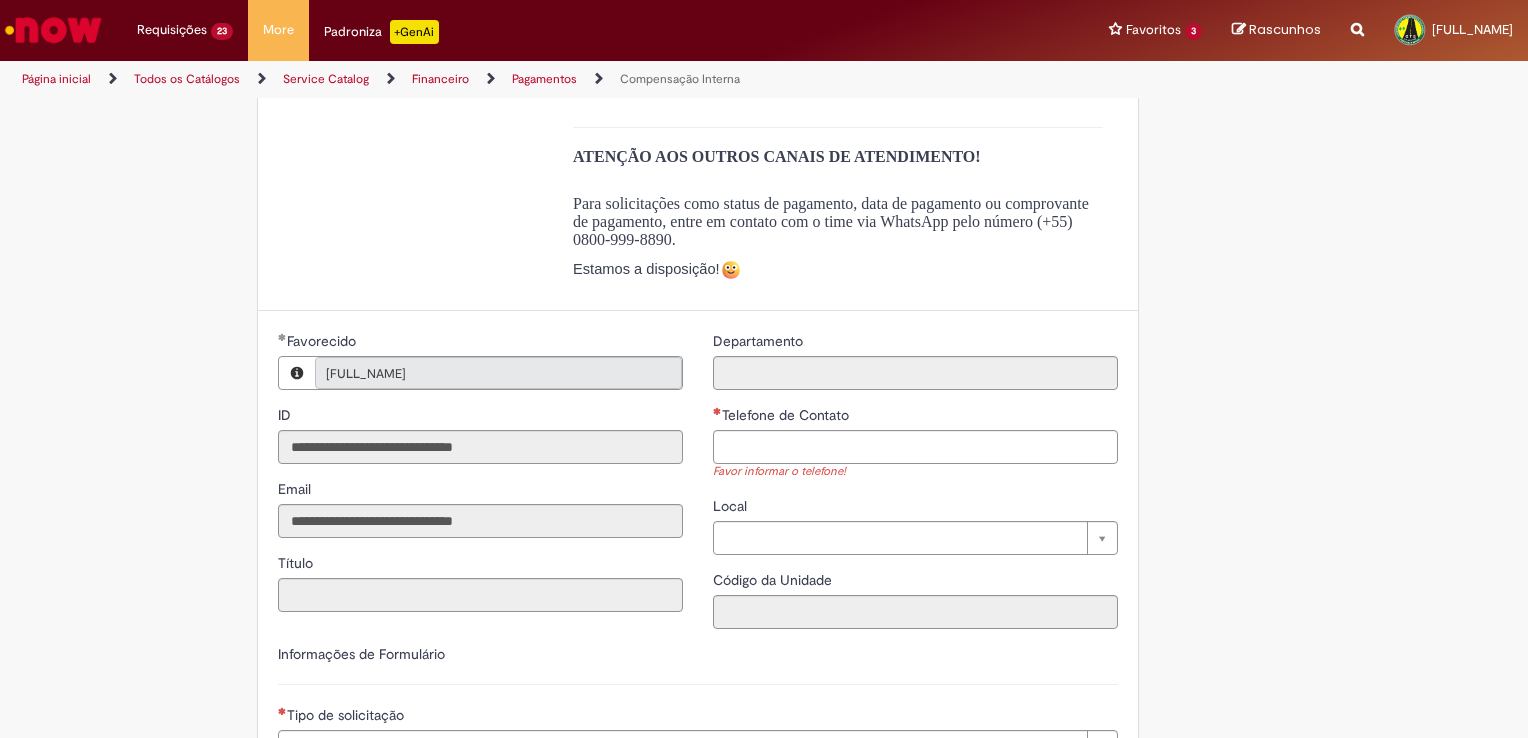 scroll, scrollTop: 800, scrollLeft: 0, axis: vertical 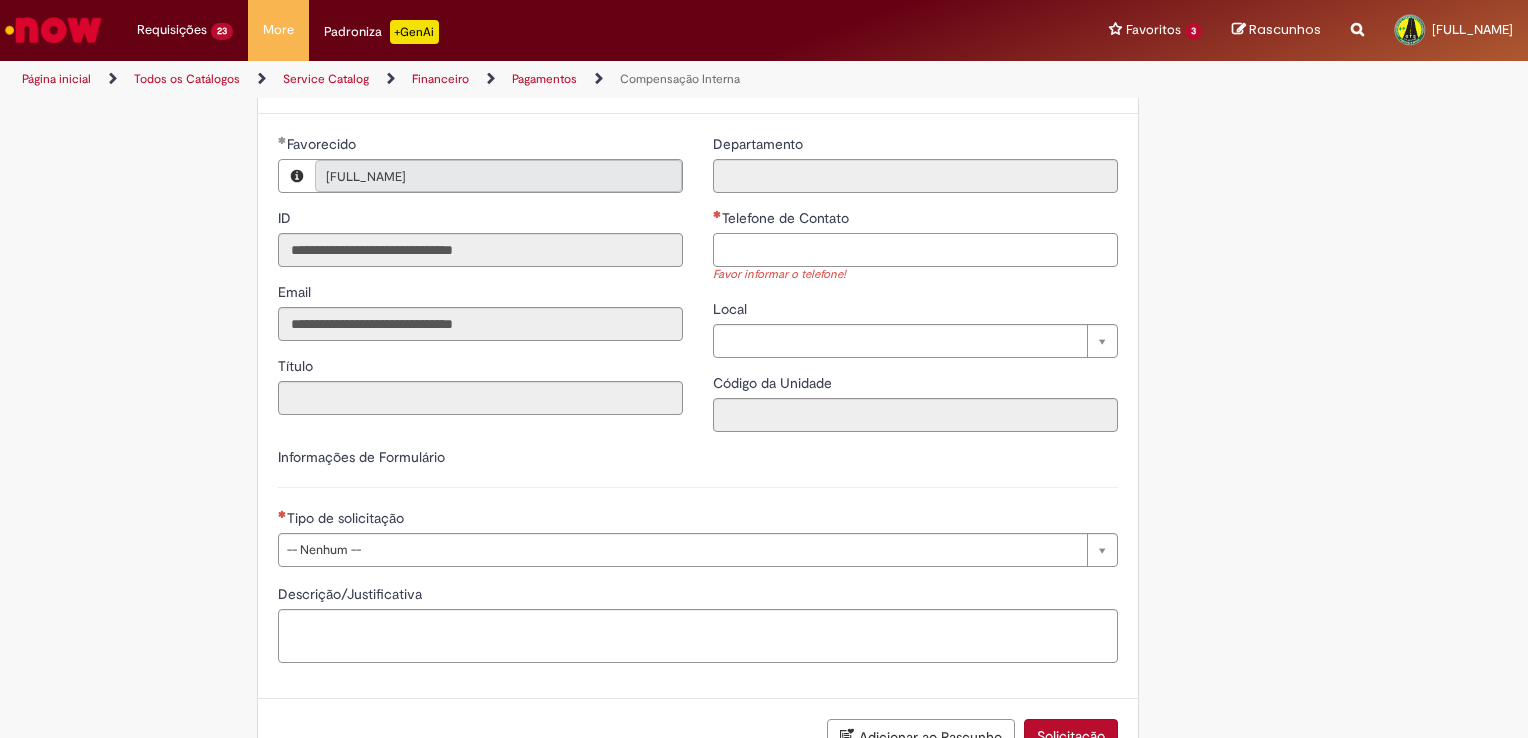 click on "Telefone de Contato" at bounding box center [915, 250] 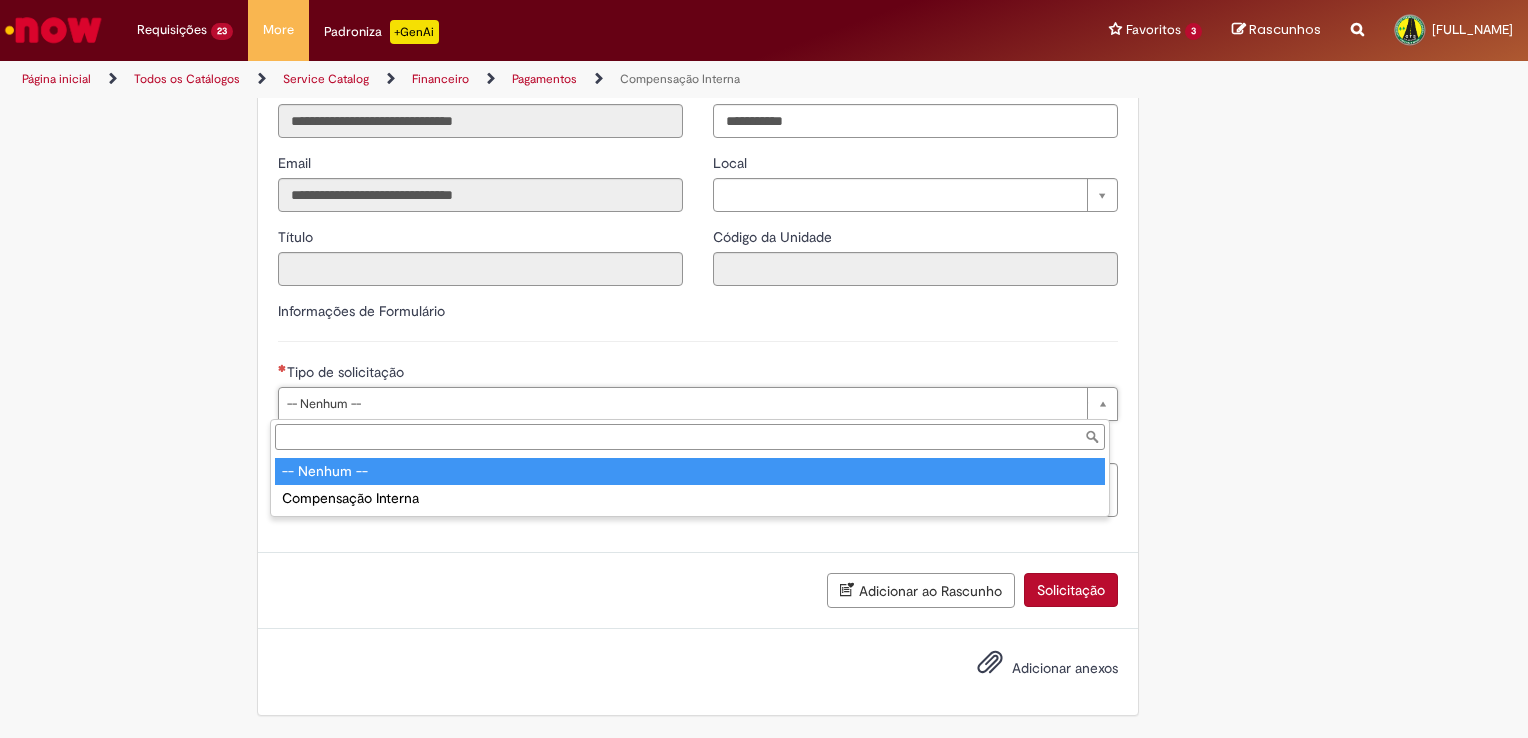 scroll, scrollTop: 936, scrollLeft: 0, axis: vertical 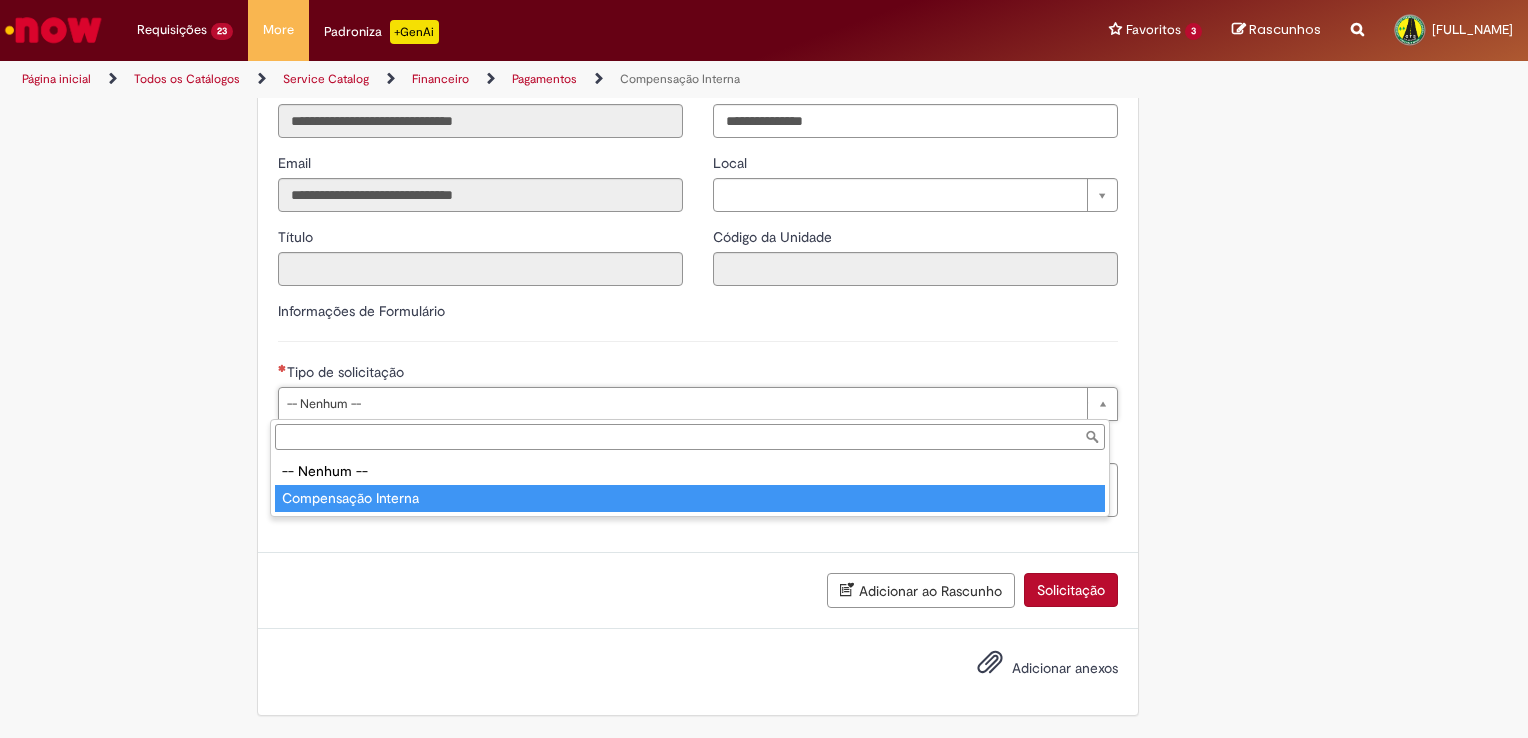 type on "**********" 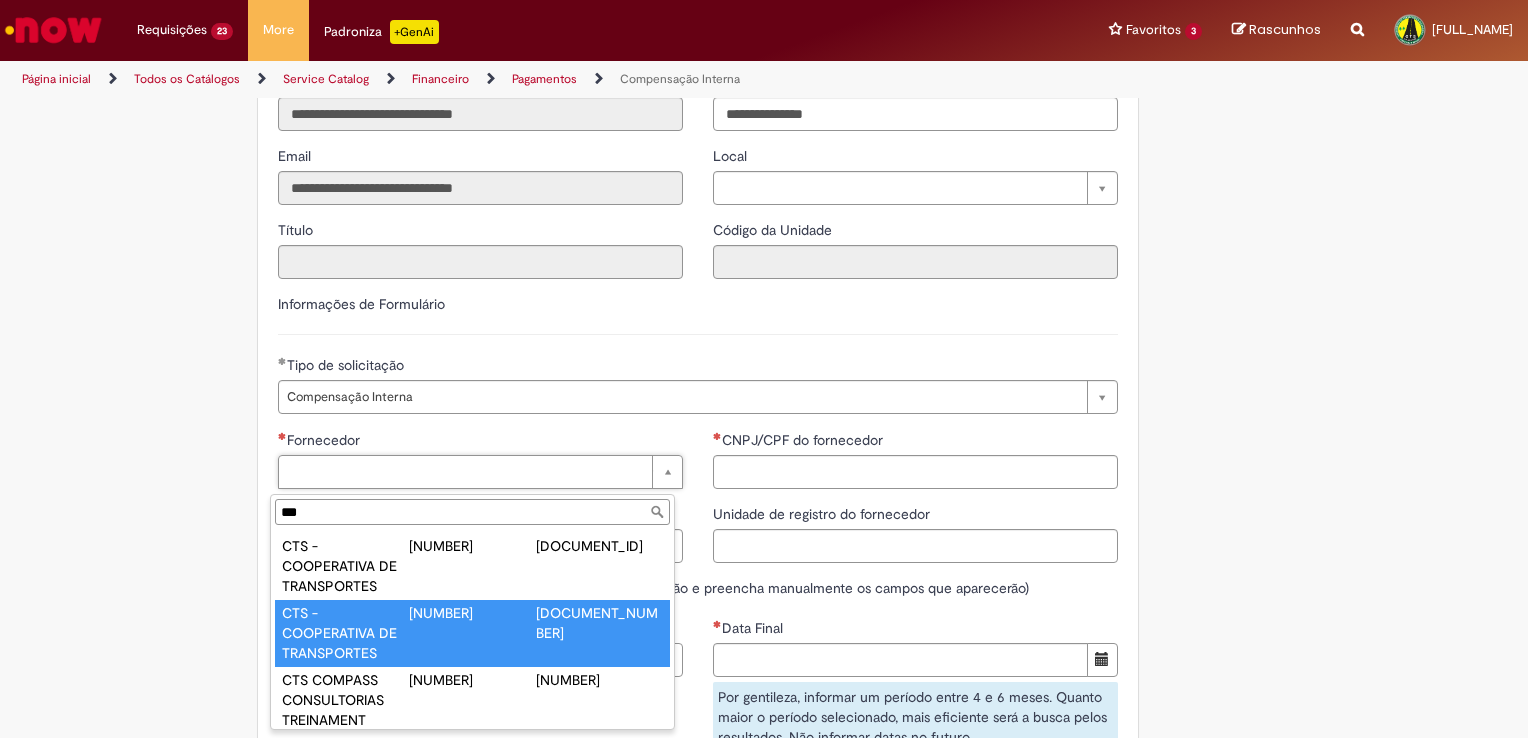 type on "***" 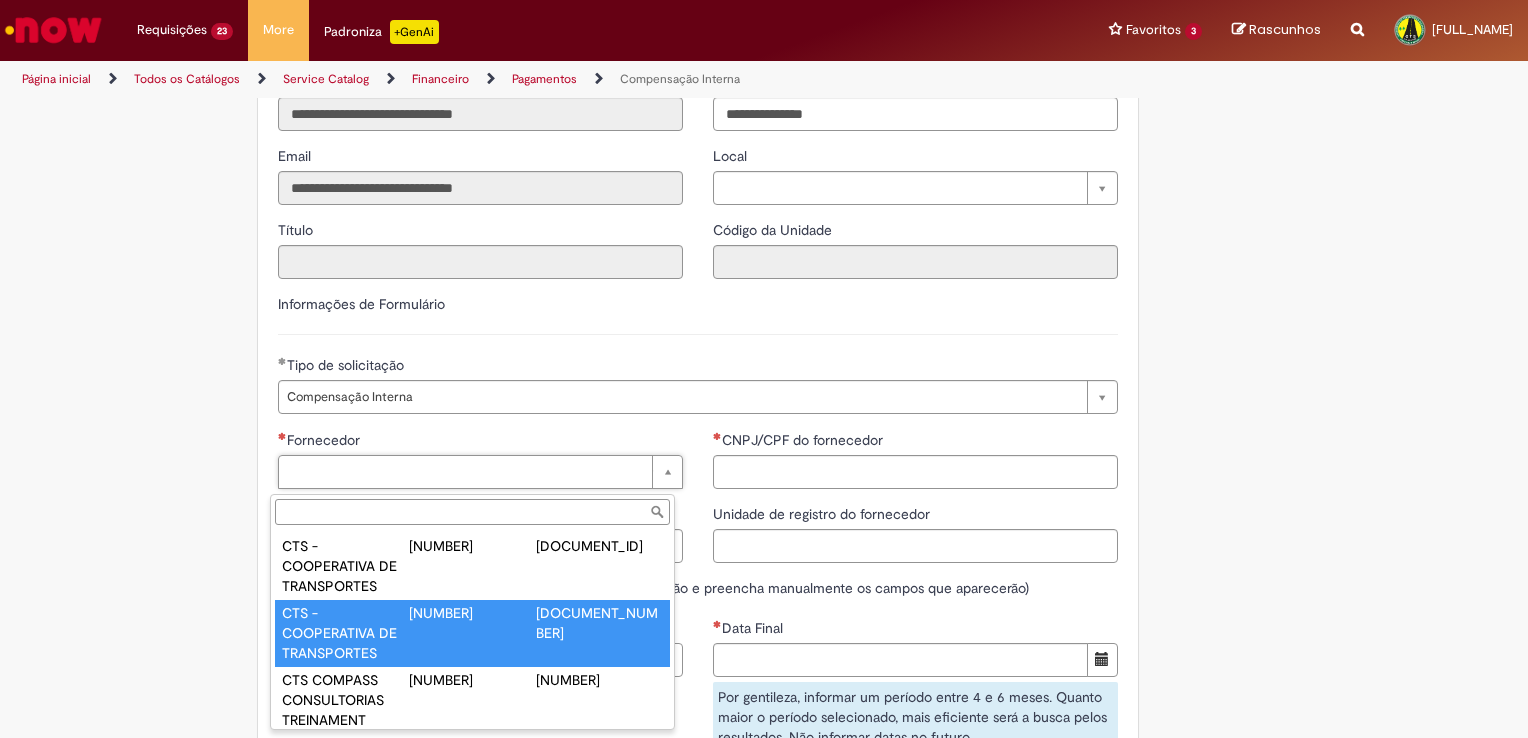 type on "******" 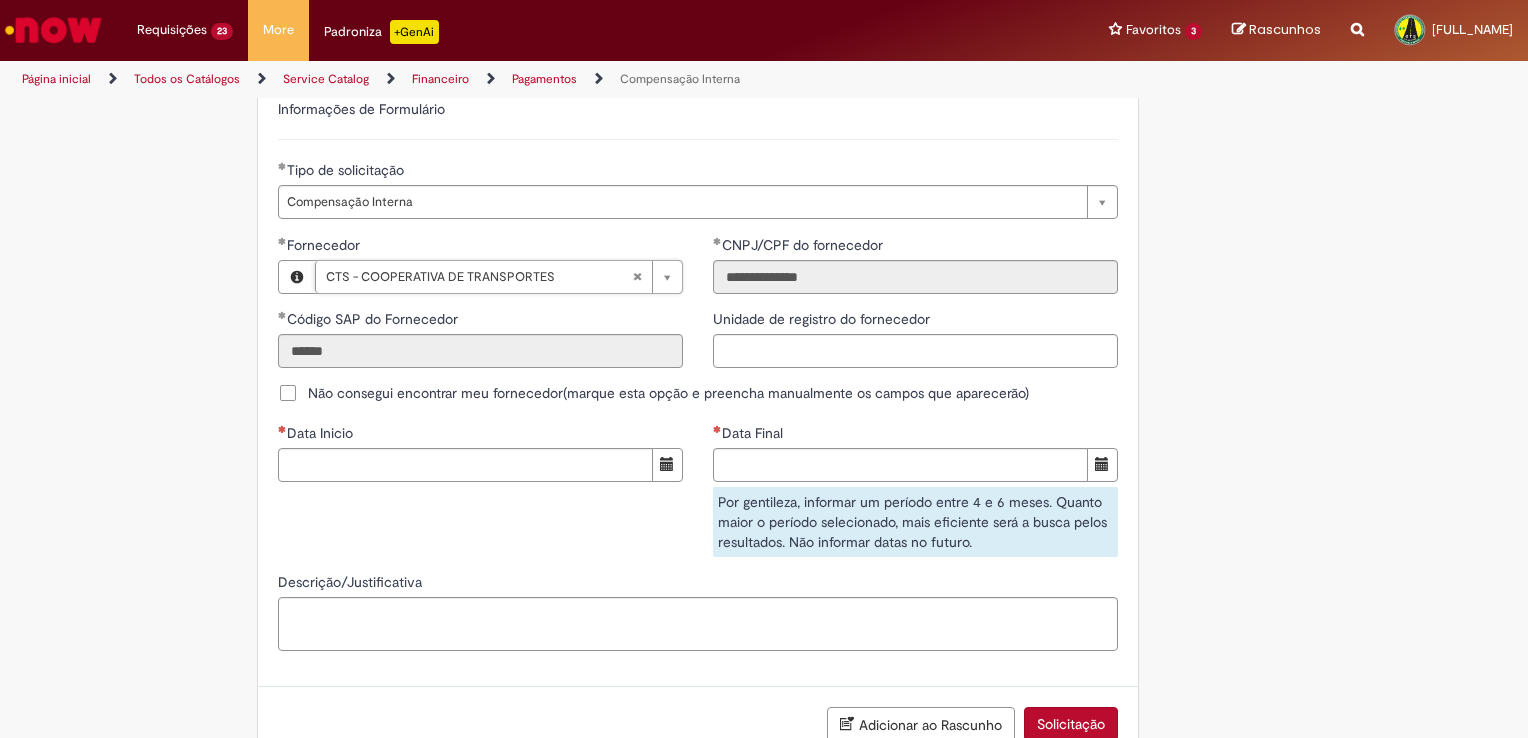 scroll, scrollTop: 1136, scrollLeft: 0, axis: vertical 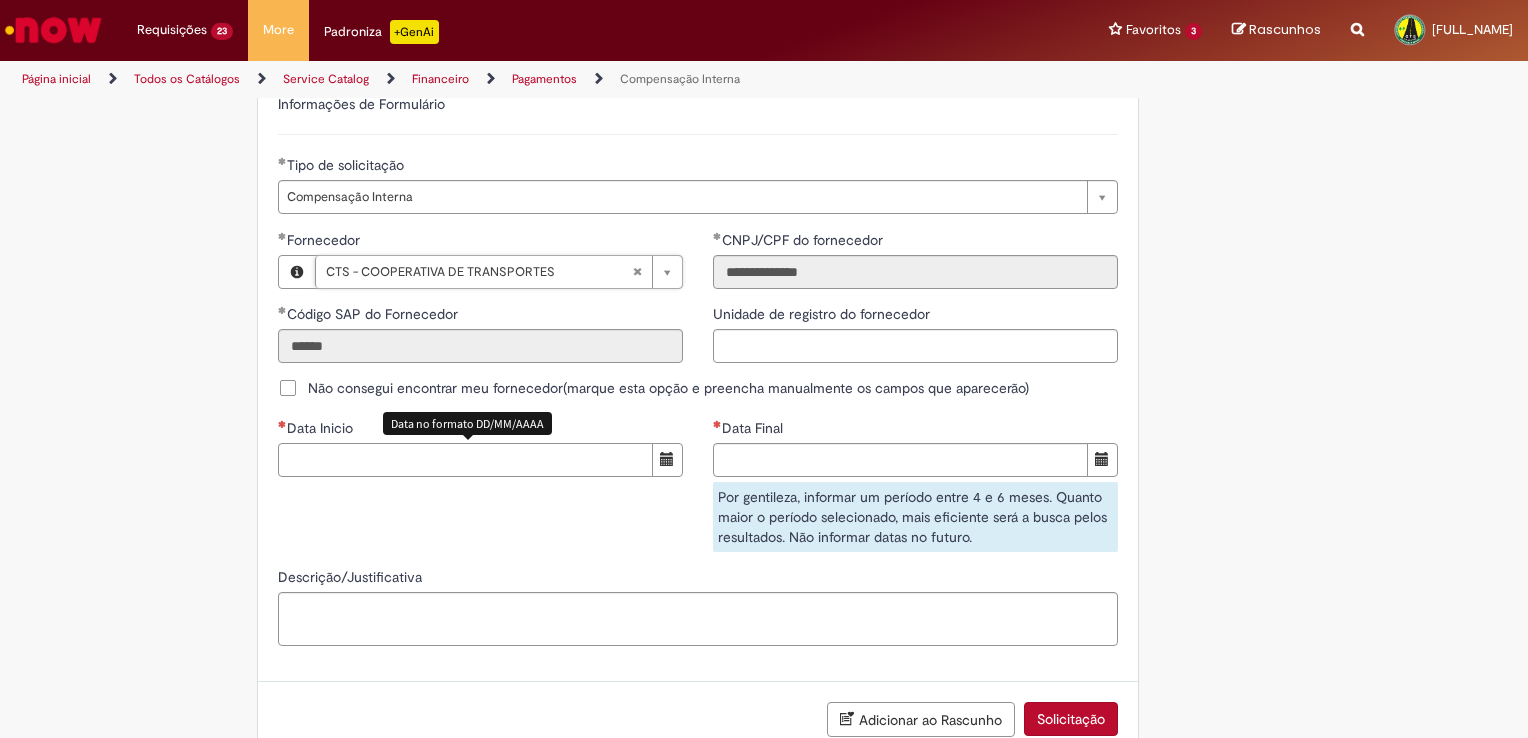 click on "Data Inicio" at bounding box center (465, 460) 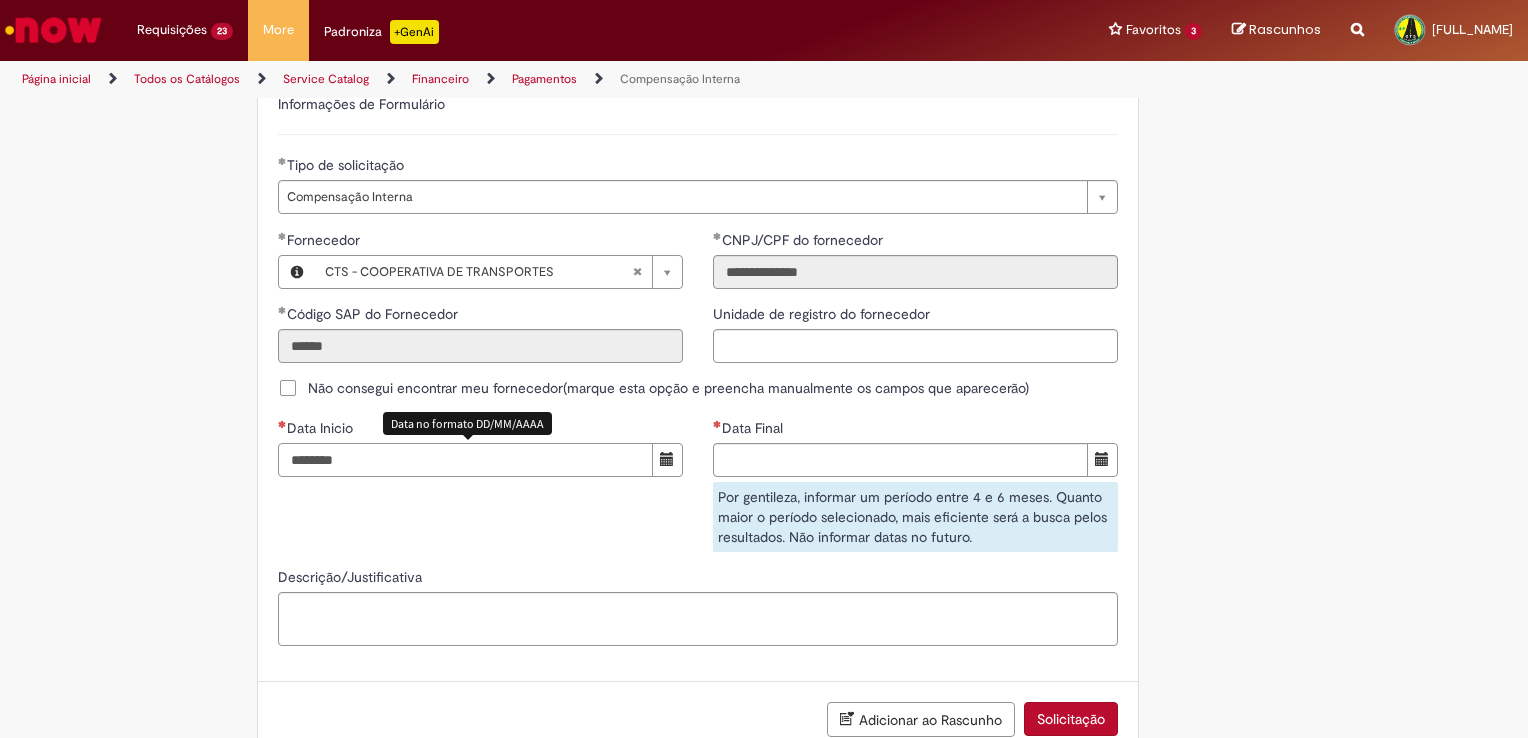 type on "********" 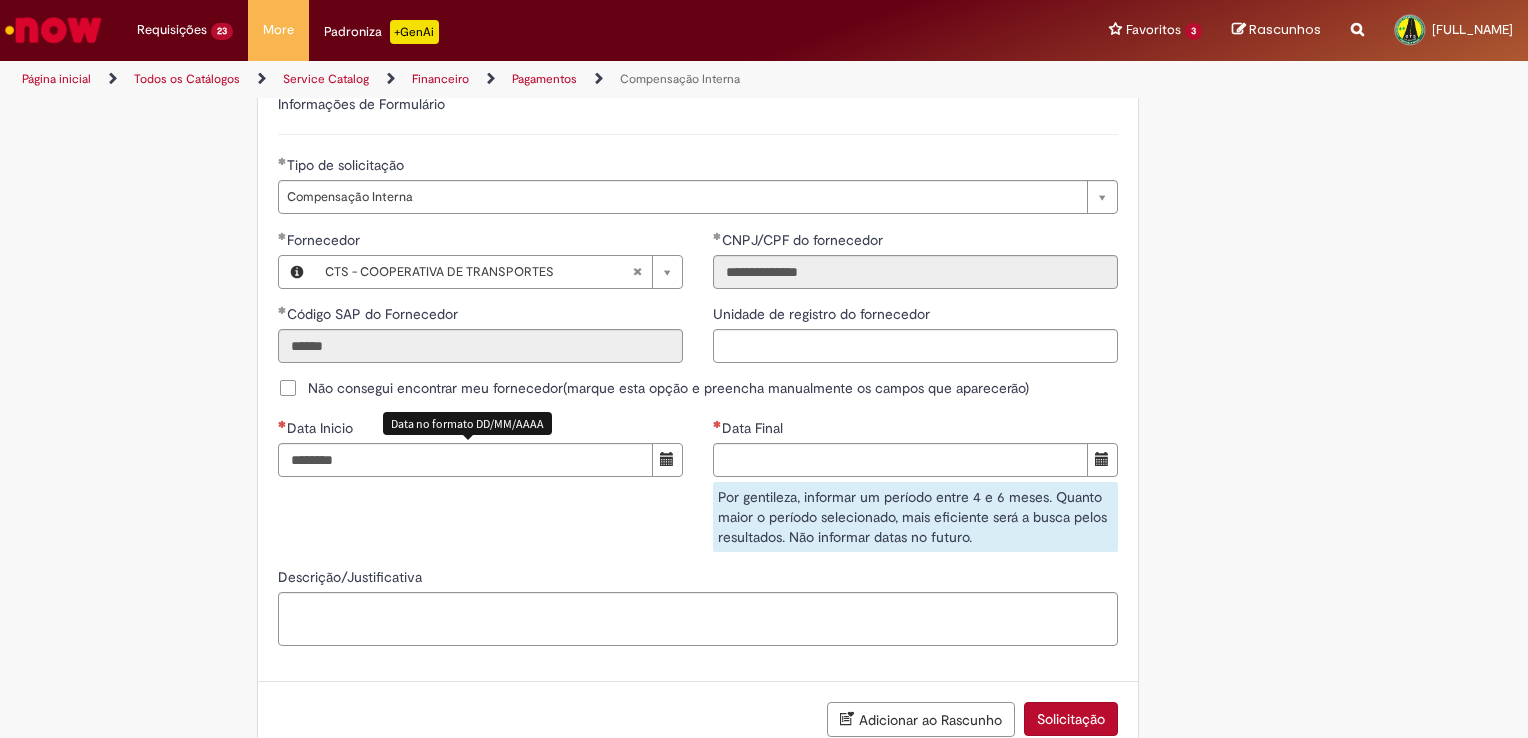 type 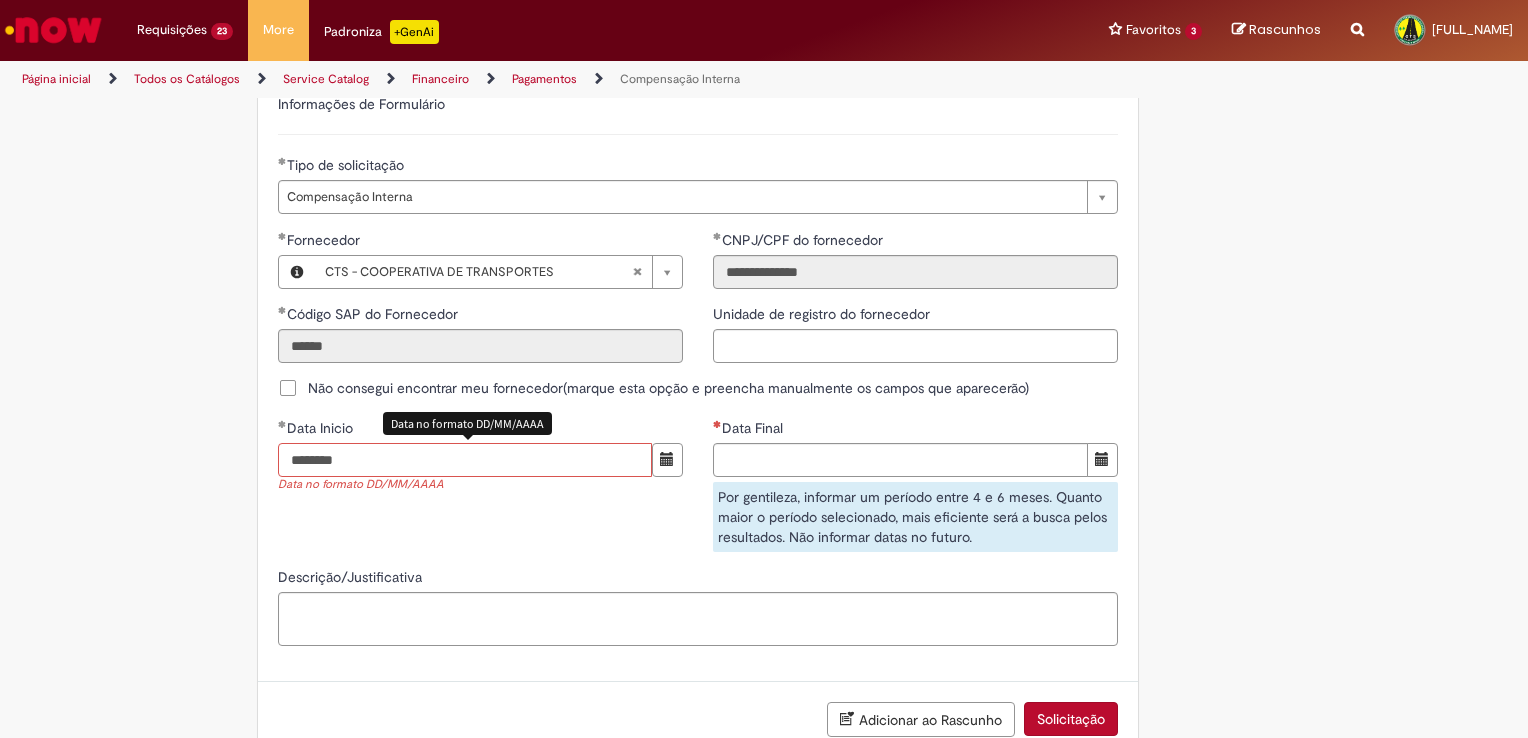 drag, startPoint x: 247, startPoint y: 462, endPoint x: 0, endPoint y: 454, distance: 247.12952 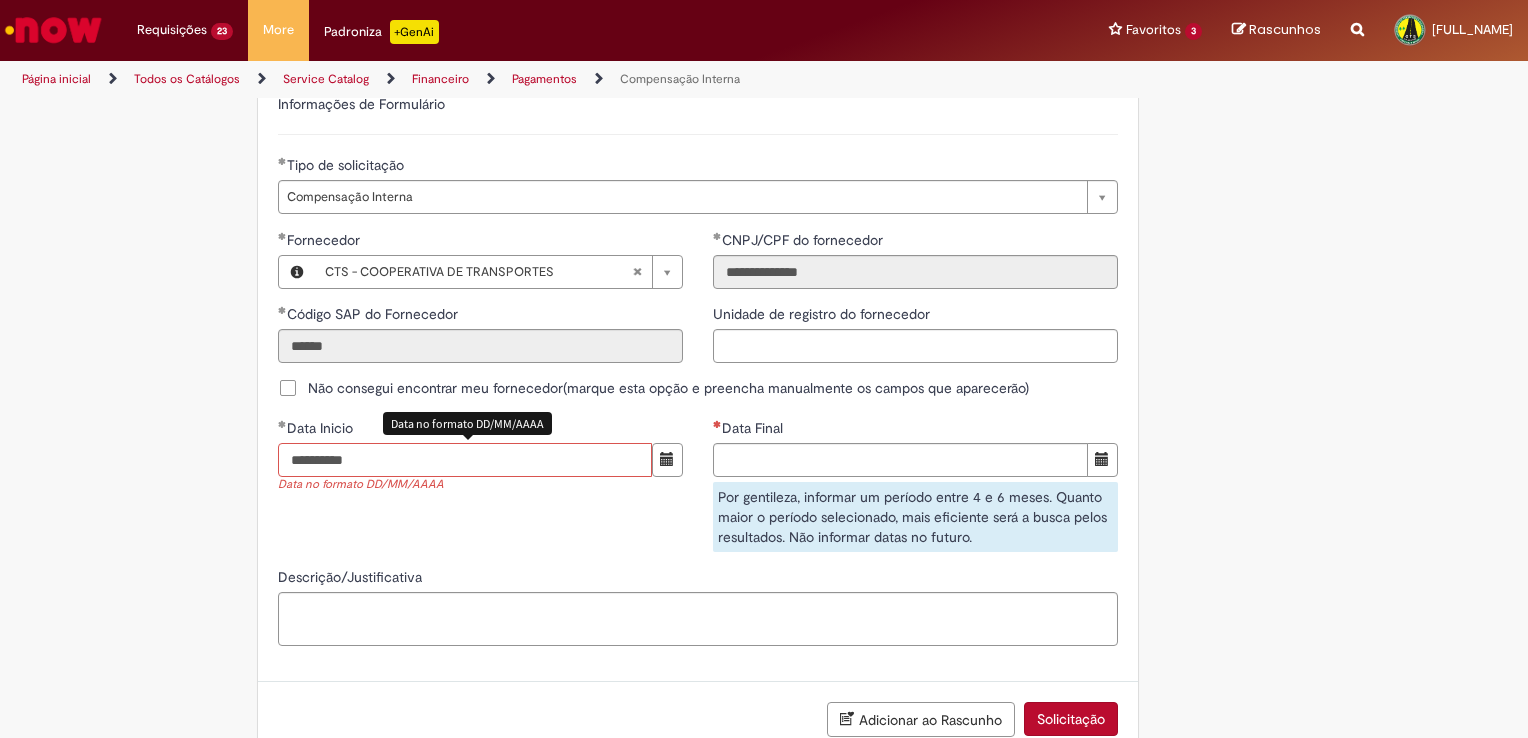 type on "**********" 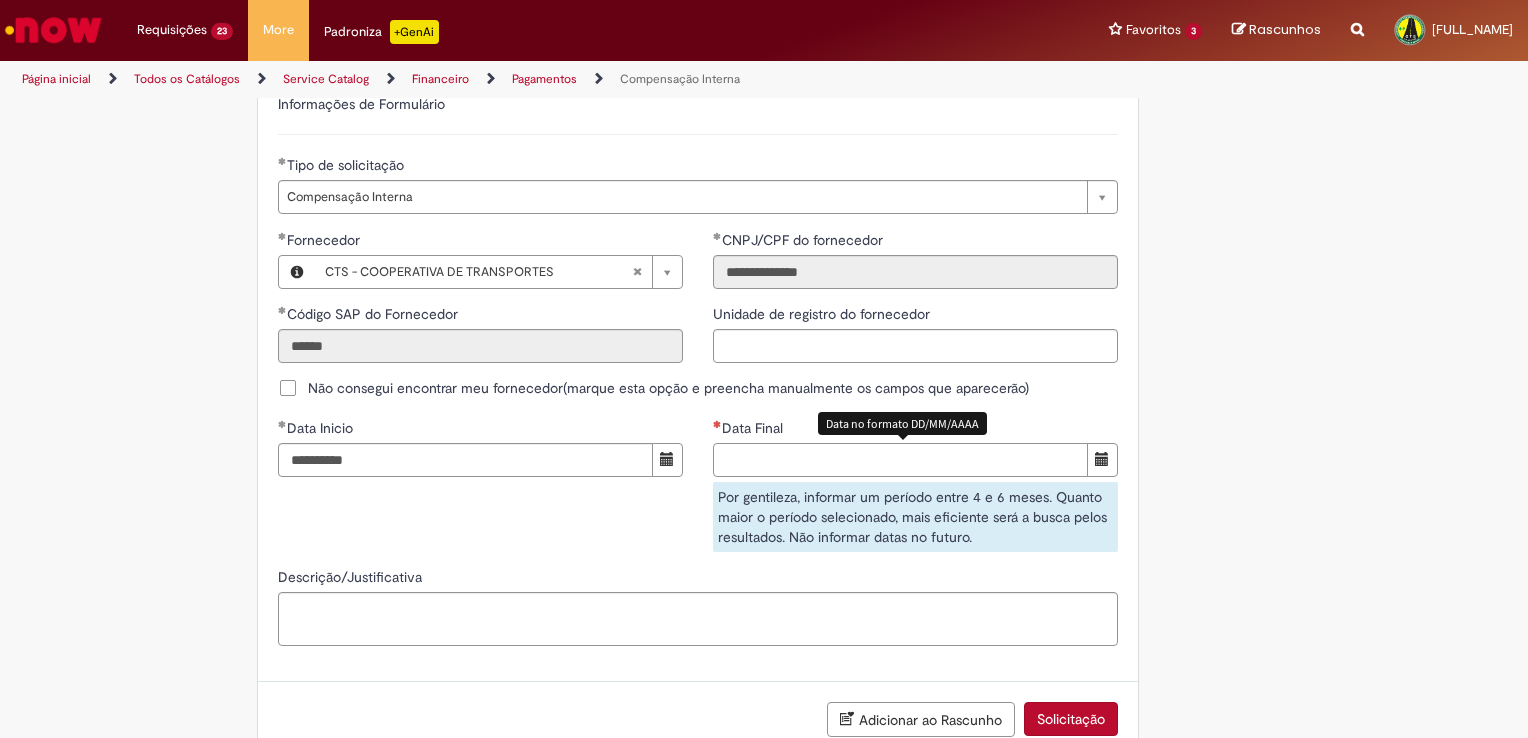 click on "Data Final" at bounding box center [900, 460] 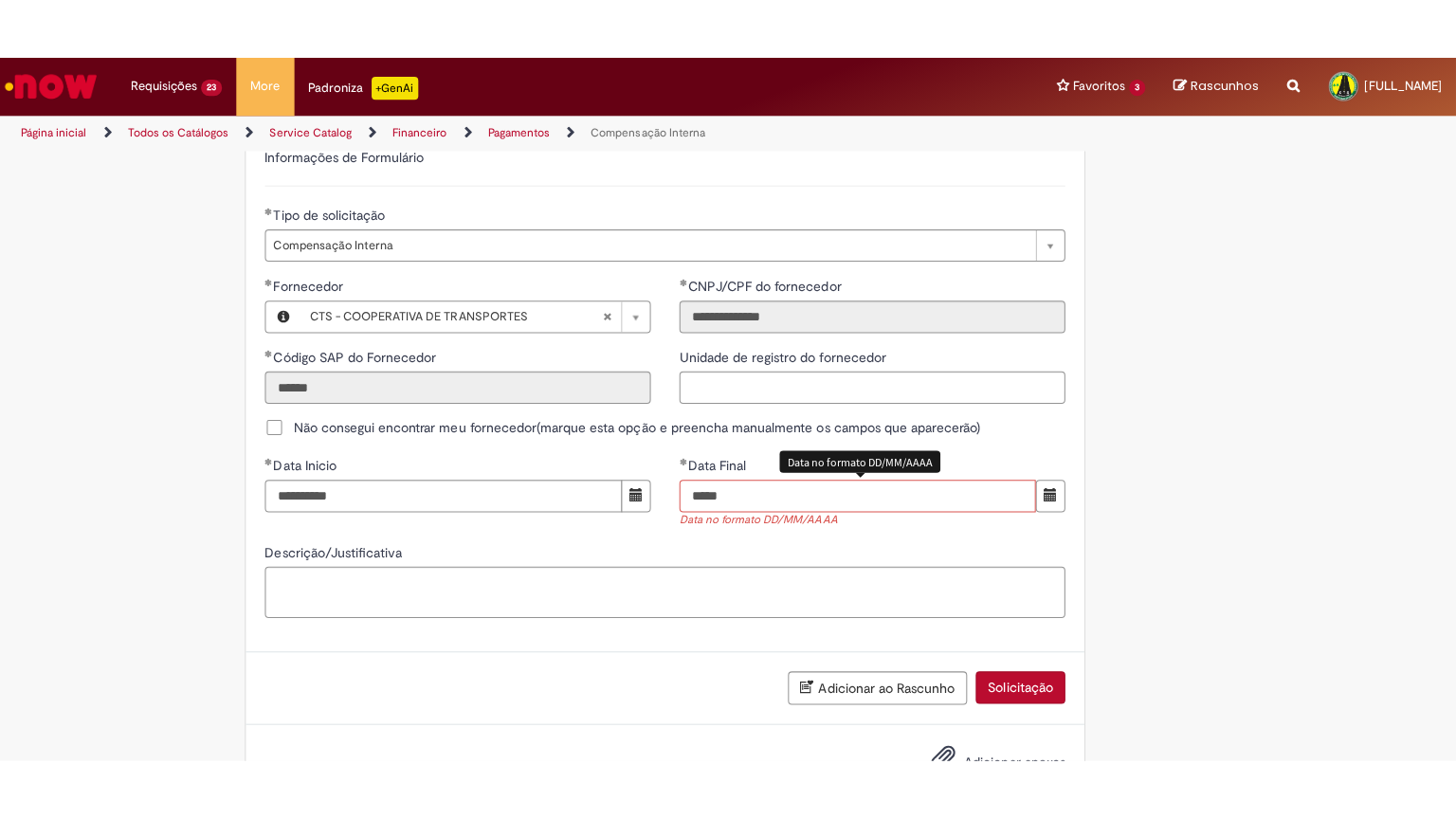 scroll, scrollTop: 1031, scrollLeft: 0, axis: vertical 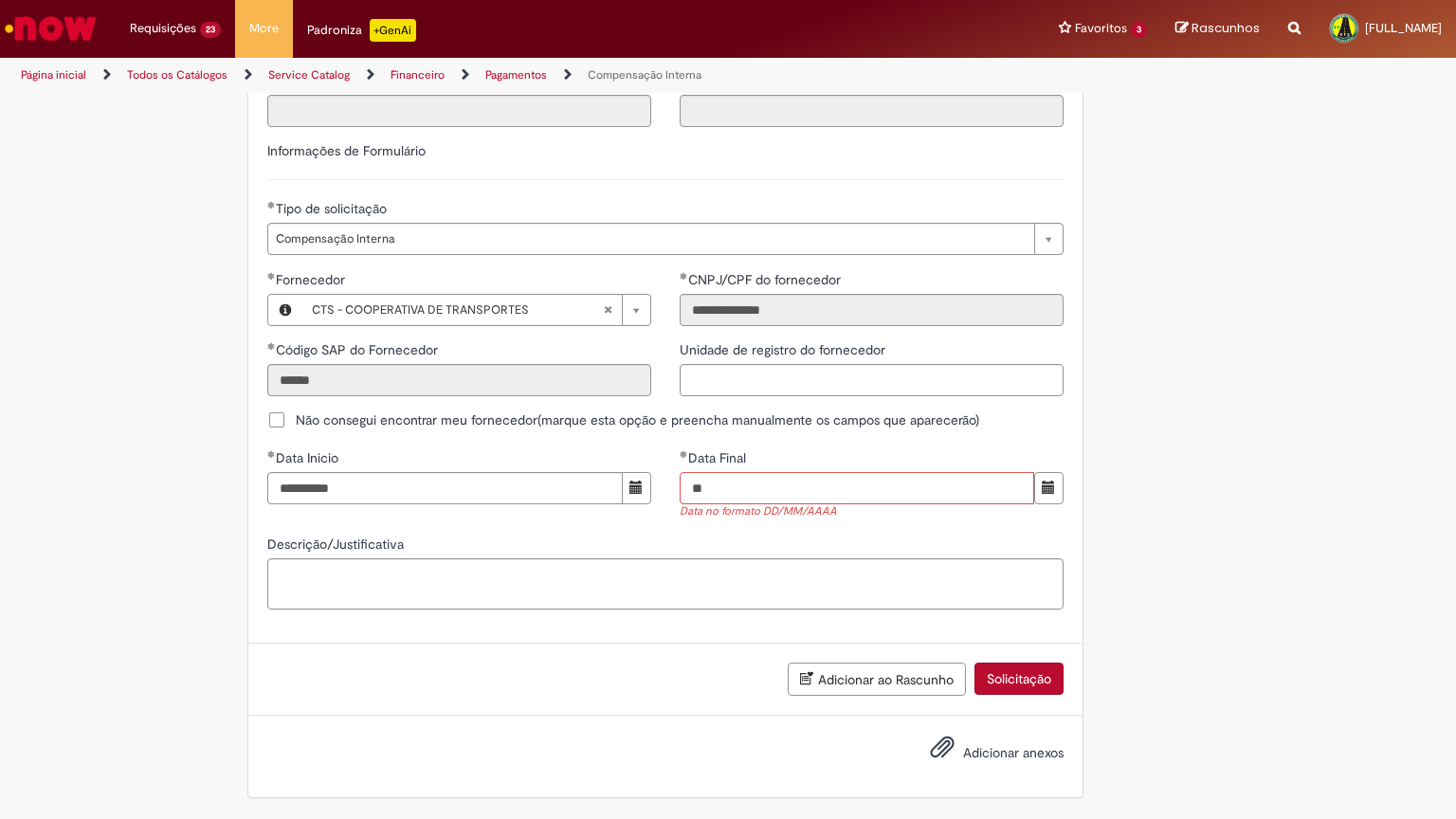 type on "*" 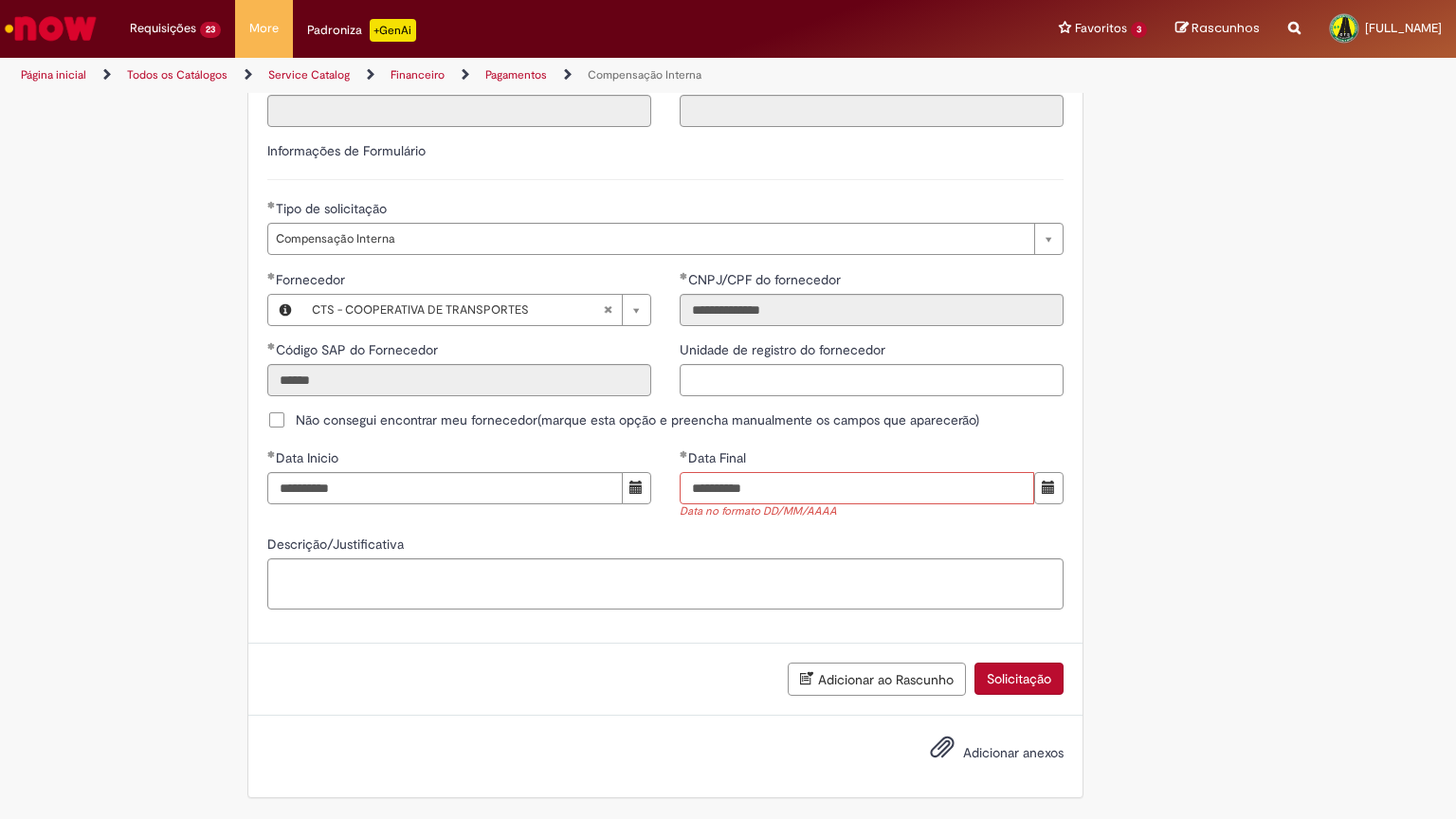 type on "**********" 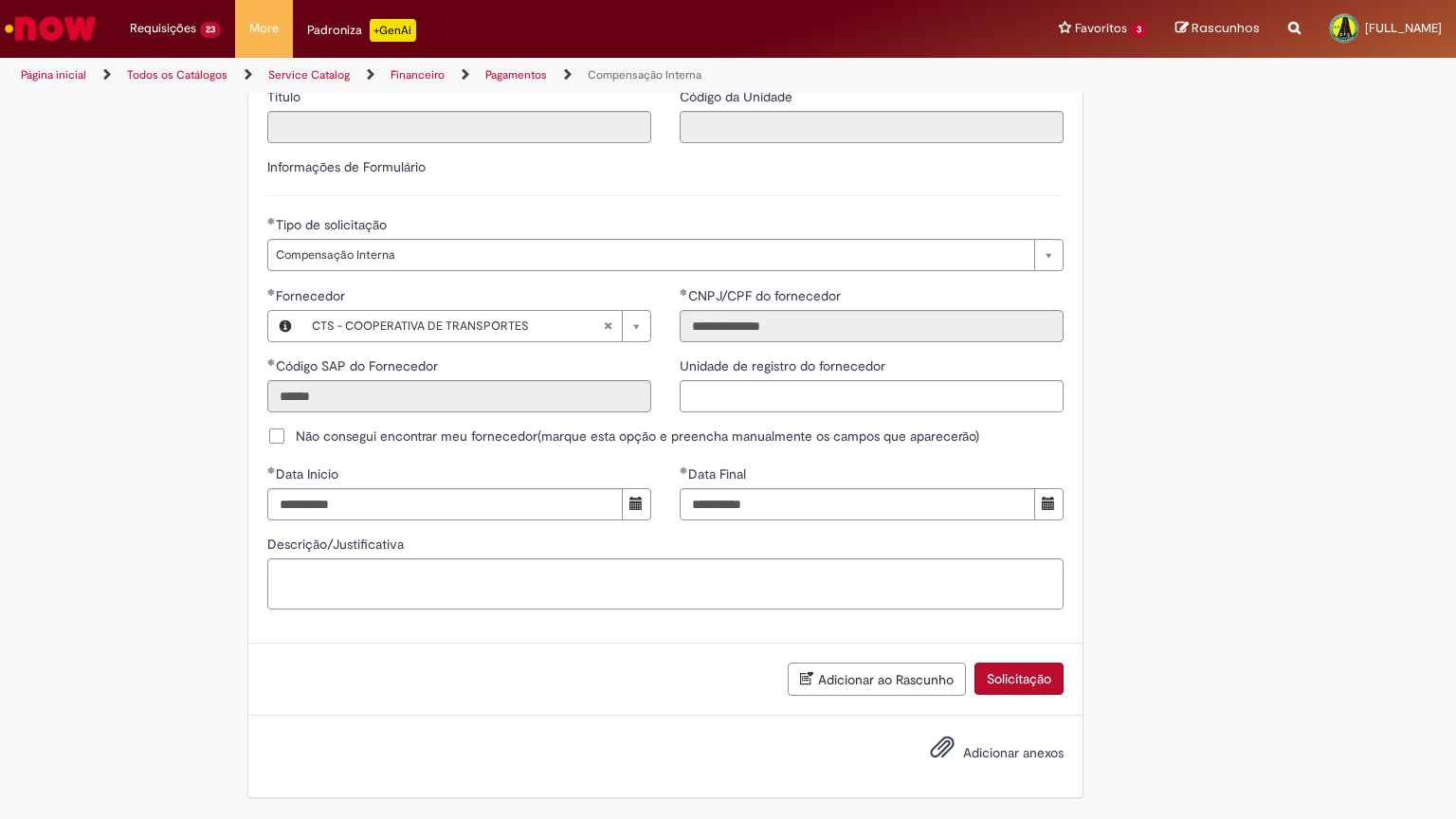 click on "Descrição/Justificativa" at bounding box center [665, 546] 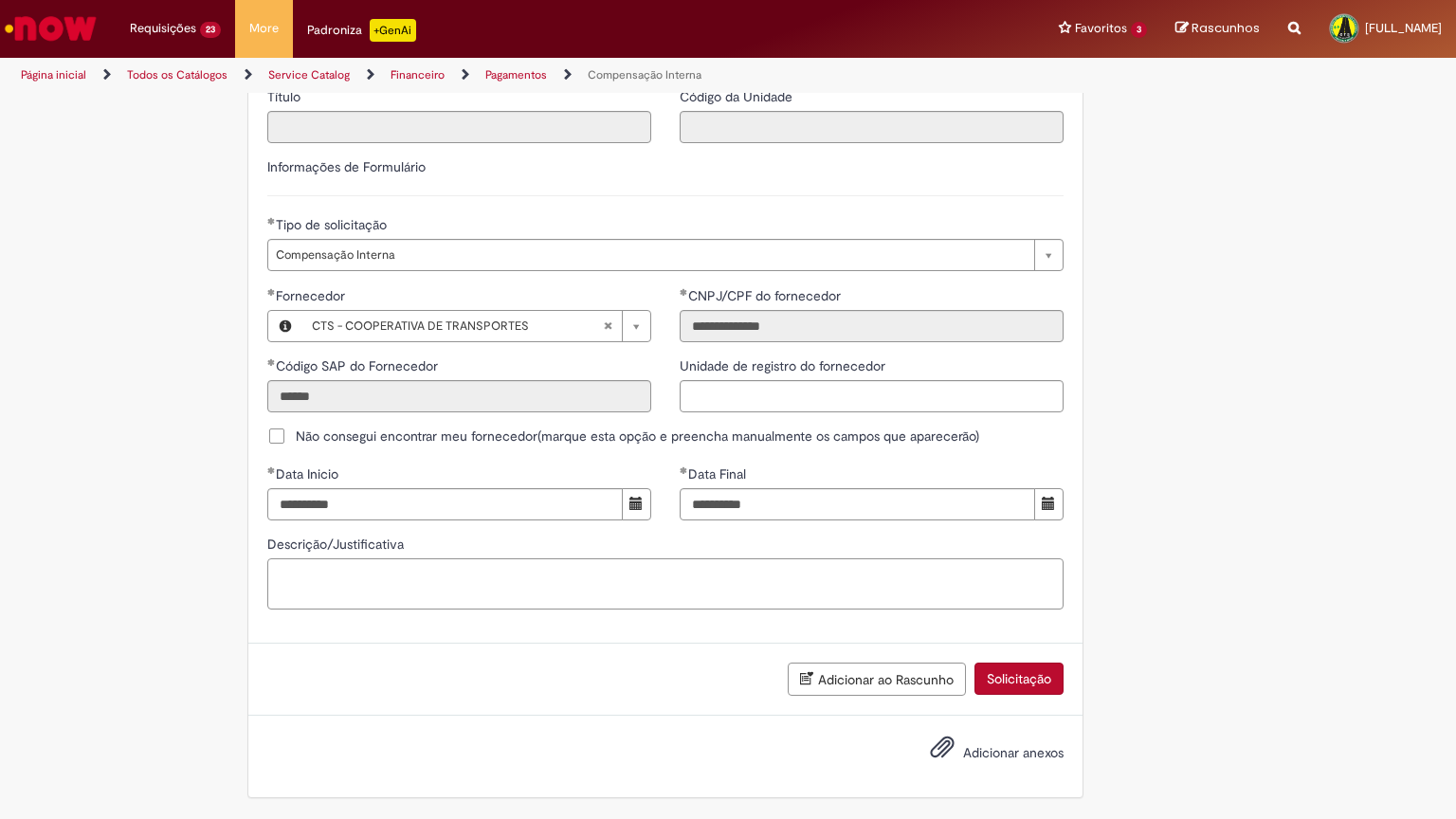click on "Descrição/Justificativa" at bounding box center (665, 584) 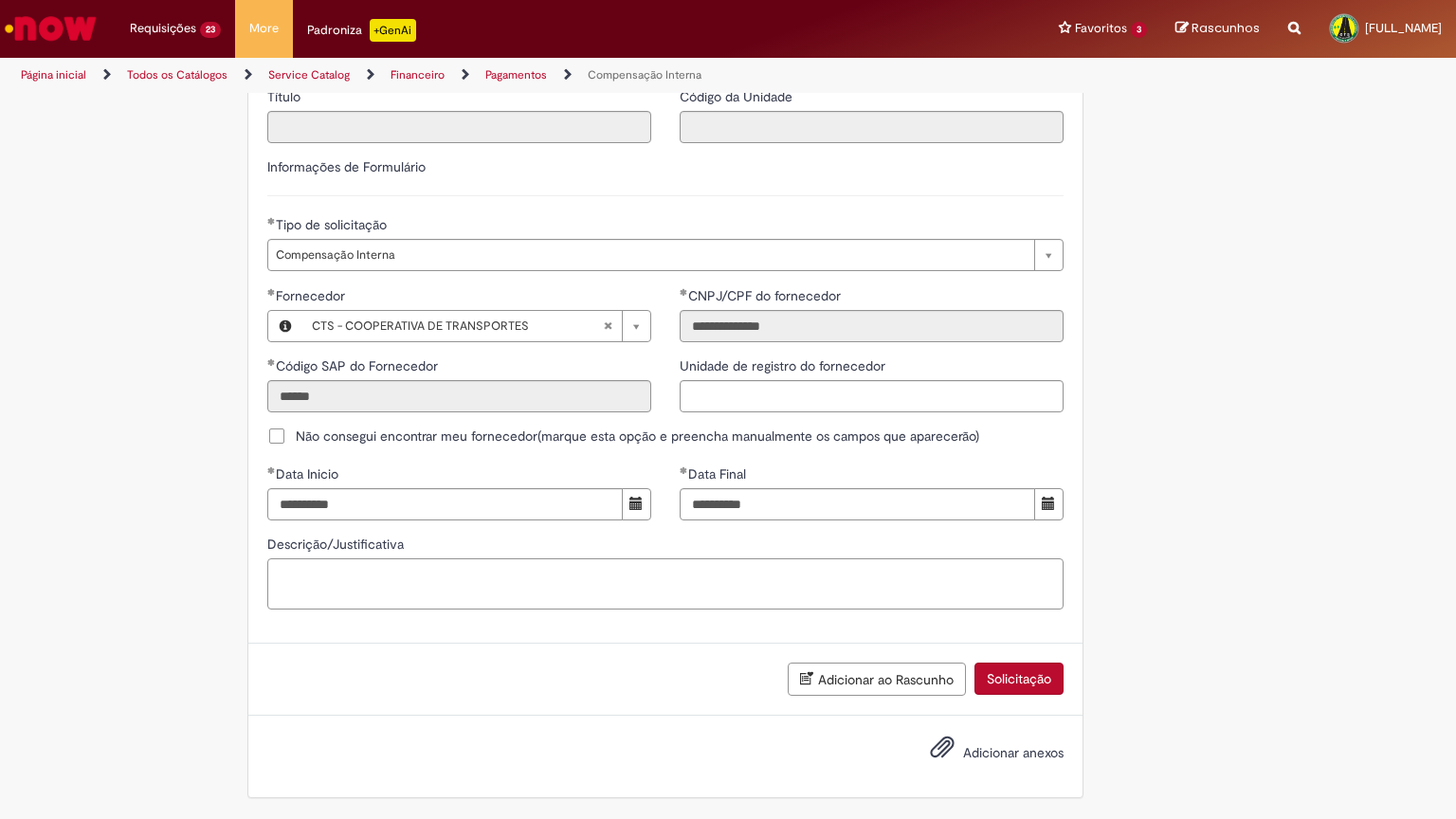 paste on "**********" 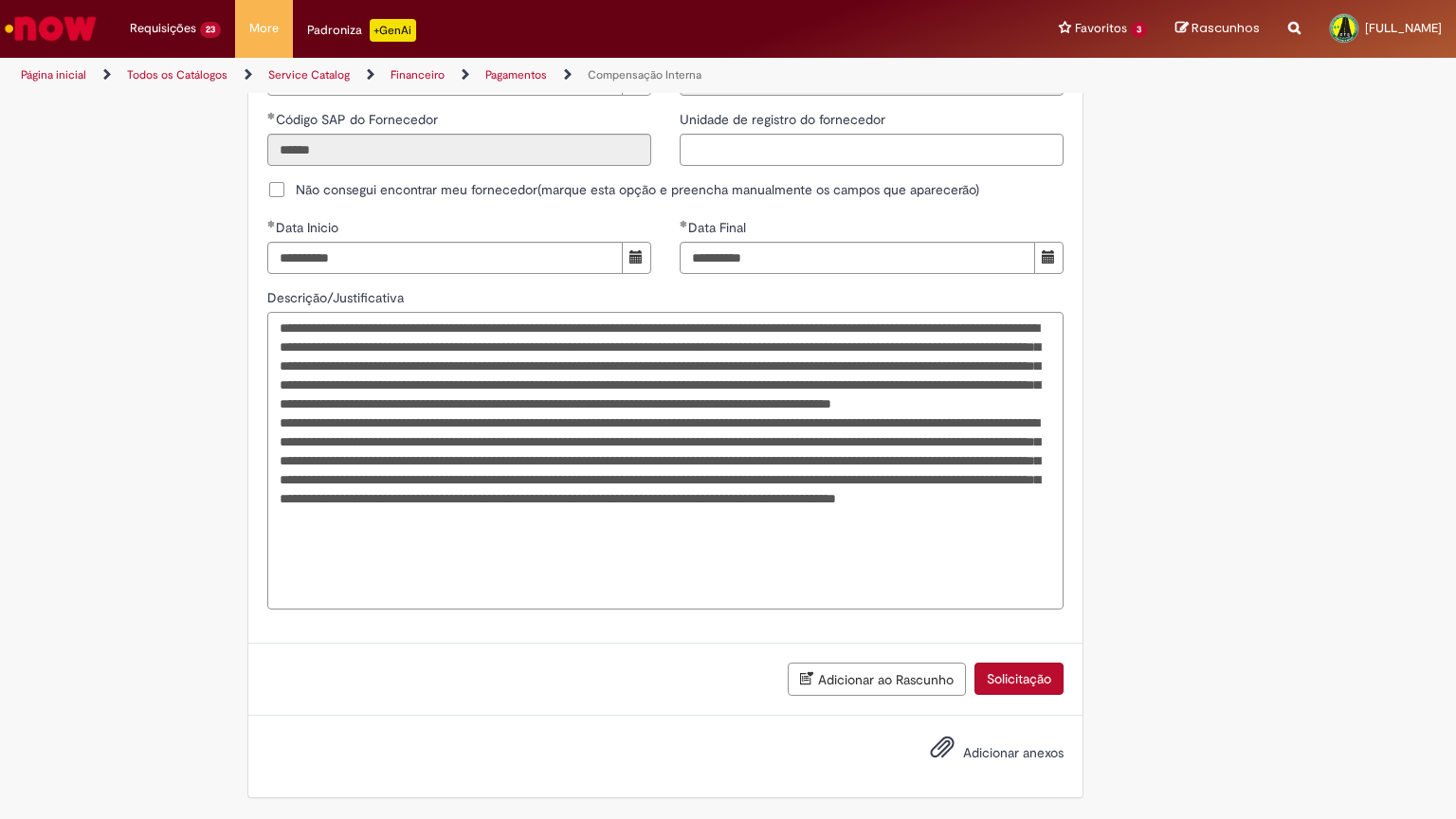 scroll, scrollTop: 1262, scrollLeft: 0, axis: vertical 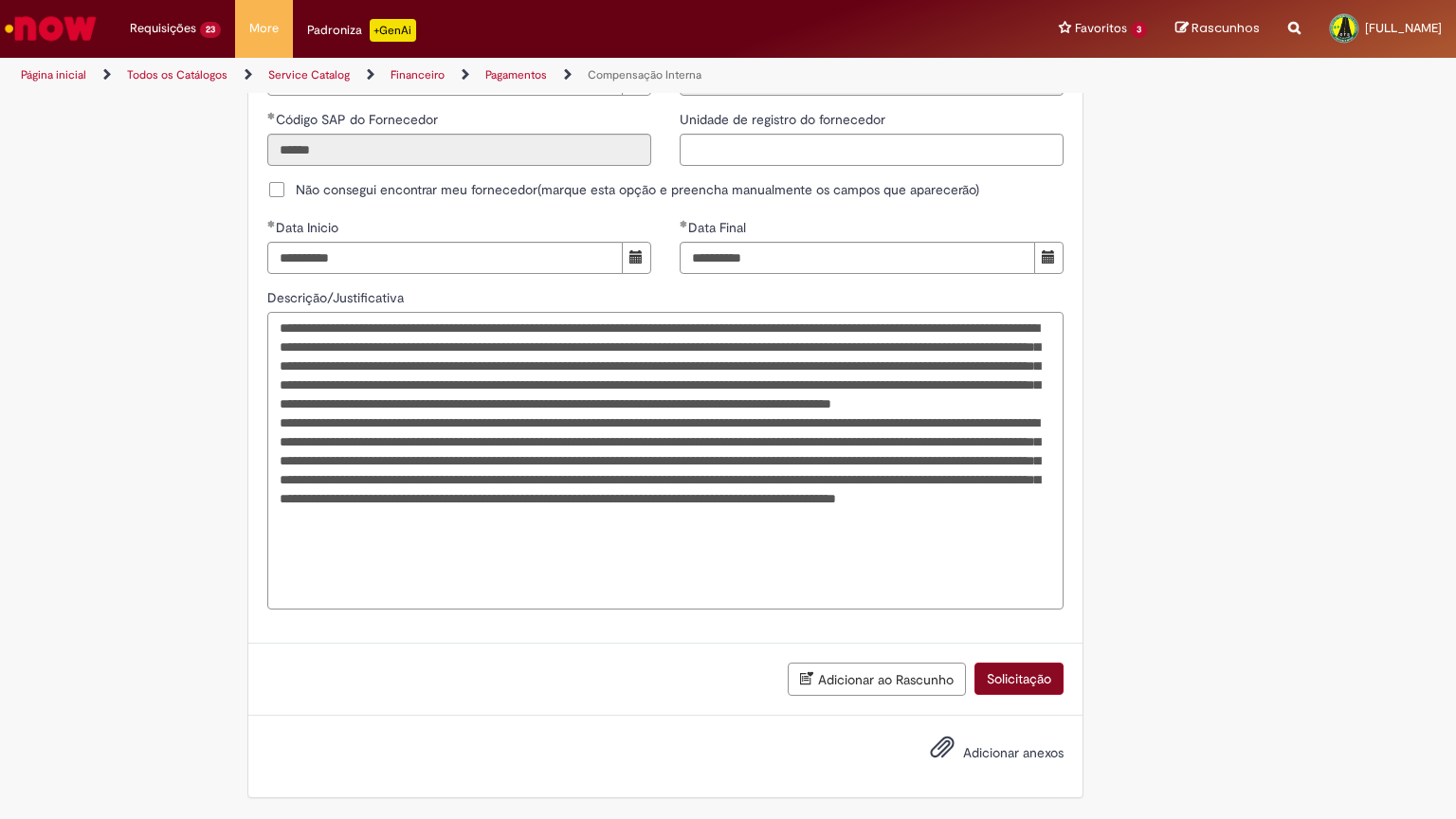 type on "**********" 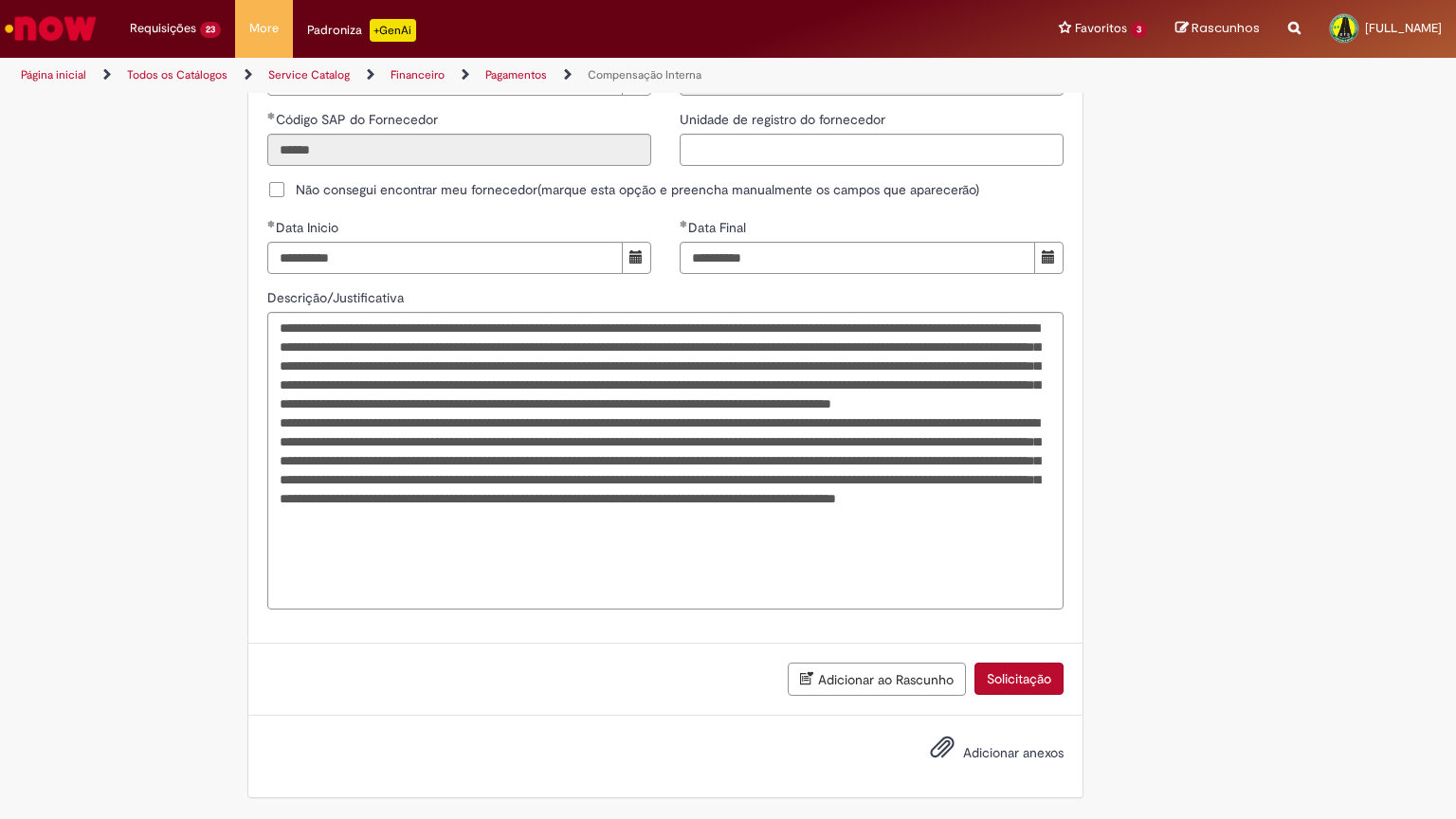 click on "Solicitação" at bounding box center (1019, 679) 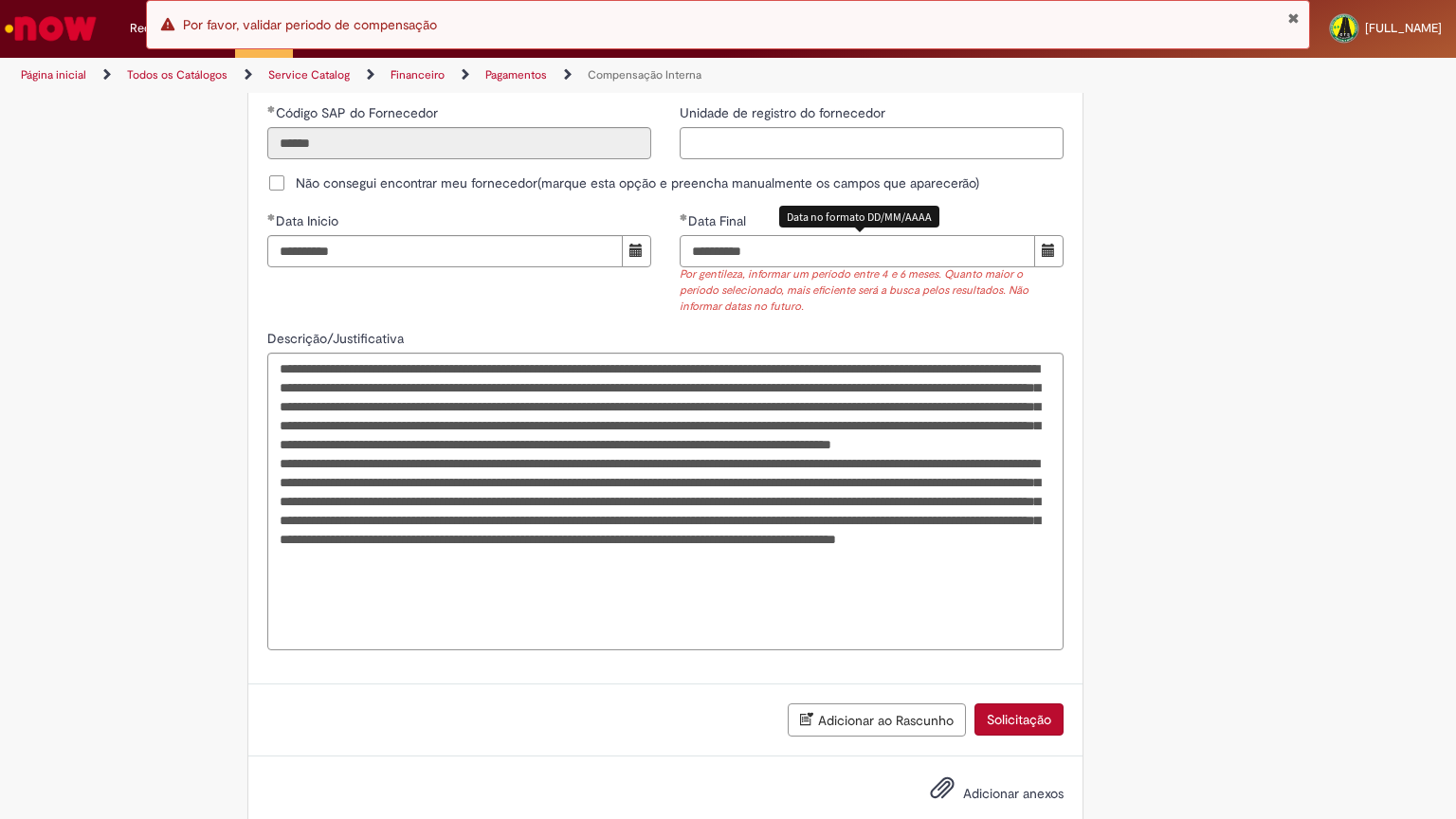 click on "**********" at bounding box center [857, 251] 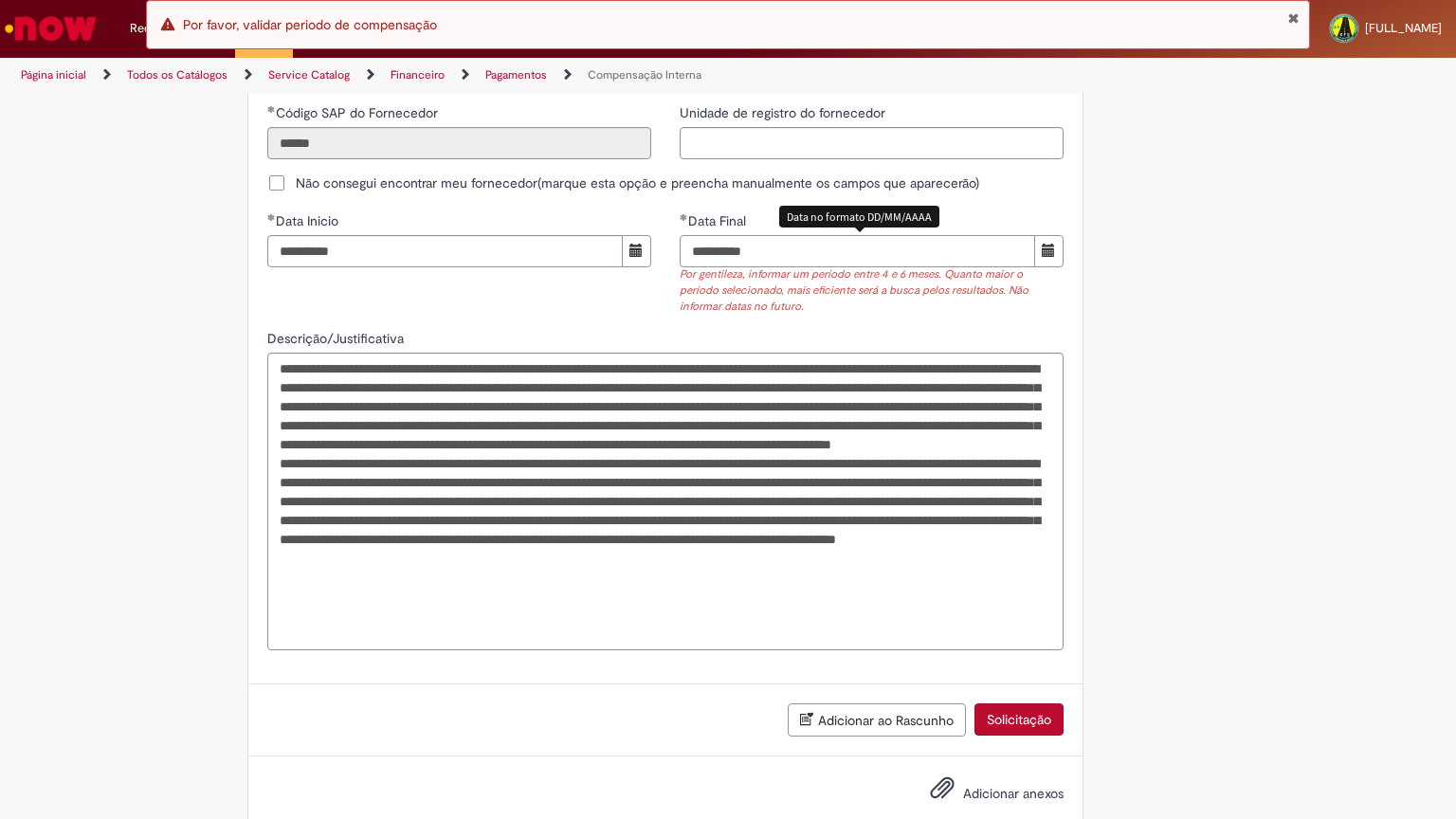click on "**********" at bounding box center (857, 251) 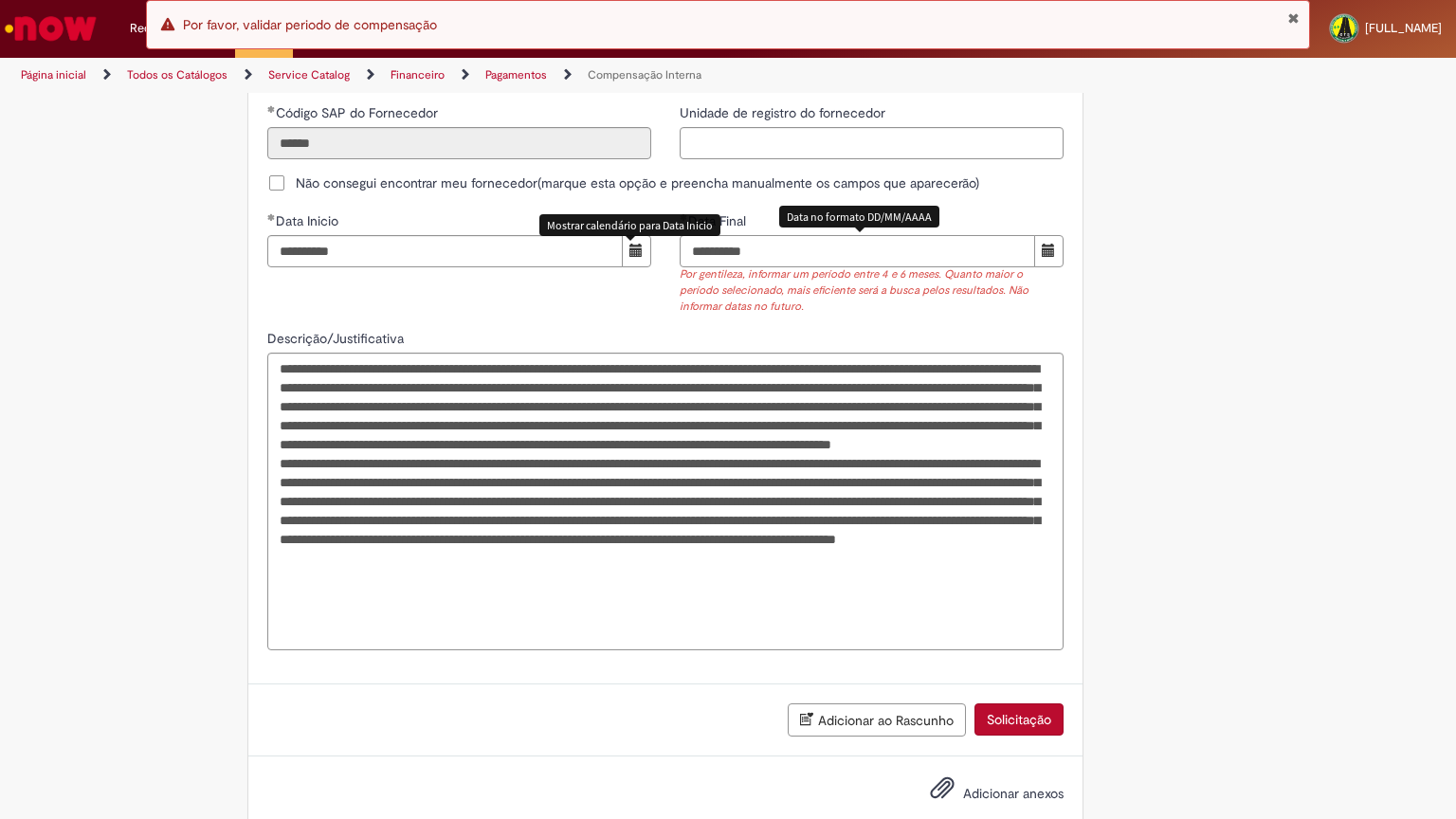 drag, startPoint x: 695, startPoint y: 255, endPoint x: 637, endPoint y: 256, distance: 58.00862 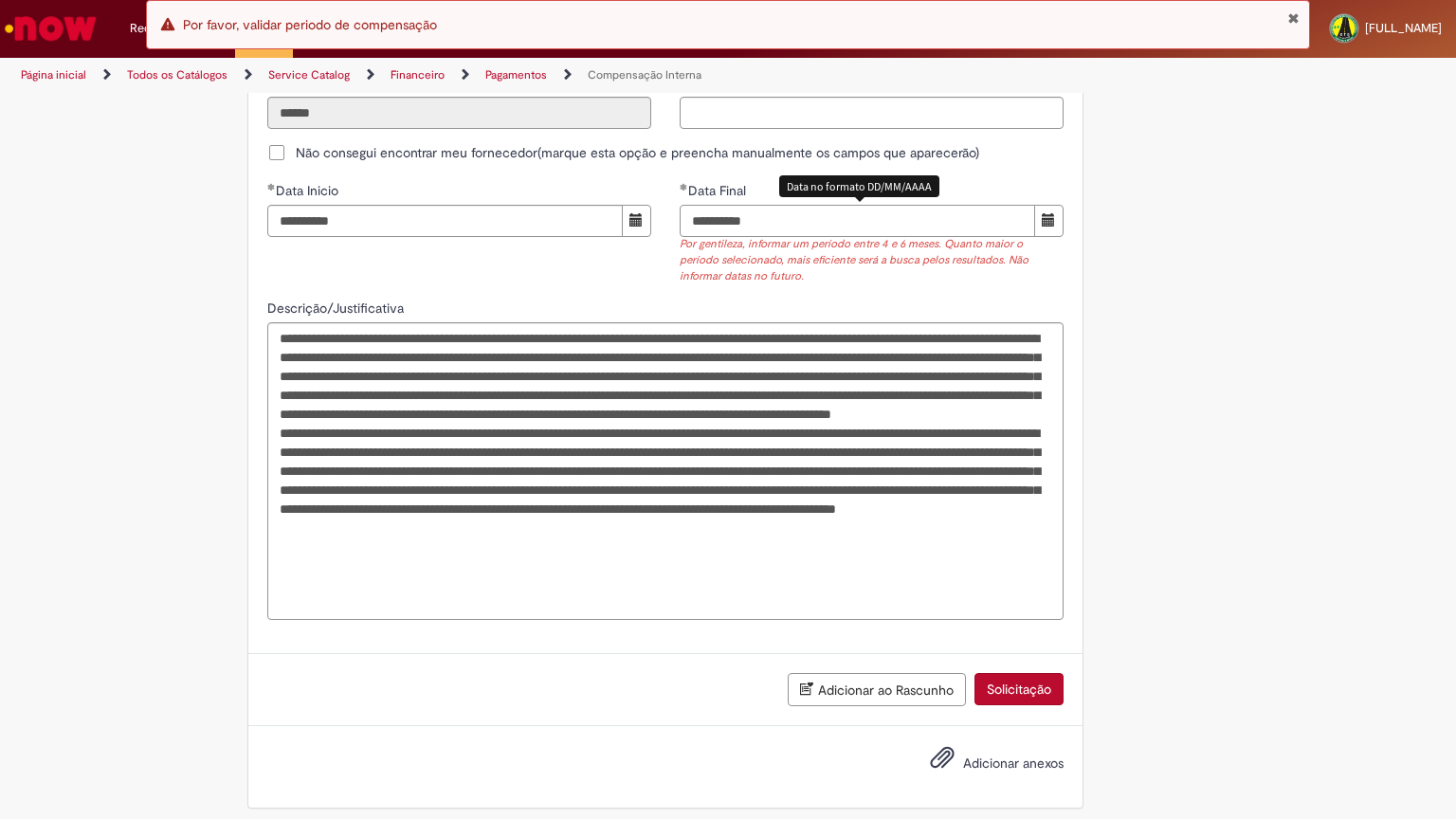 scroll, scrollTop: 1308, scrollLeft: 0, axis: vertical 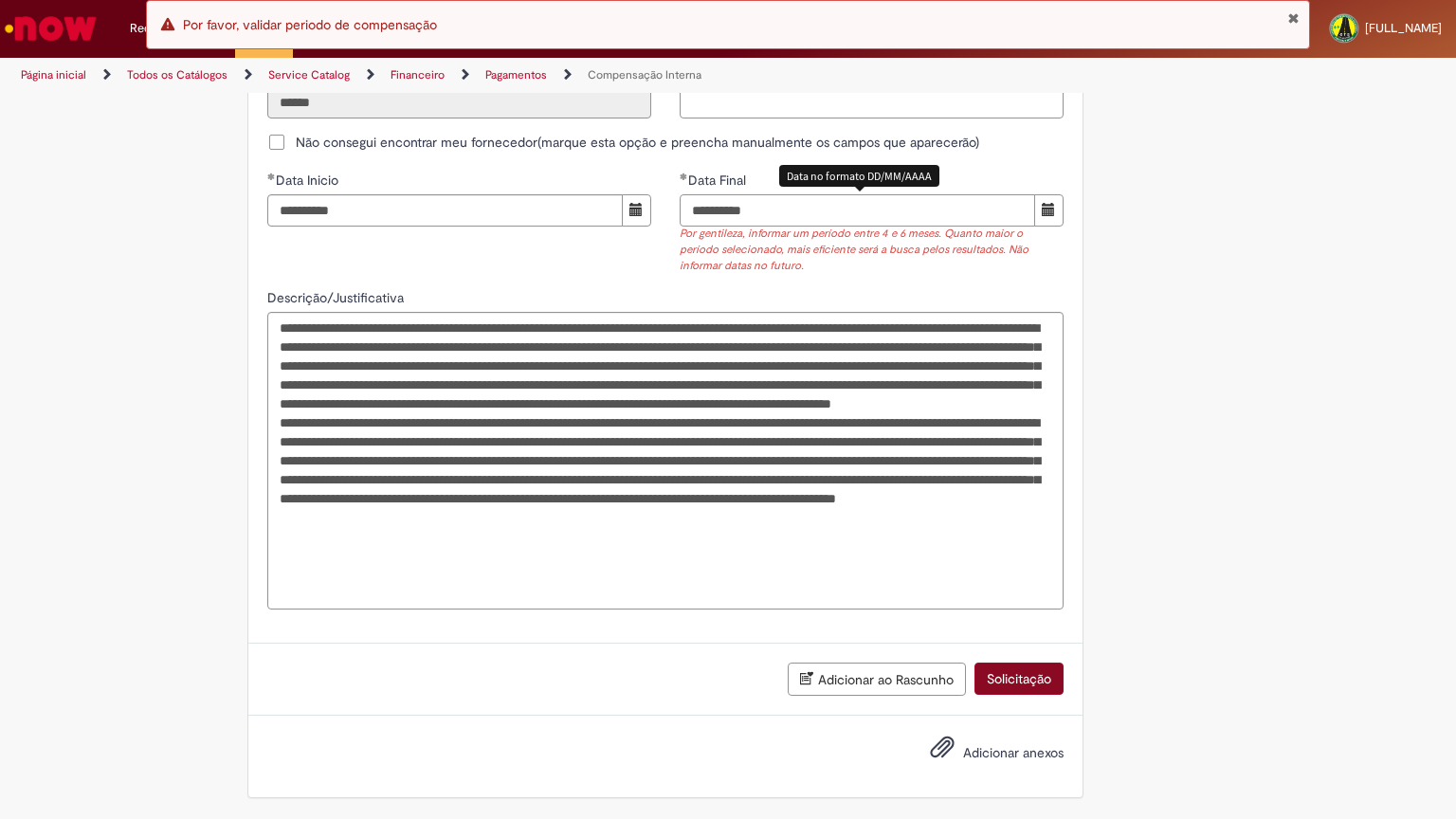 type on "**********" 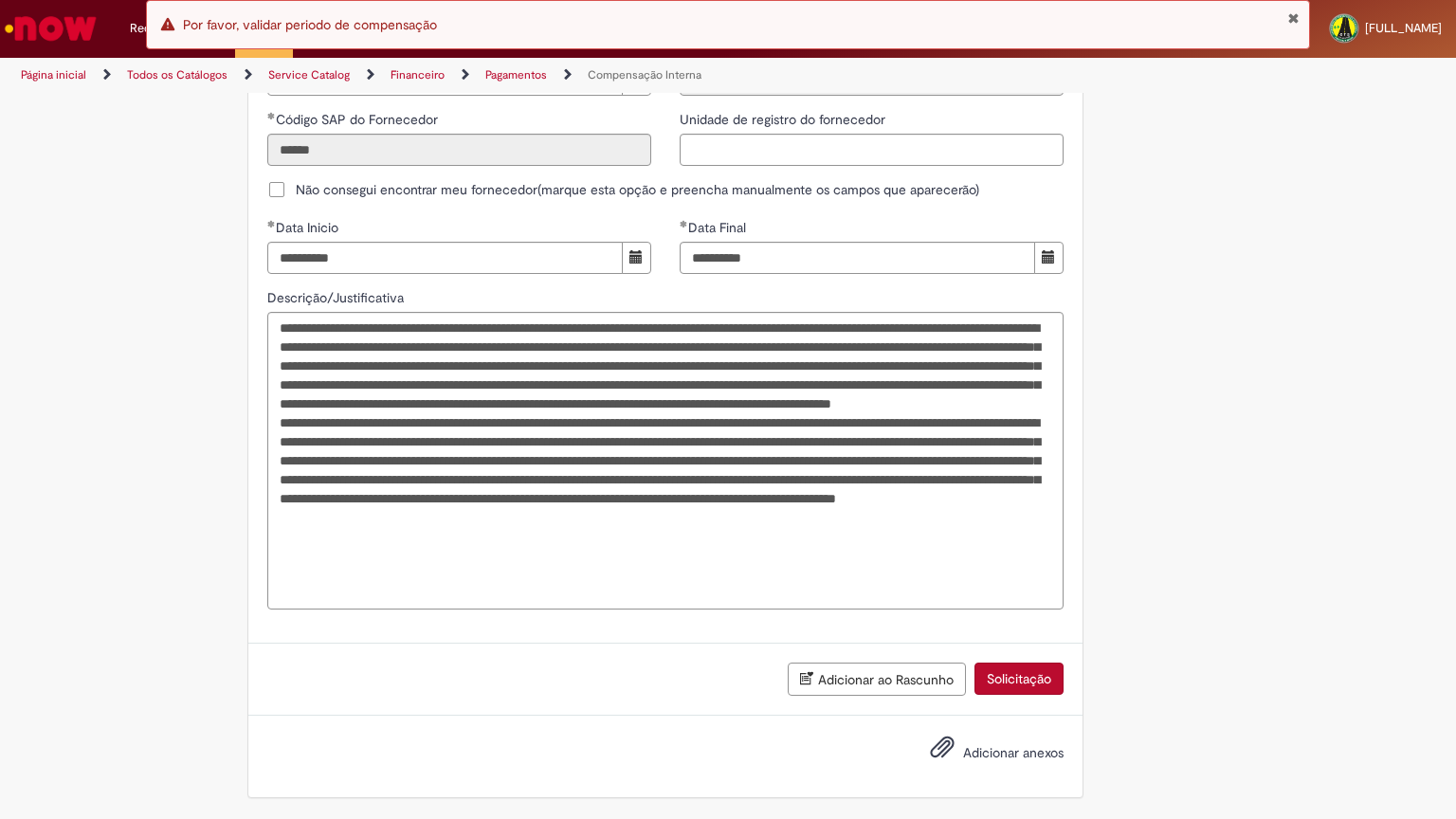 scroll, scrollTop: 1262, scrollLeft: 0, axis: vertical 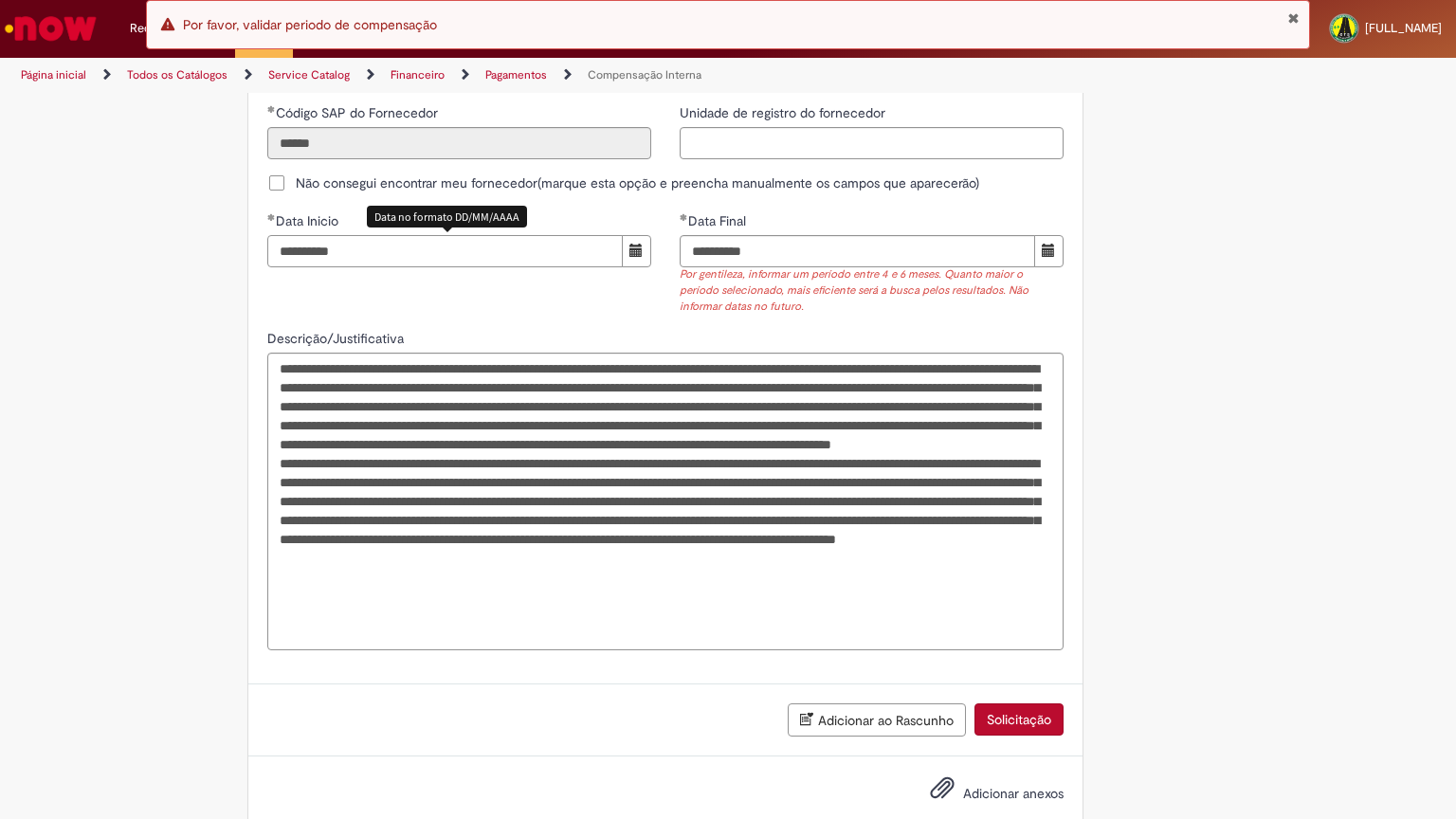 drag, startPoint x: 331, startPoint y: 257, endPoint x: 166, endPoint y: 253, distance: 165.04848 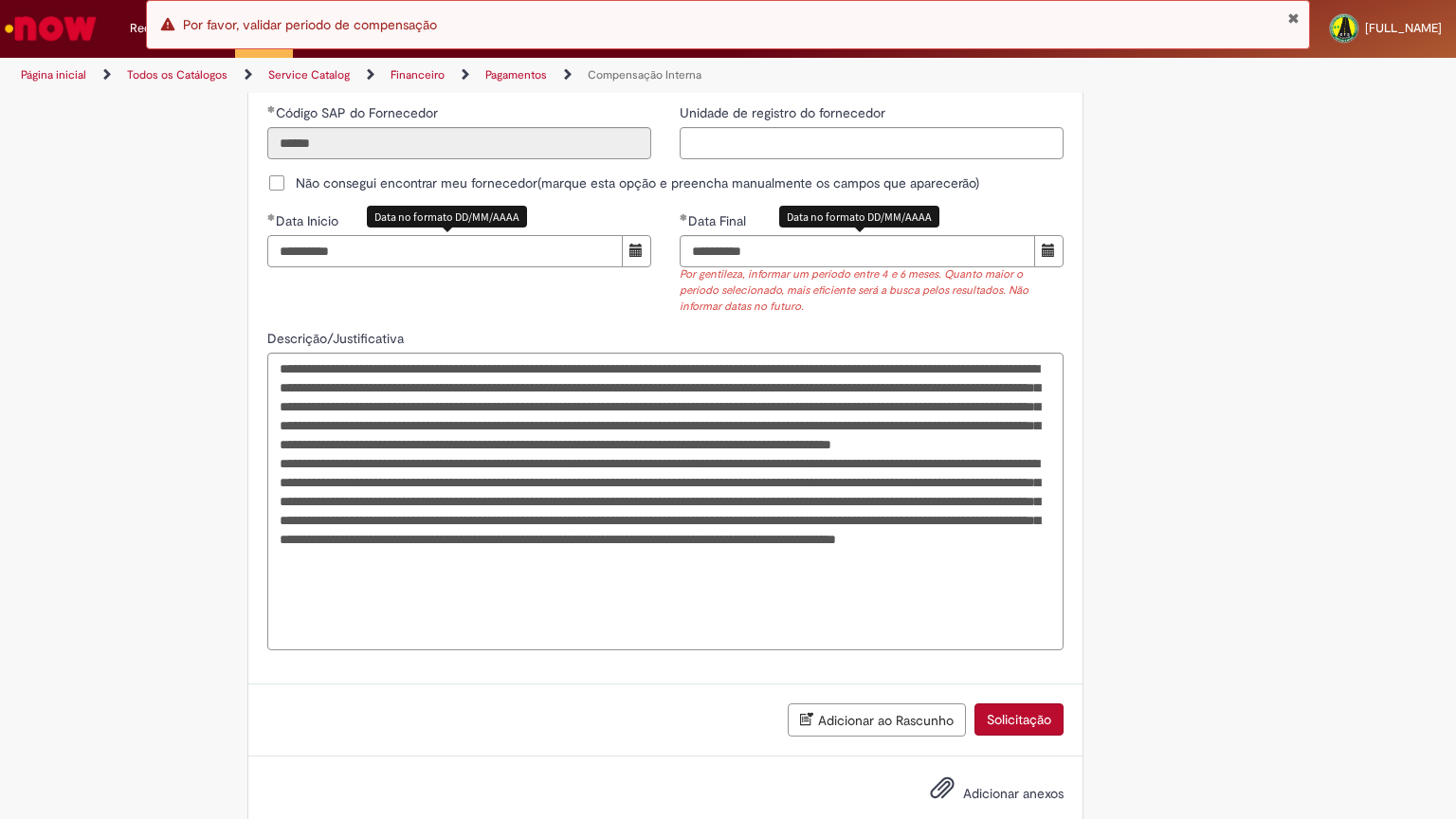 type on "**********" 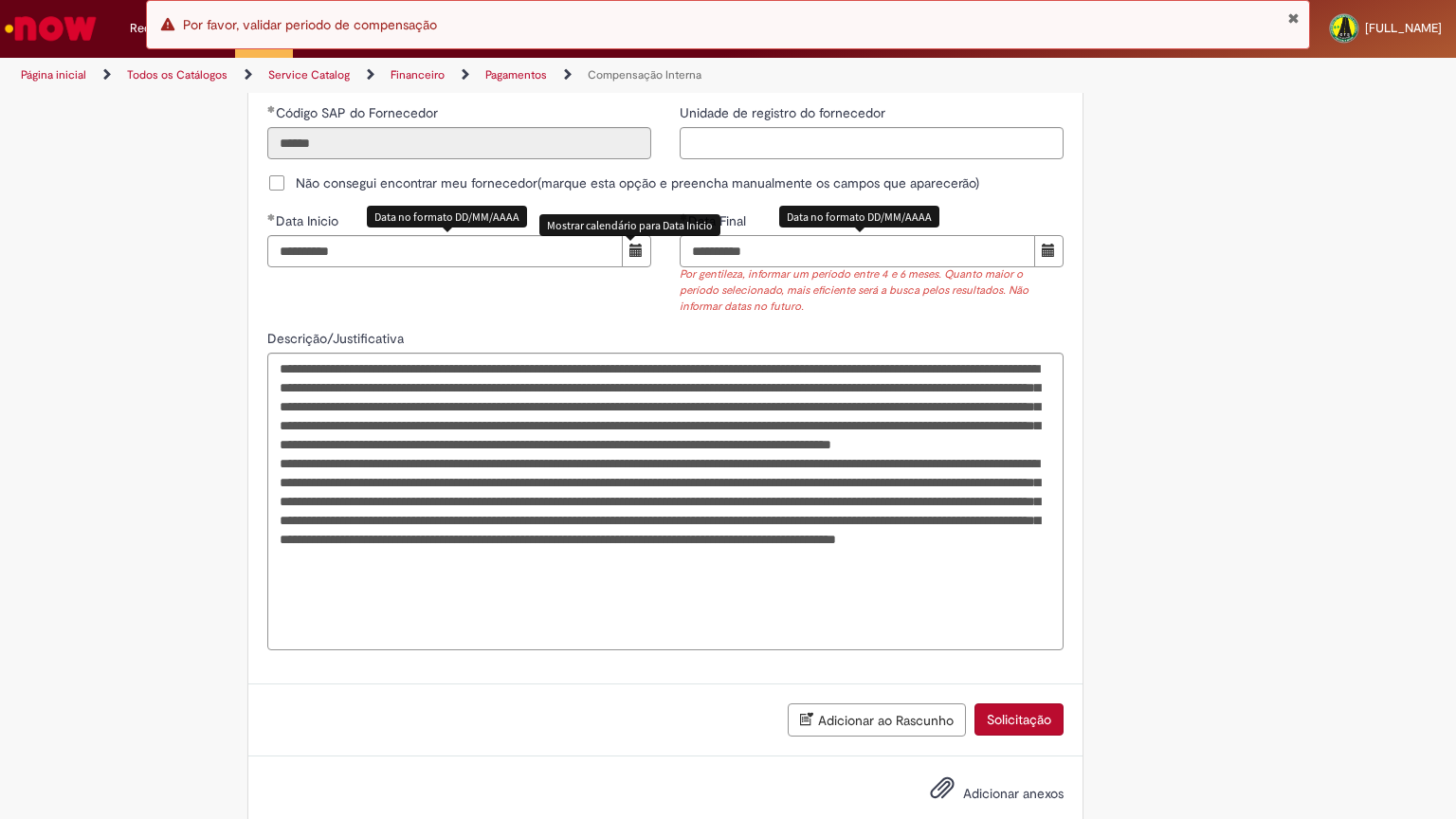 drag, startPoint x: 849, startPoint y: 260, endPoint x: 605, endPoint y: 258, distance: 244.0082 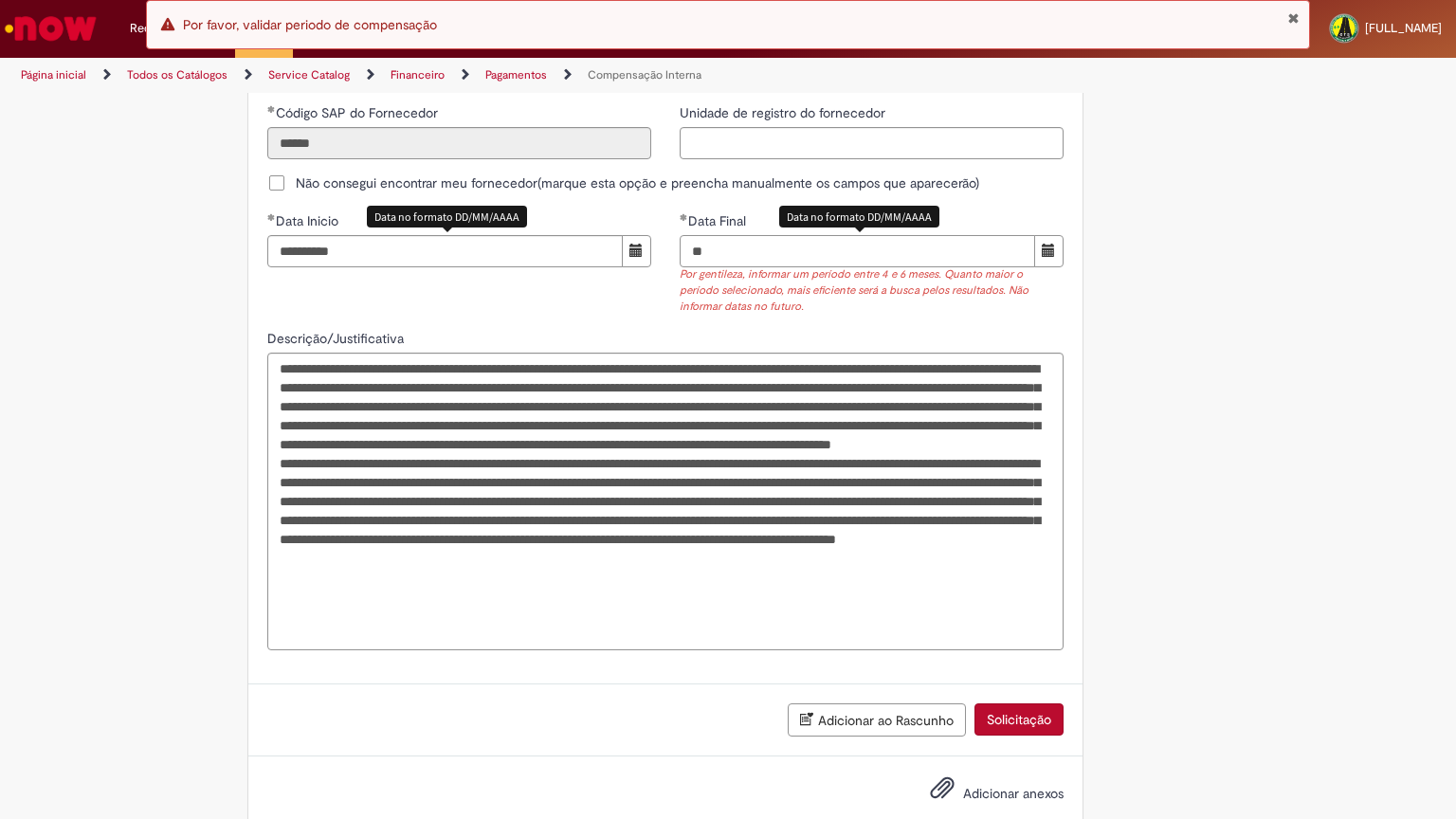 type on "*" 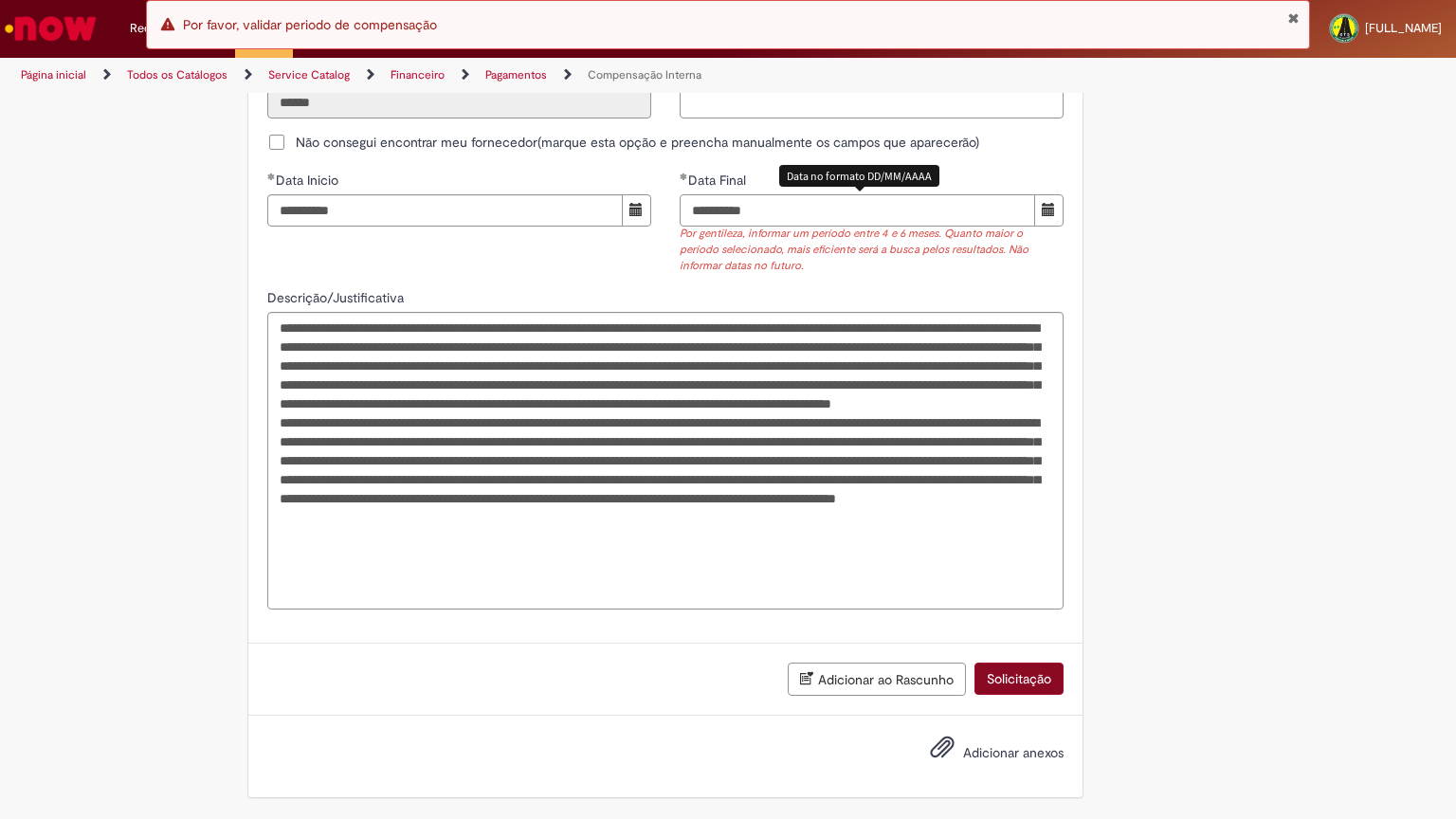 type on "**********" 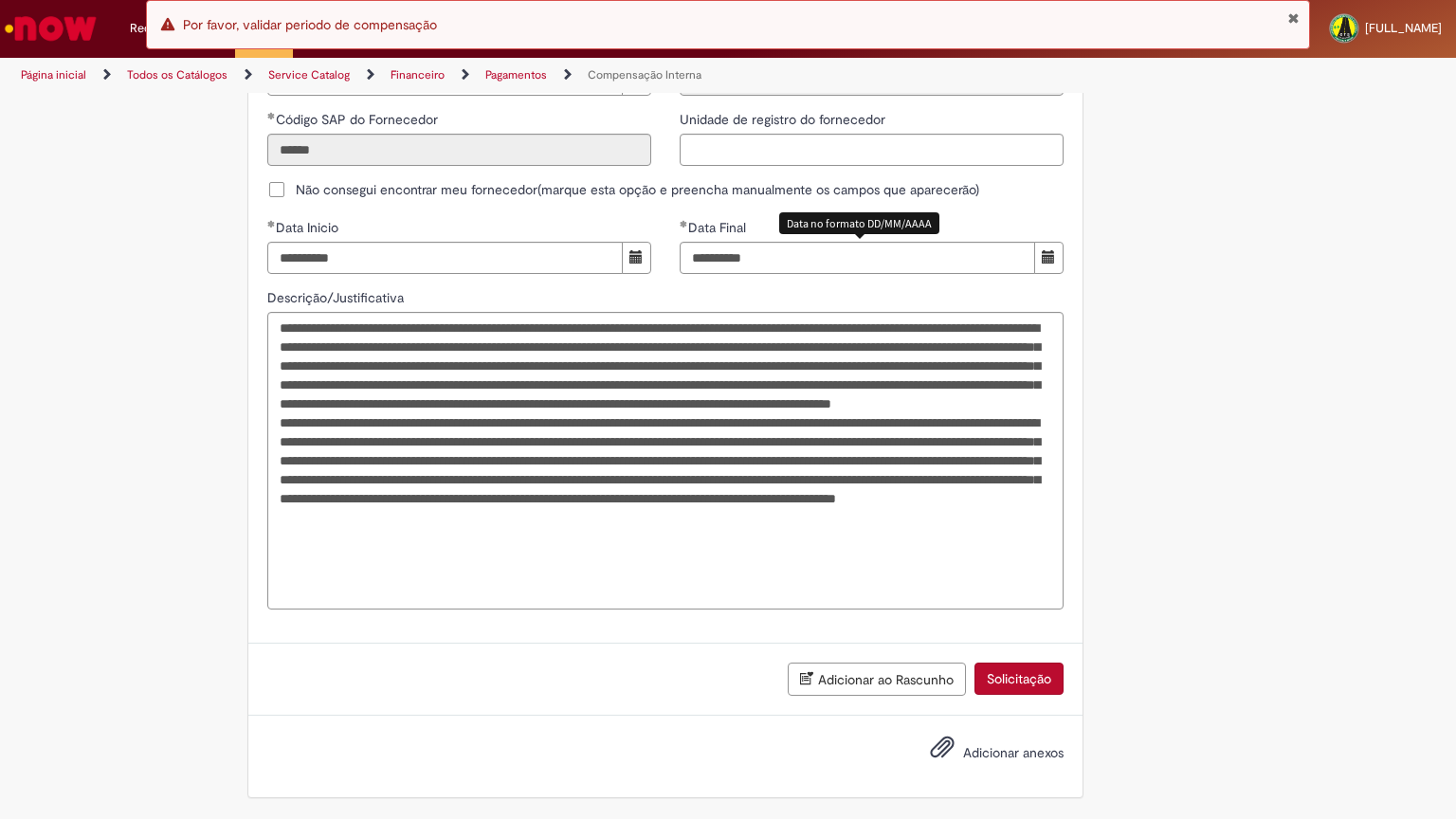click on "Solicitação" at bounding box center (1019, 679) 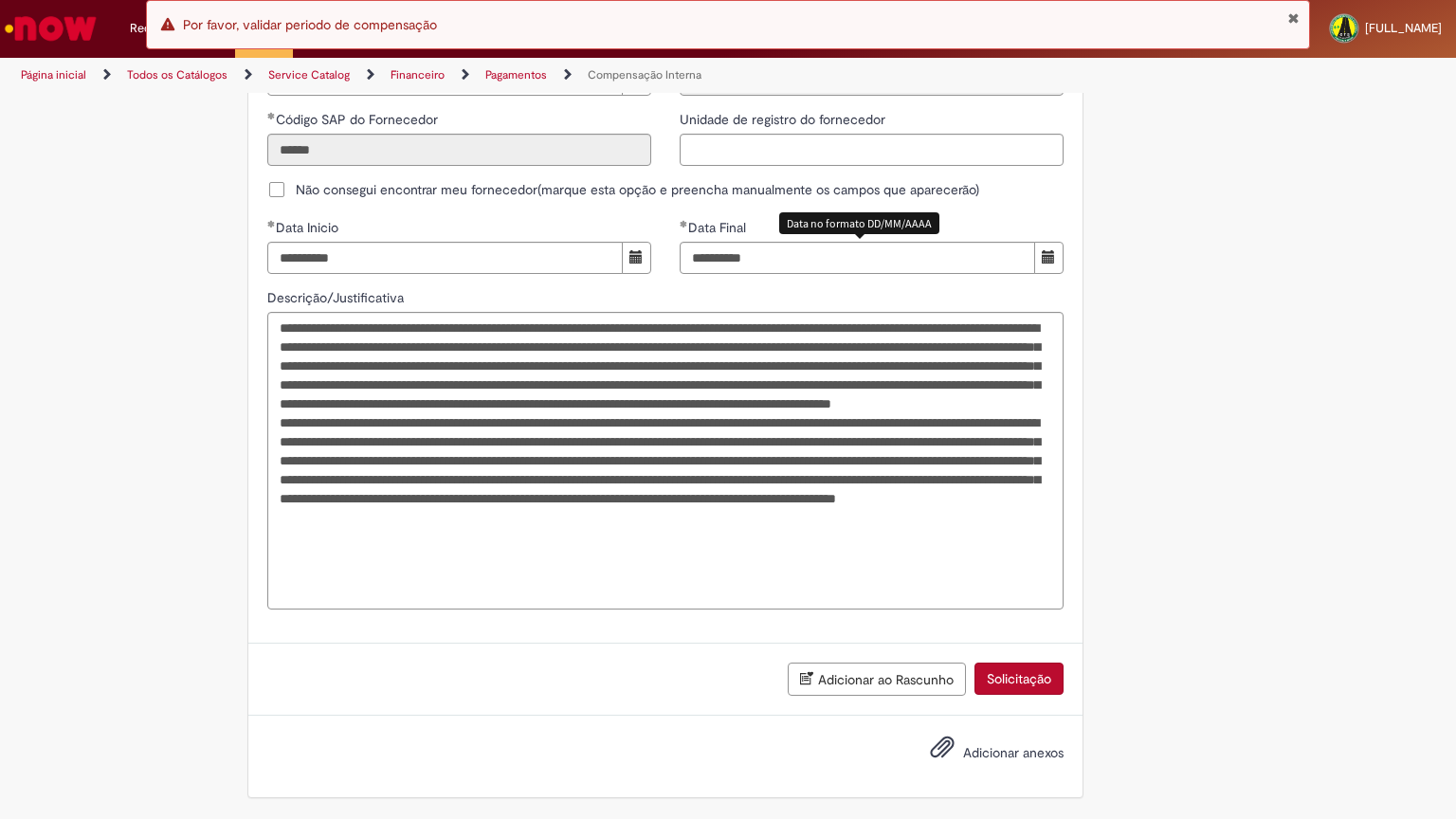 scroll, scrollTop: 1218, scrollLeft: 0, axis: vertical 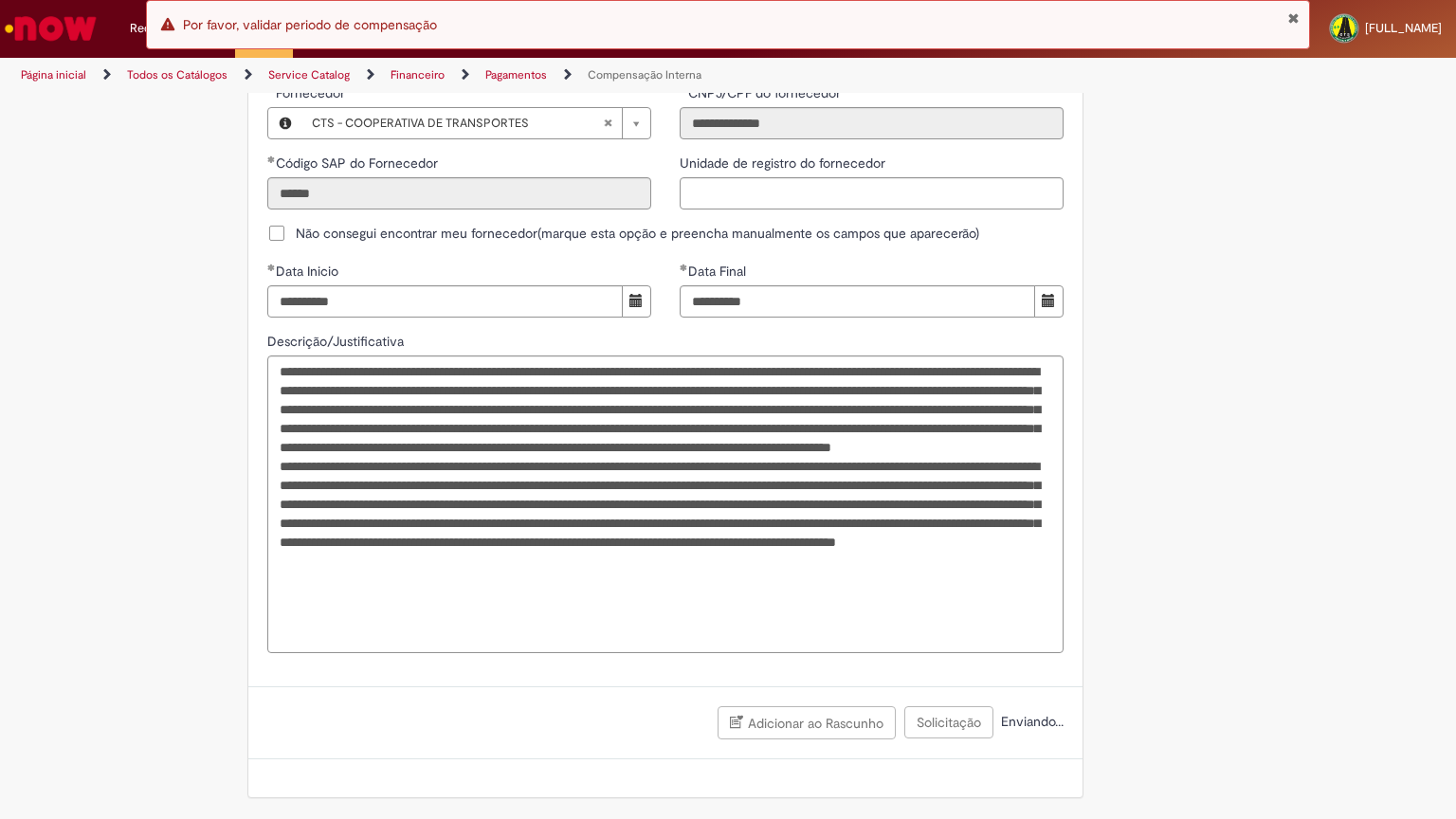 click at bounding box center [1293, 18] 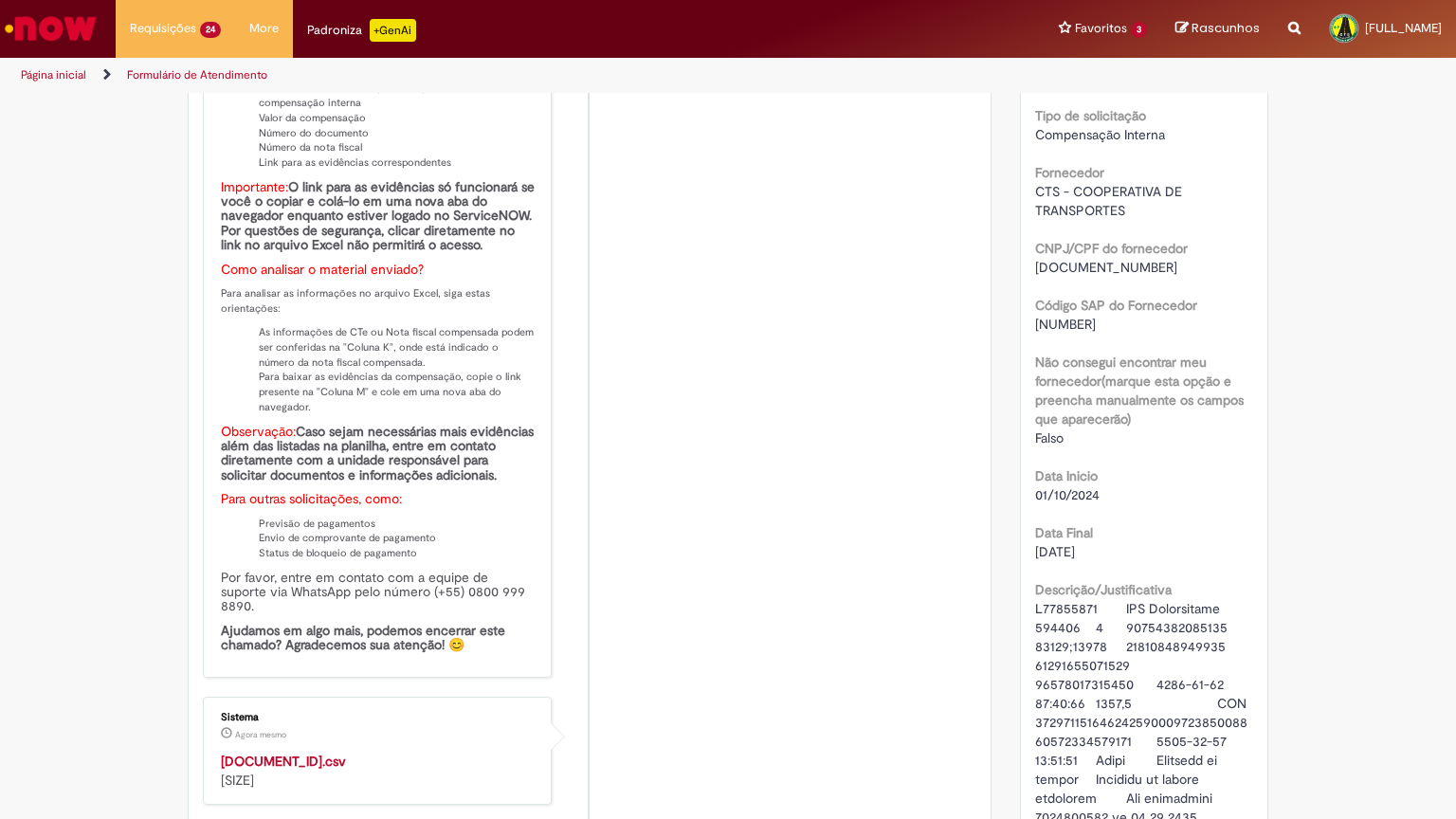 scroll, scrollTop: 569, scrollLeft: 0, axis: vertical 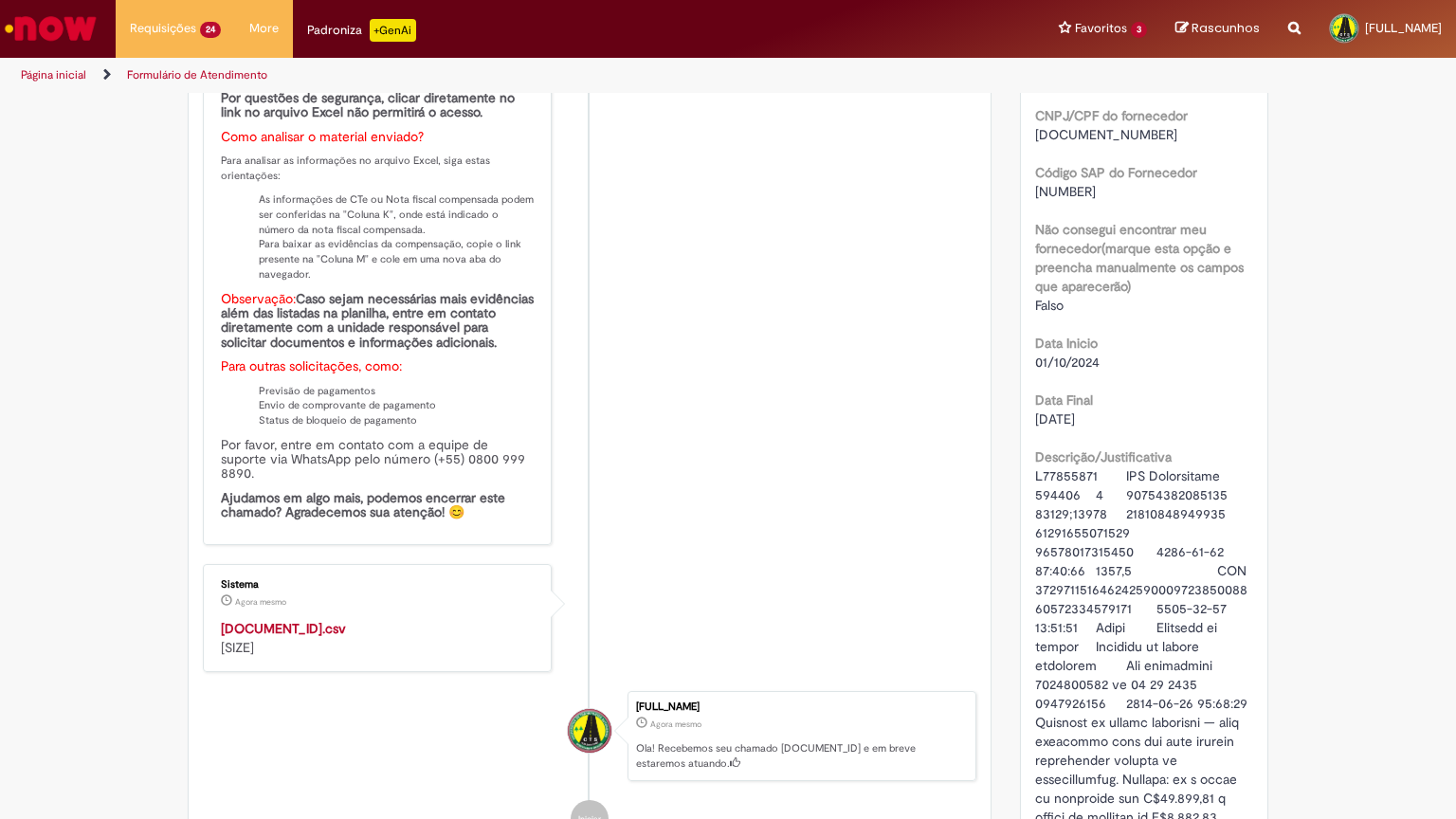 click on "[DOCUMENT_ID].csv" at bounding box center (283, 628) 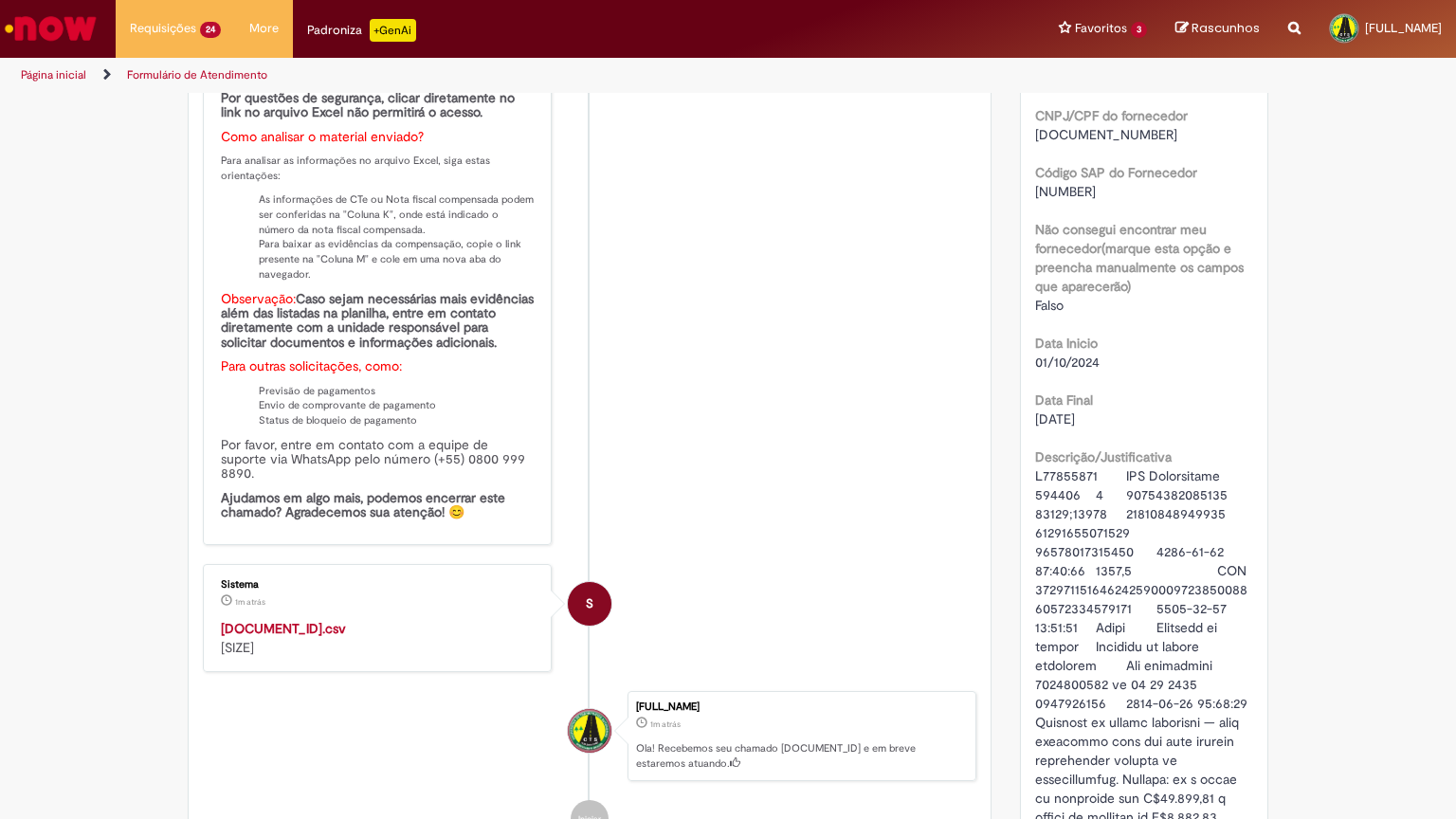 click on "S
Sistema
[TIME_AGO] [TIME_AGO]     Comentários adicionais
Seu chamado foi atendido
Segue abaixo o relatório com todas as compensações internas referentes ao fornecedor e período informados. No documento, você encontrará: Nome do funcionário responsável pela abertura da compensação interna Valor da compensação Número do documento Número da nota fiscal Link para as evidências correspondentes Importante:  O link para as evidências só funcionará se você o copiar e colá-lo em uma nova aba do navegador enquanto estiver logado no ServiceNOW. Por questões de segurança, clicar diretamente no link no arquivo Excel não permitirá o acesso. Como analisar o material enviado? Para analisar as informações no arquivo Excel, siga estas orientações: Observação:  Para outras solicitações, como:" at bounding box center [590, 164] 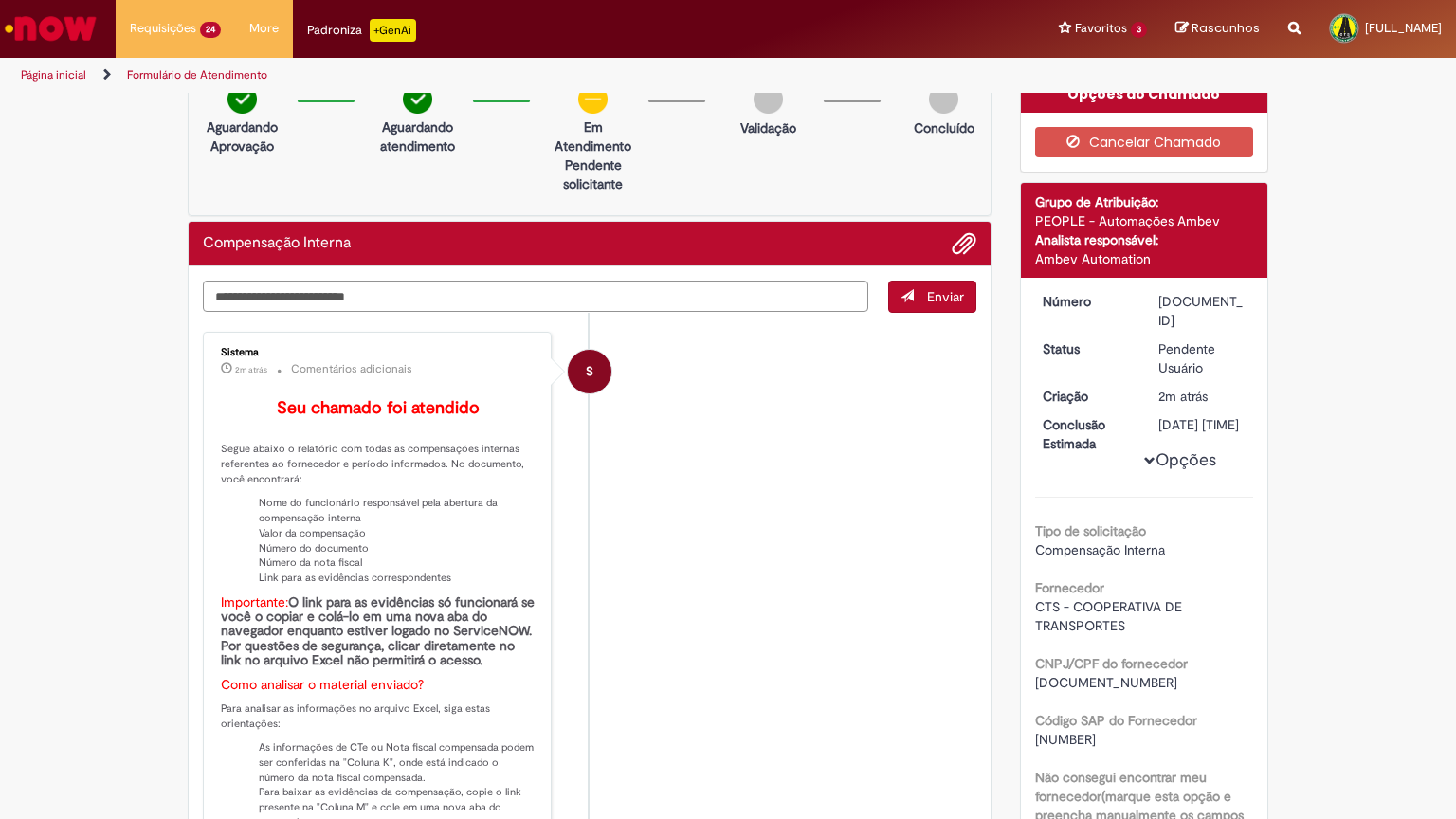 scroll, scrollTop: 0, scrollLeft: 0, axis: both 